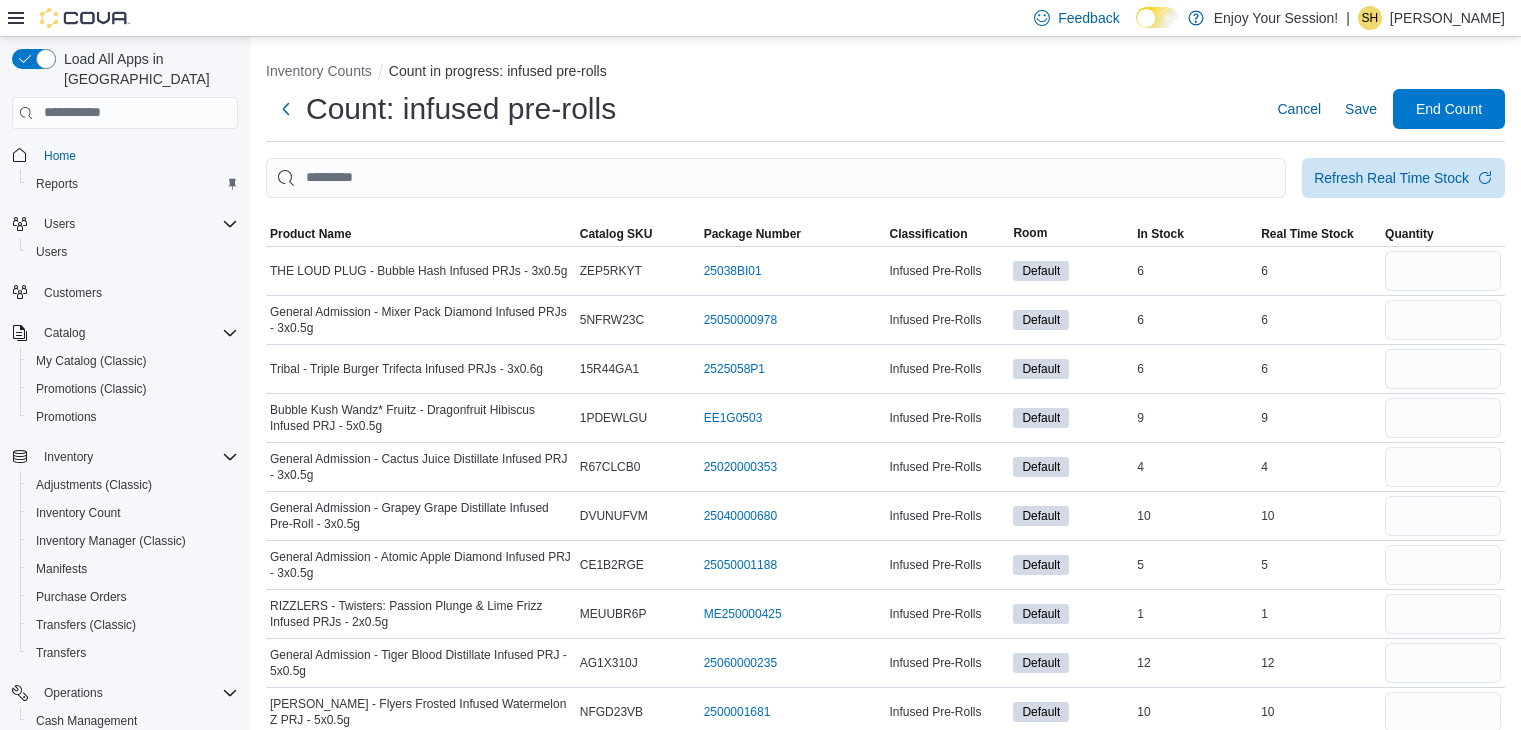 scroll, scrollTop: 3192, scrollLeft: 0, axis: vertical 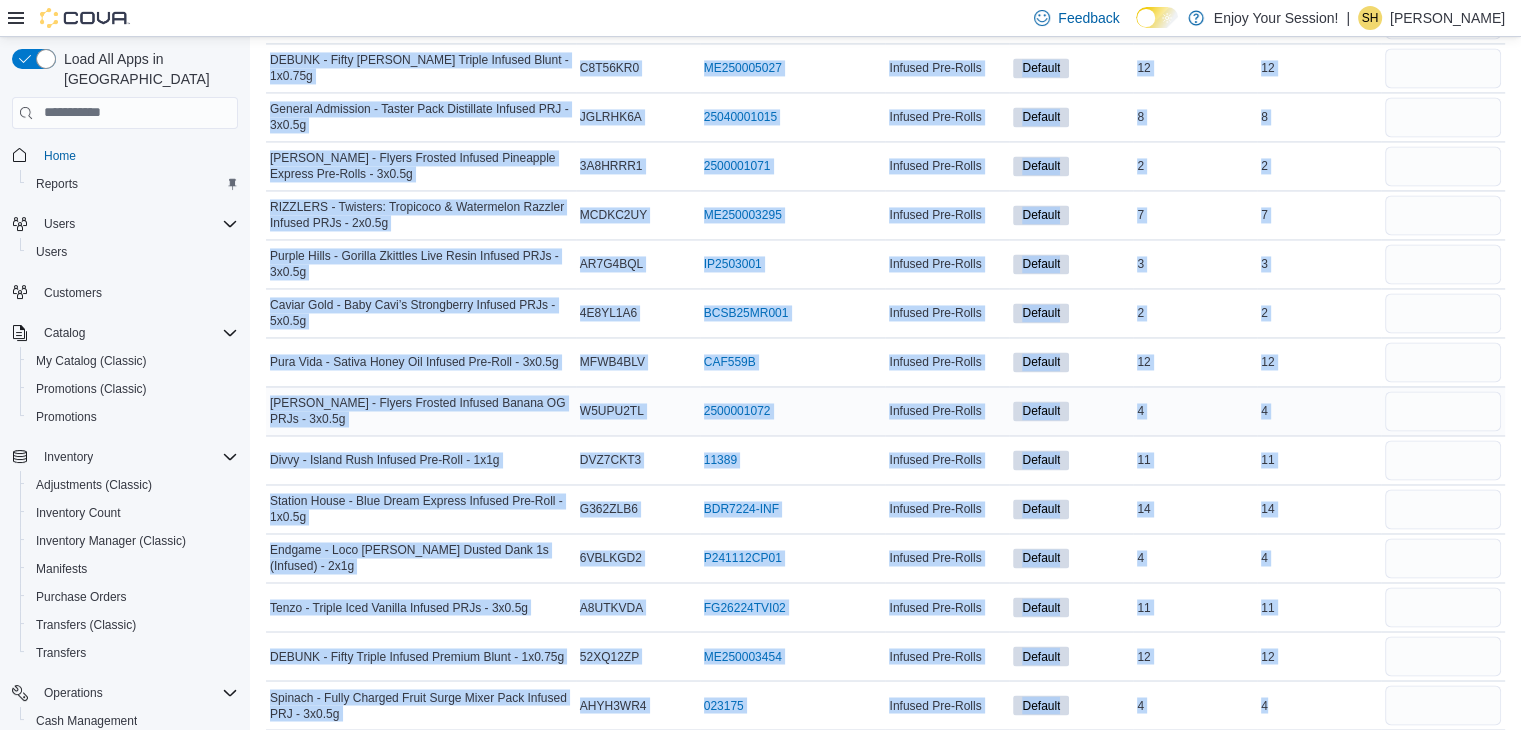 click on "Real Time Stock 4" at bounding box center [1319, 410] 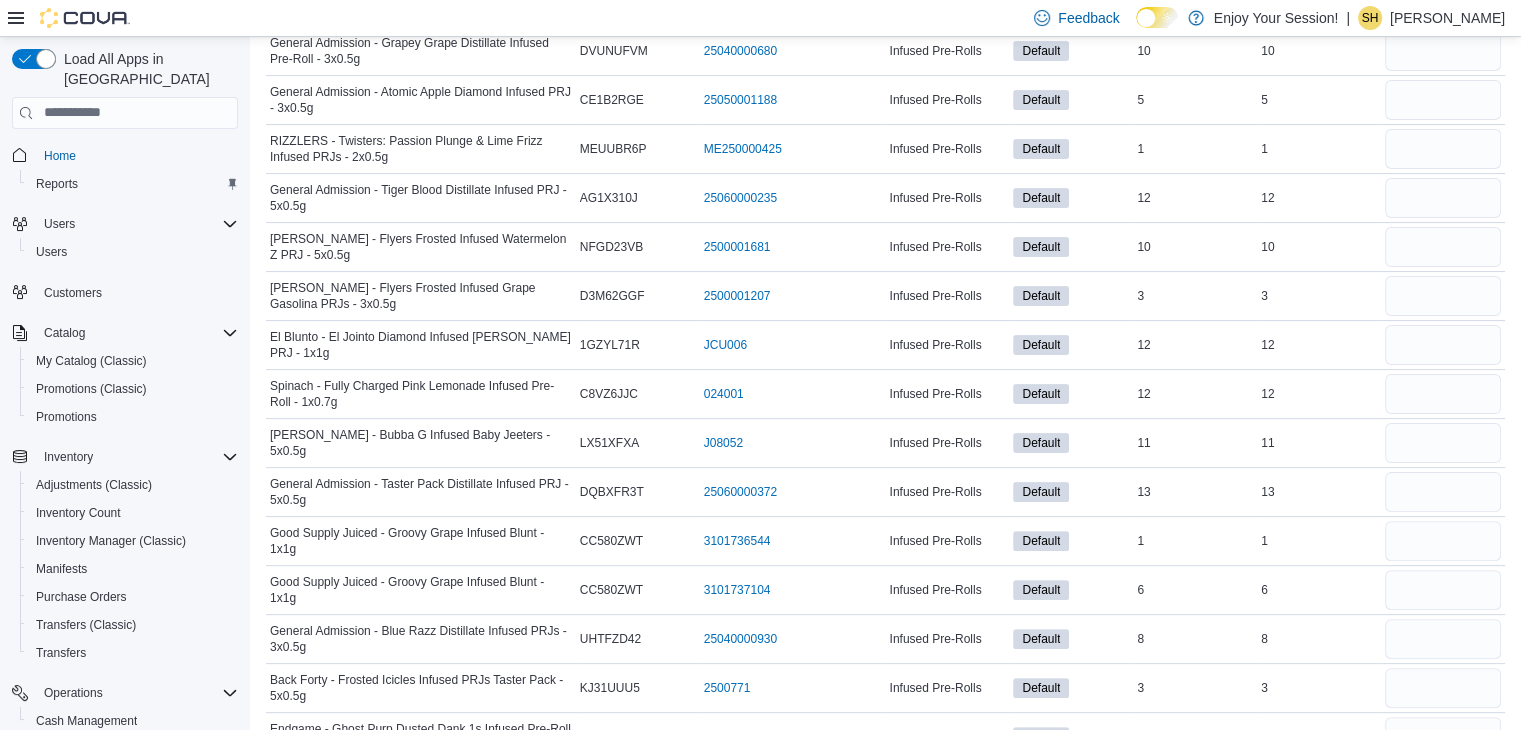 scroll, scrollTop: 0, scrollLeft: 0, axis: both 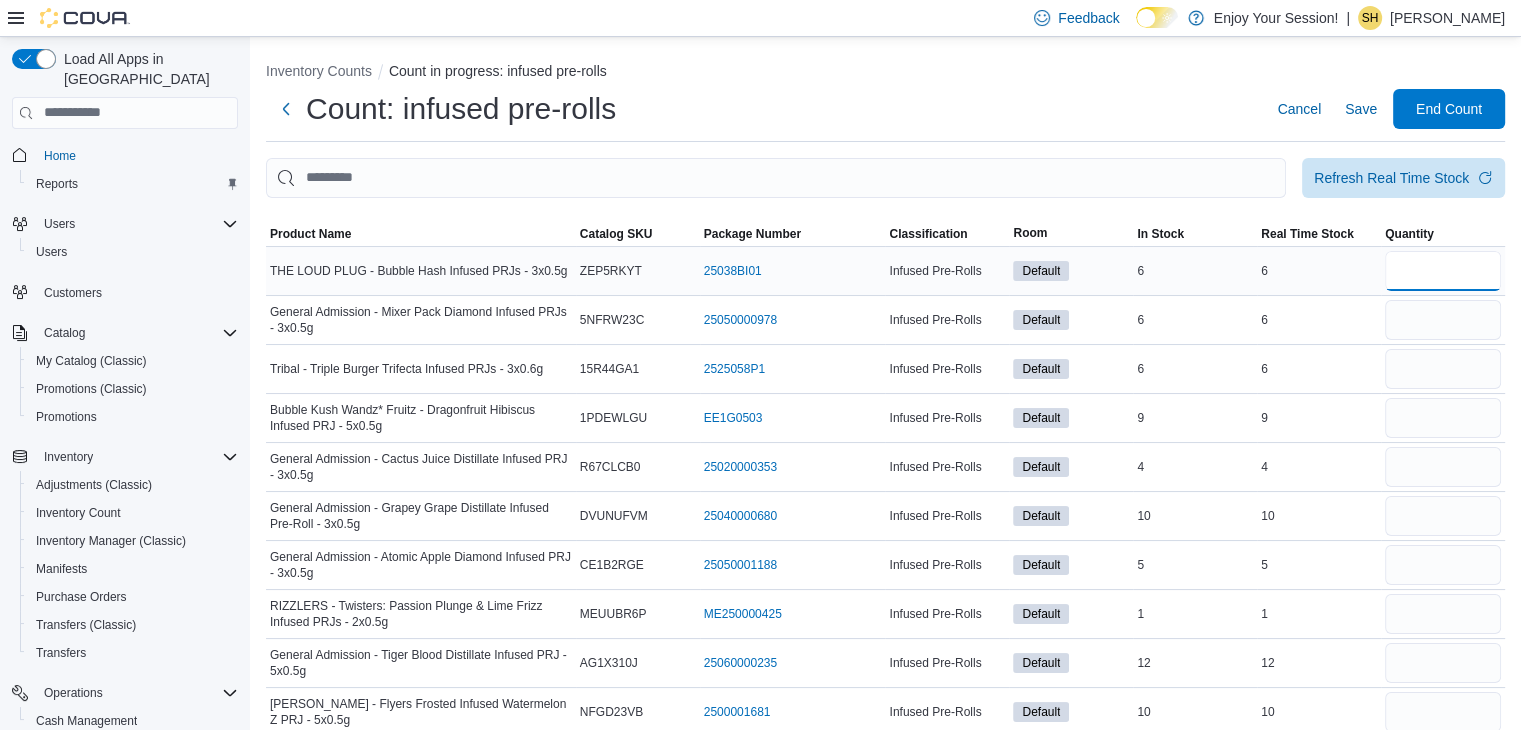 click at bounding box center [1443, 271] 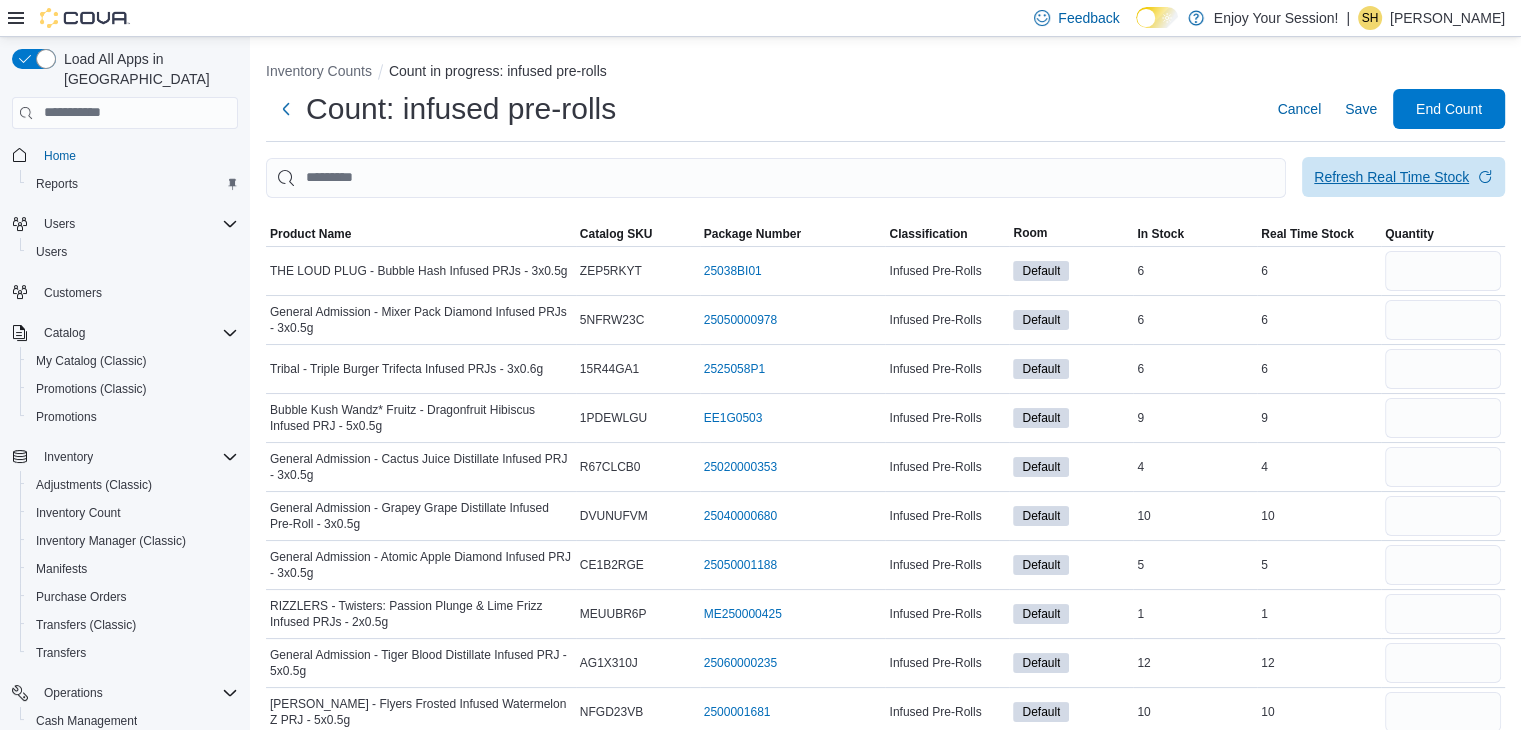 click on "Refresh Real Time Stock" at bounding box center [1391, 177] 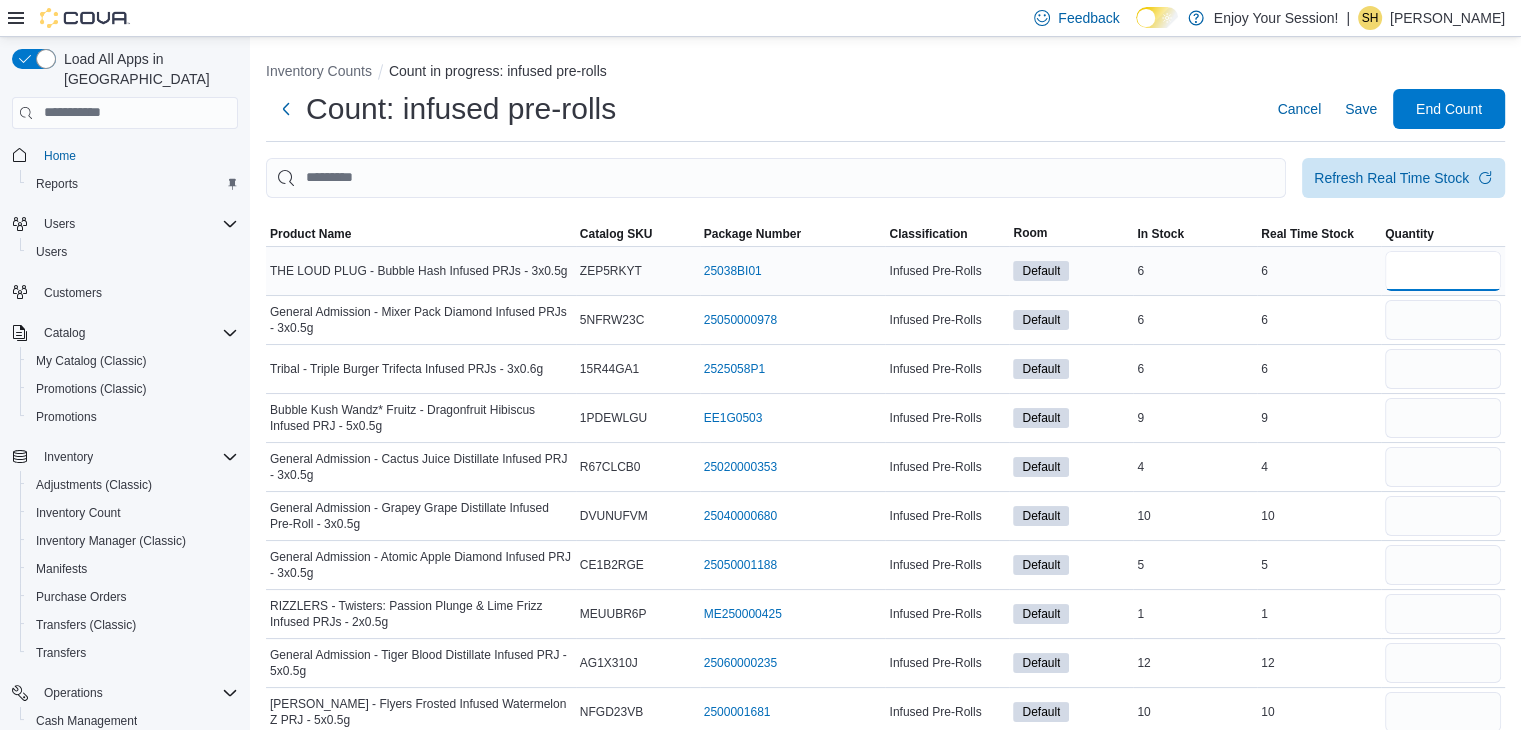 click at bounding box center (1443, 271) 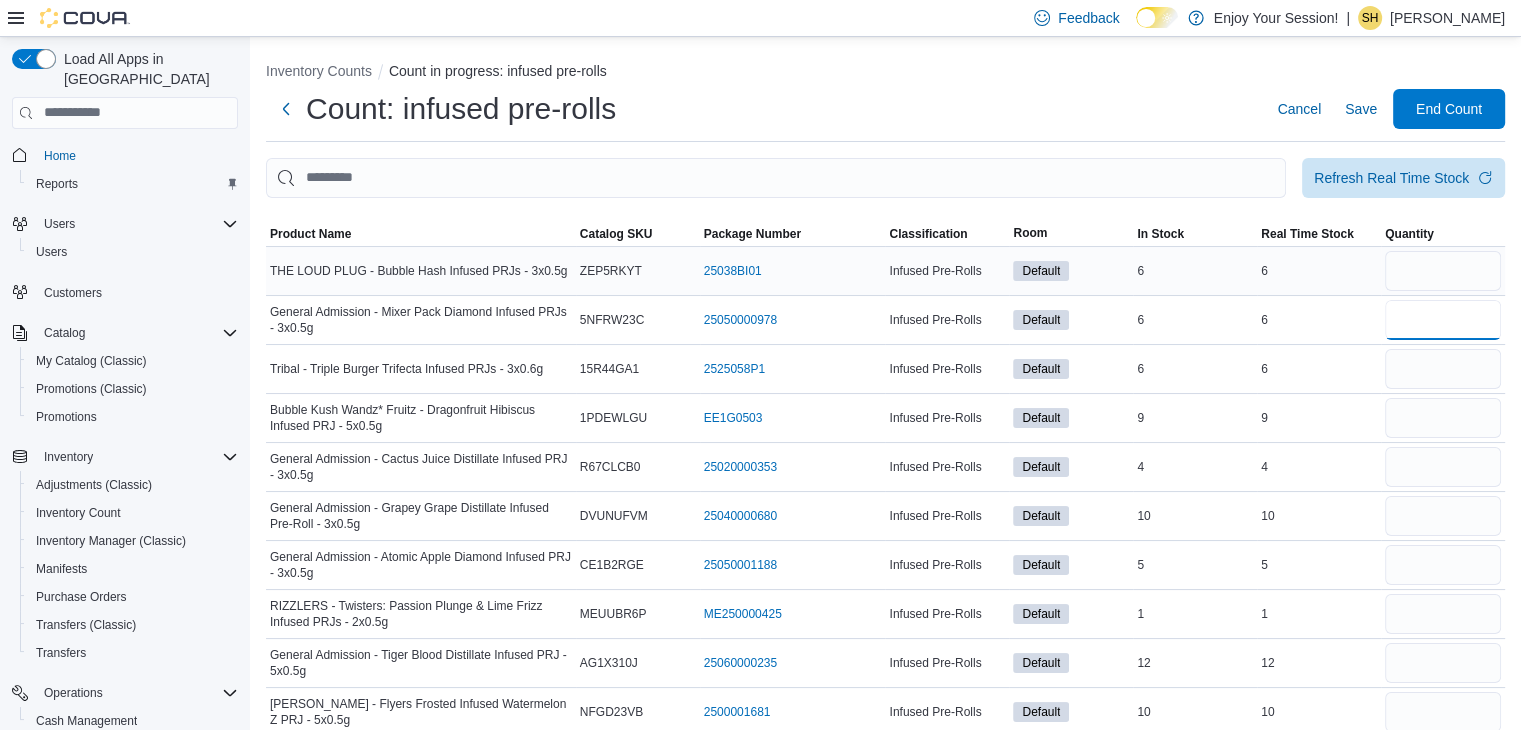 type 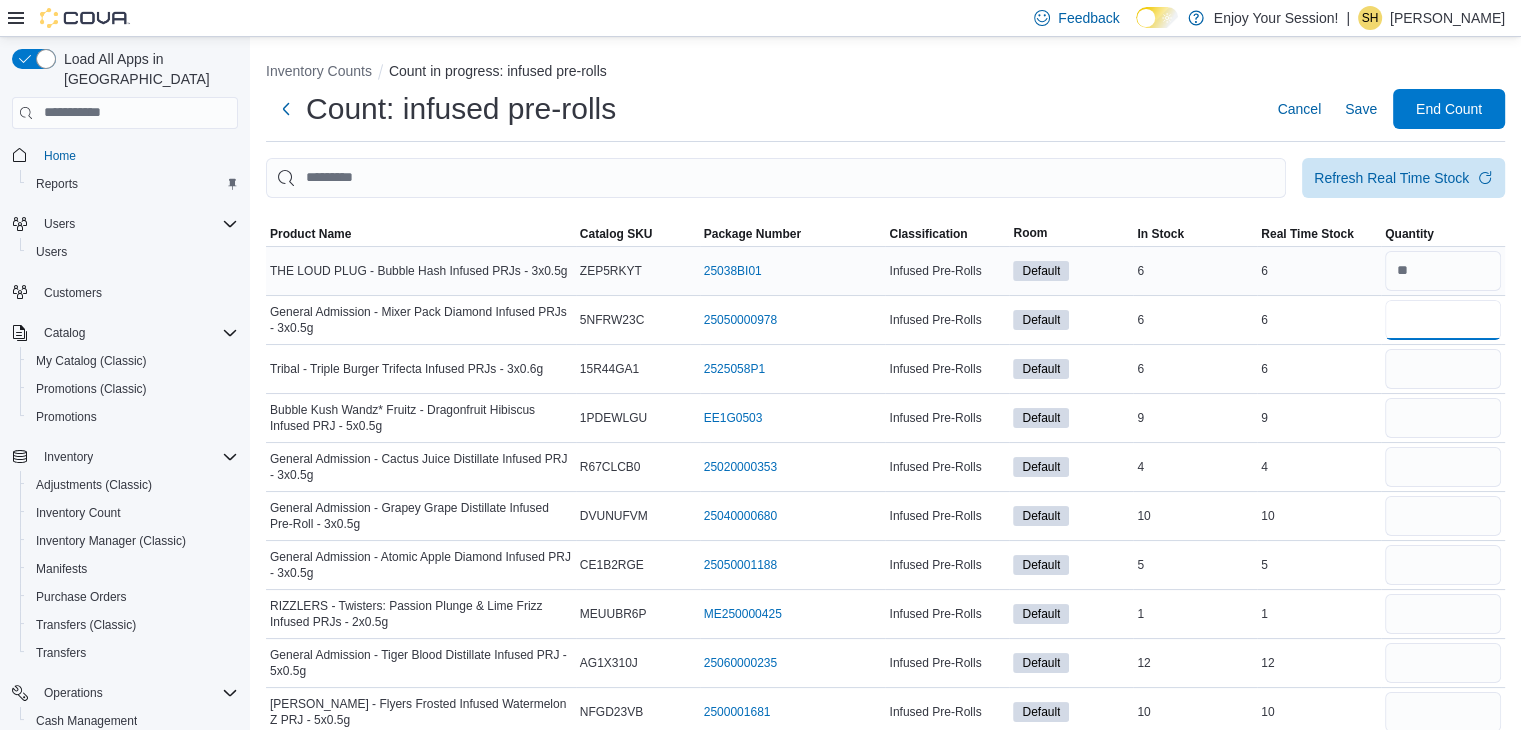 type on "*" 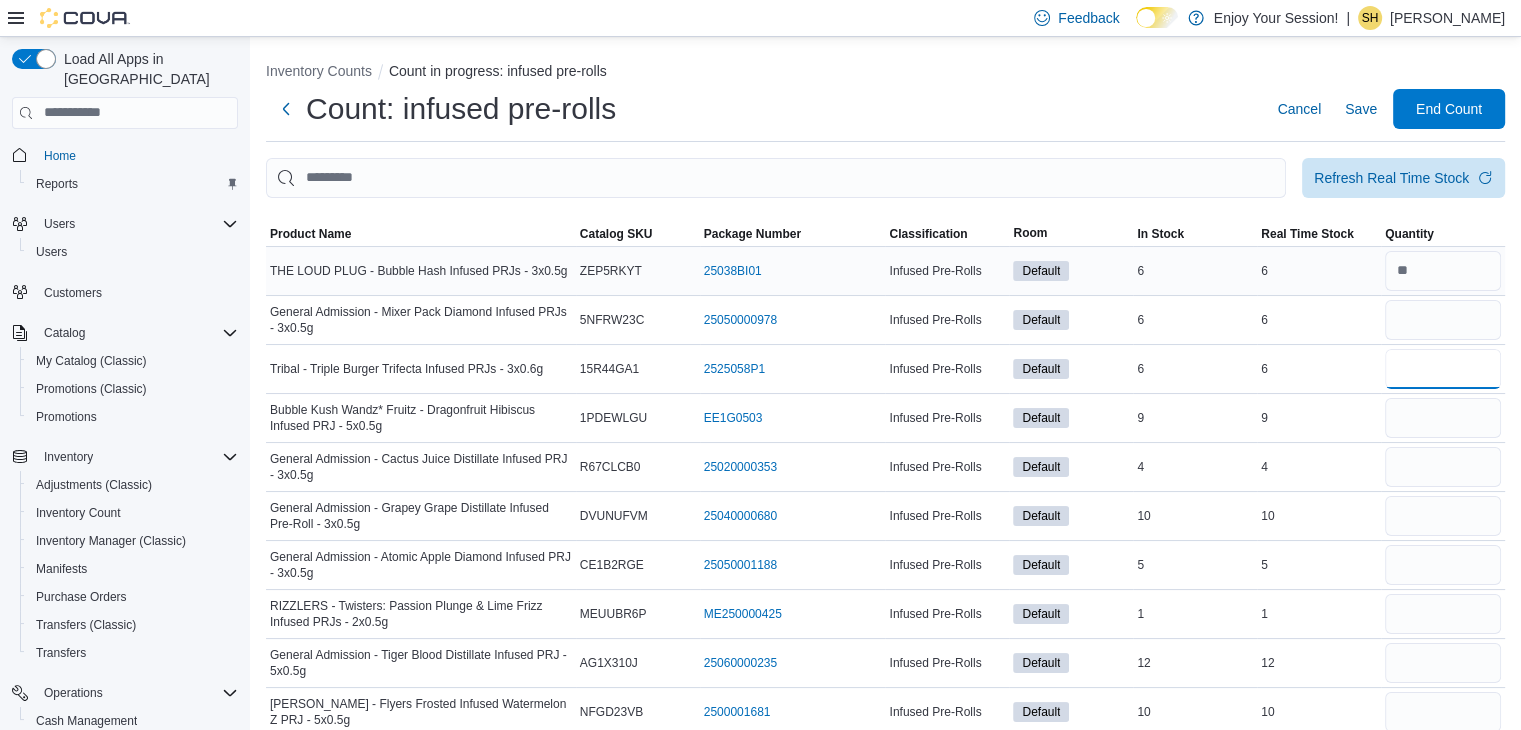 type 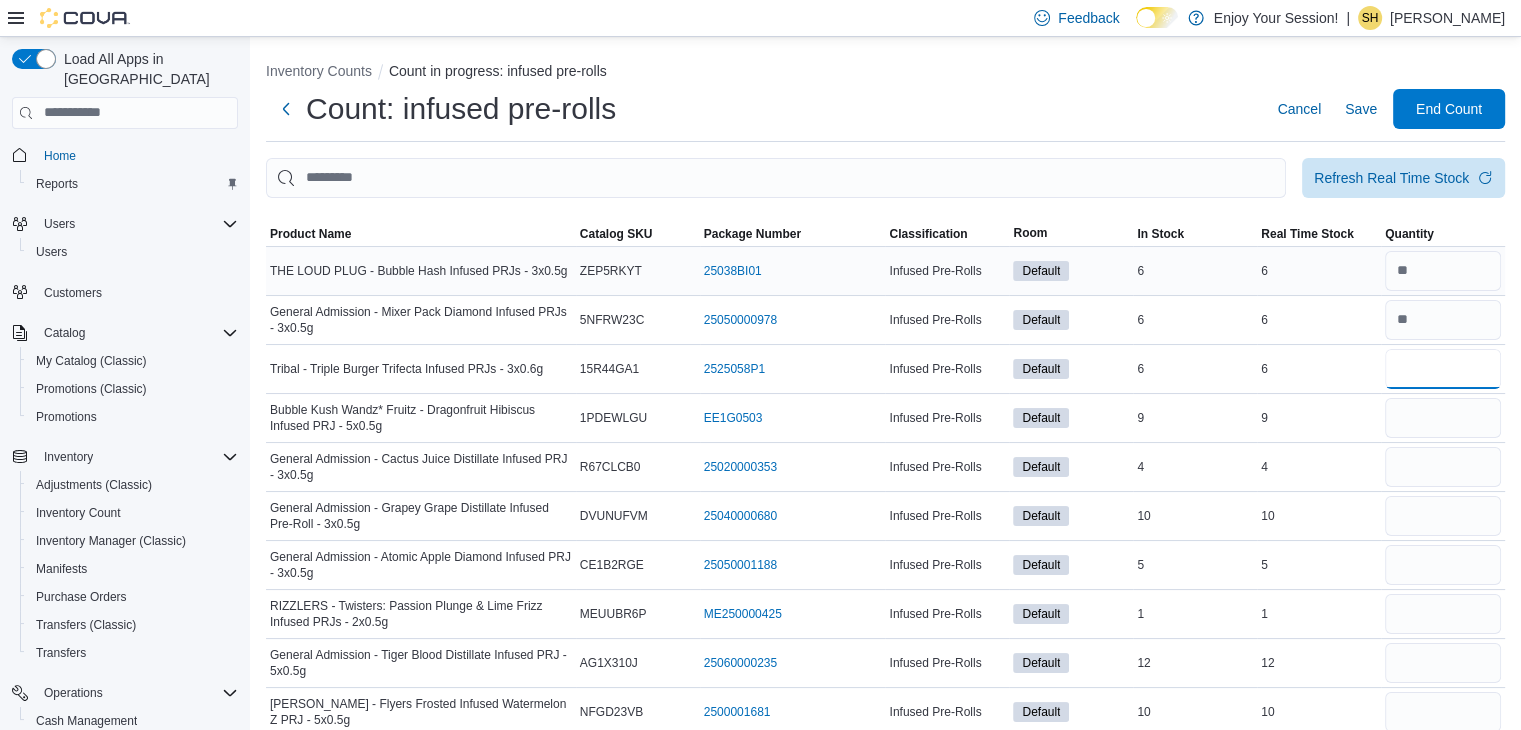 type on "*" 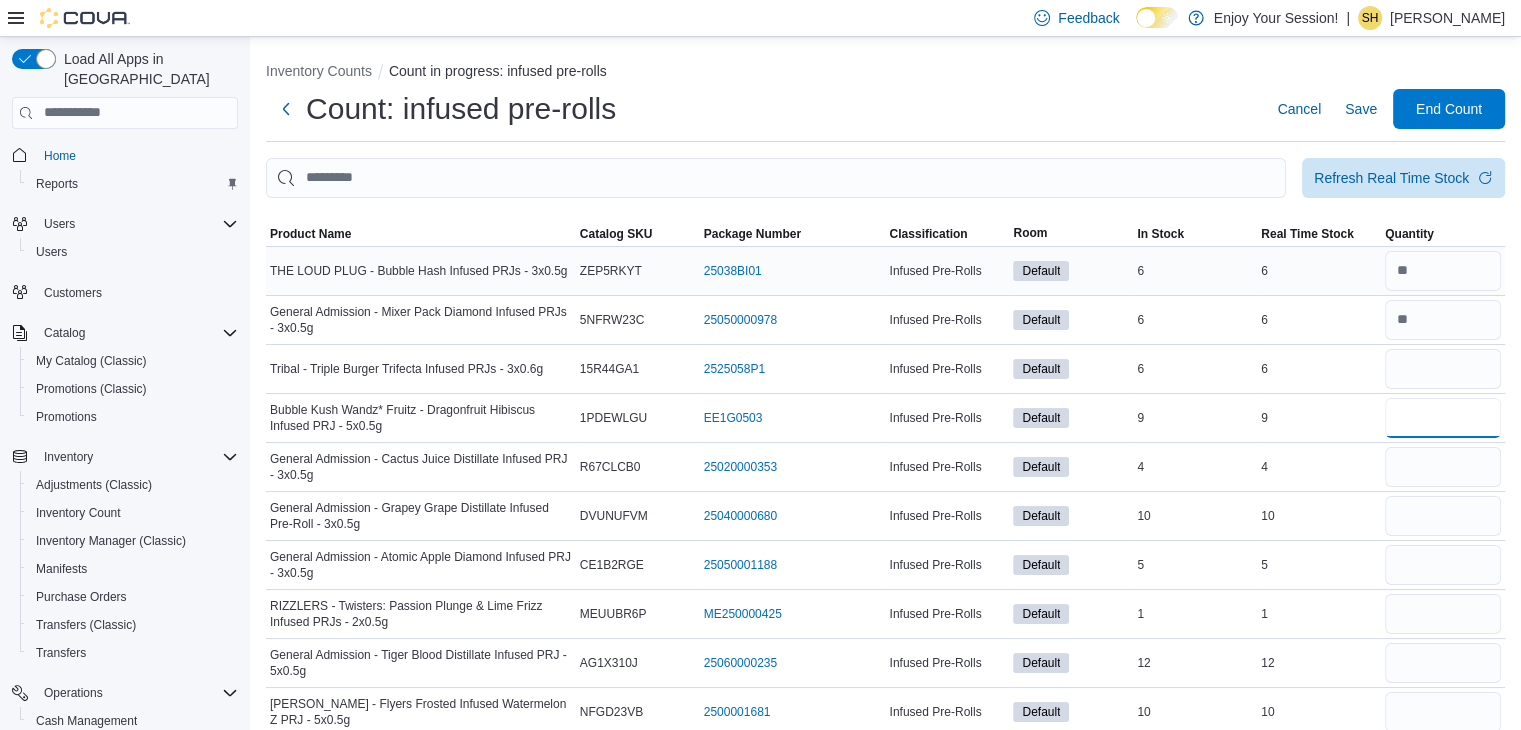 type 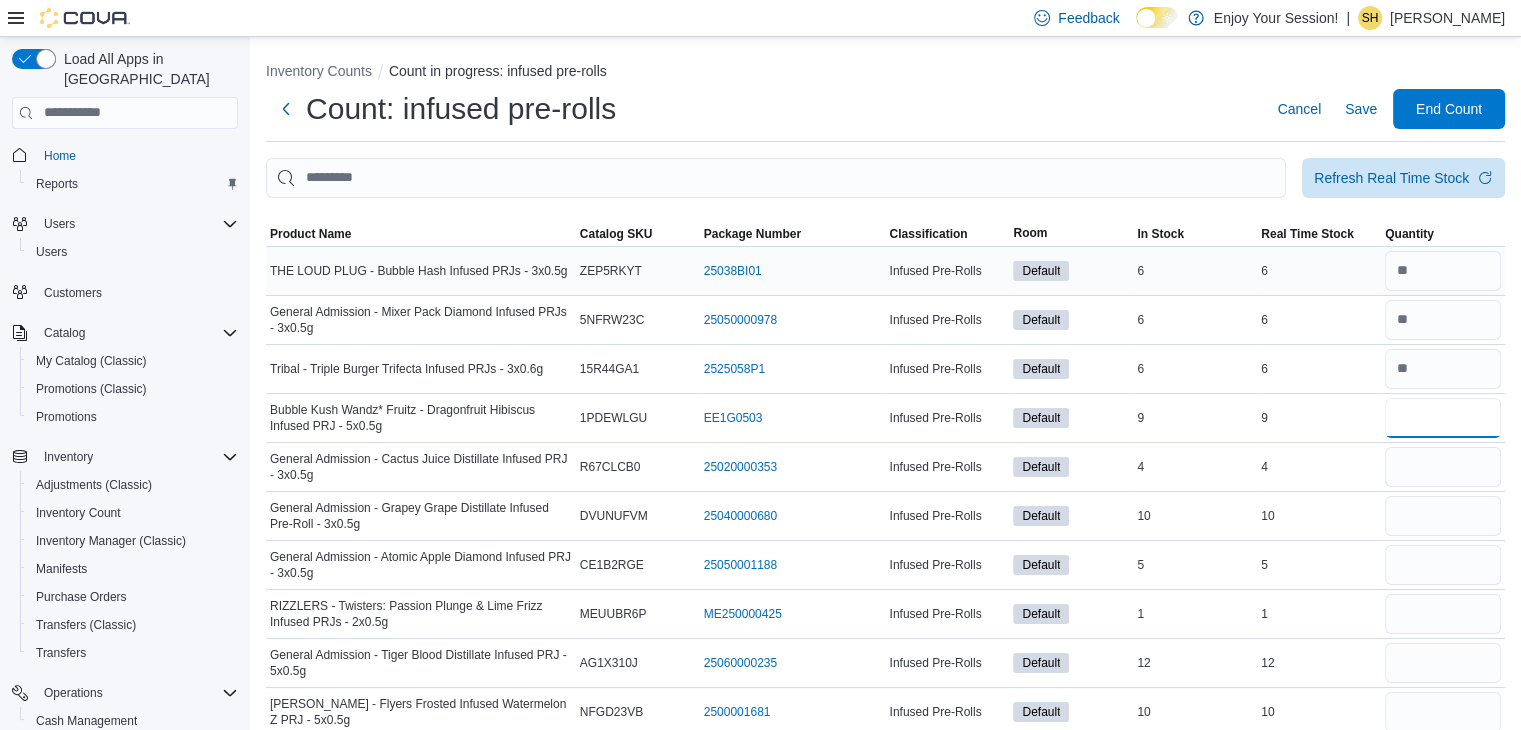 type on "*" 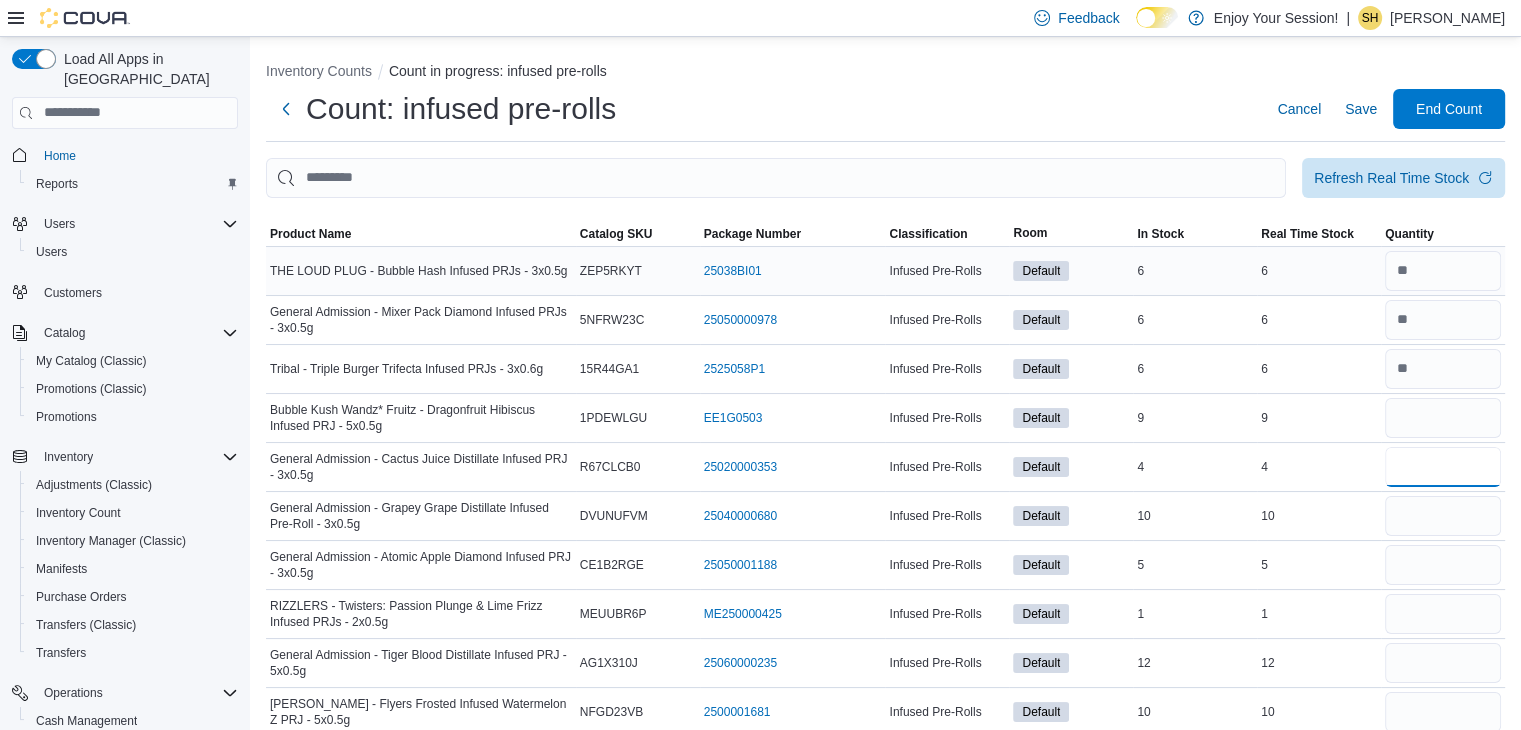 type 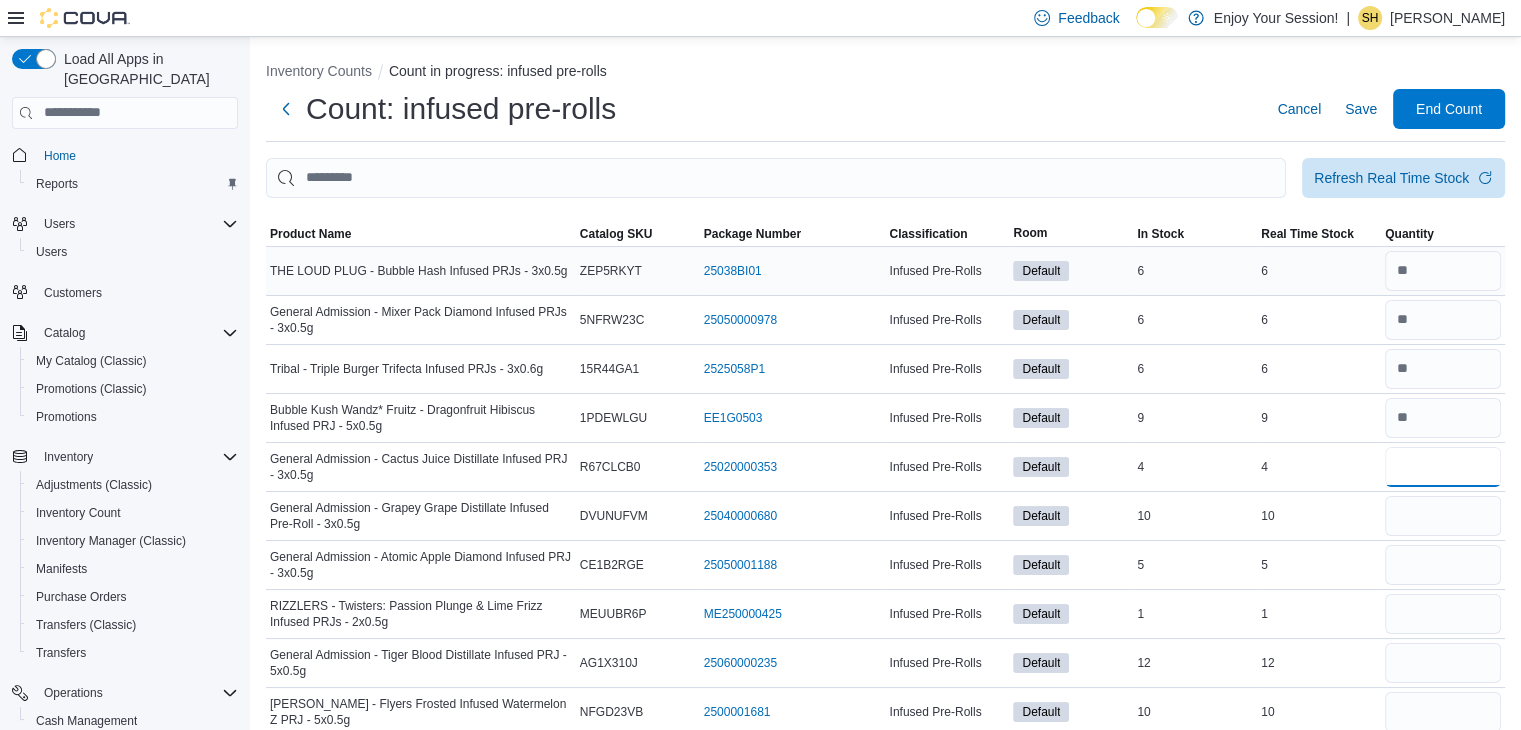 type on "*" 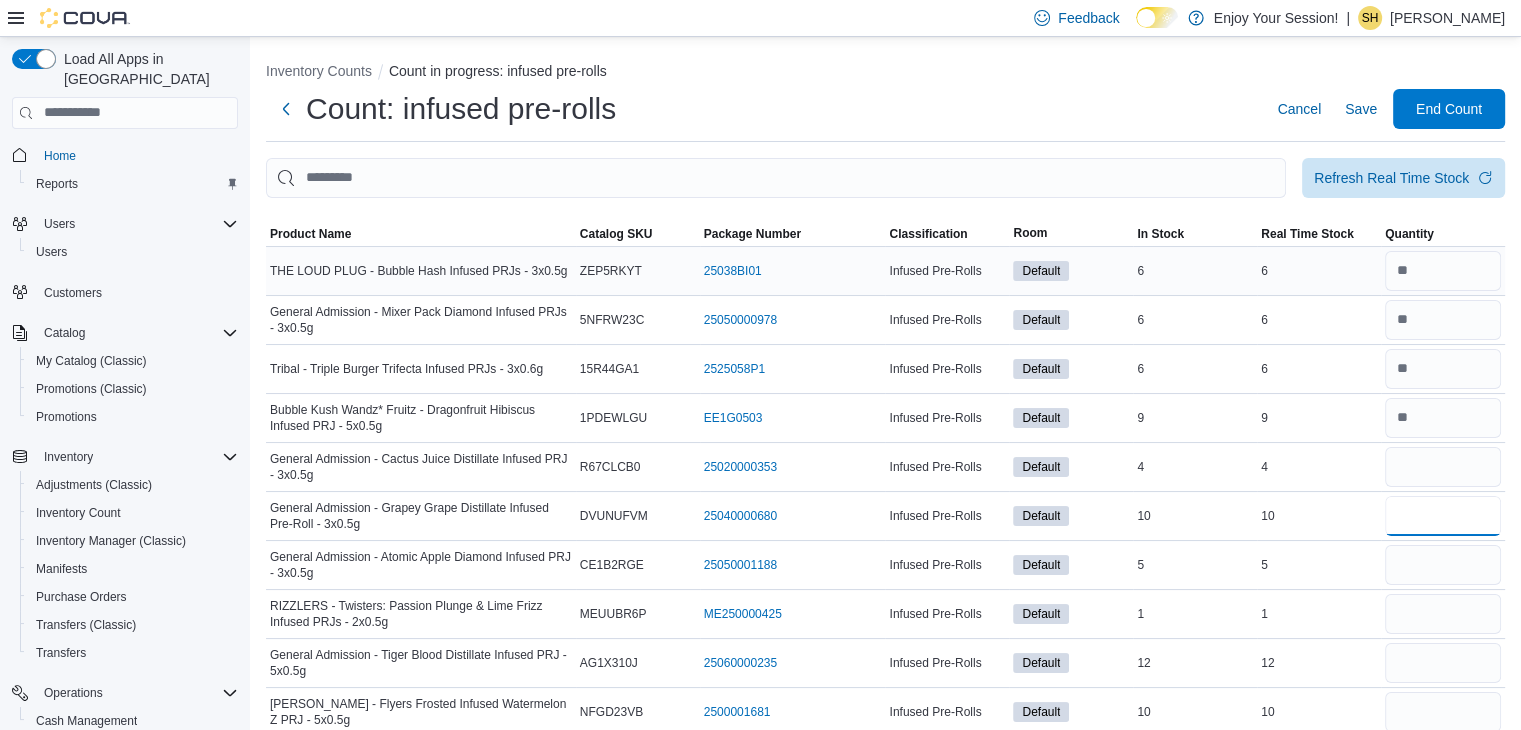 type 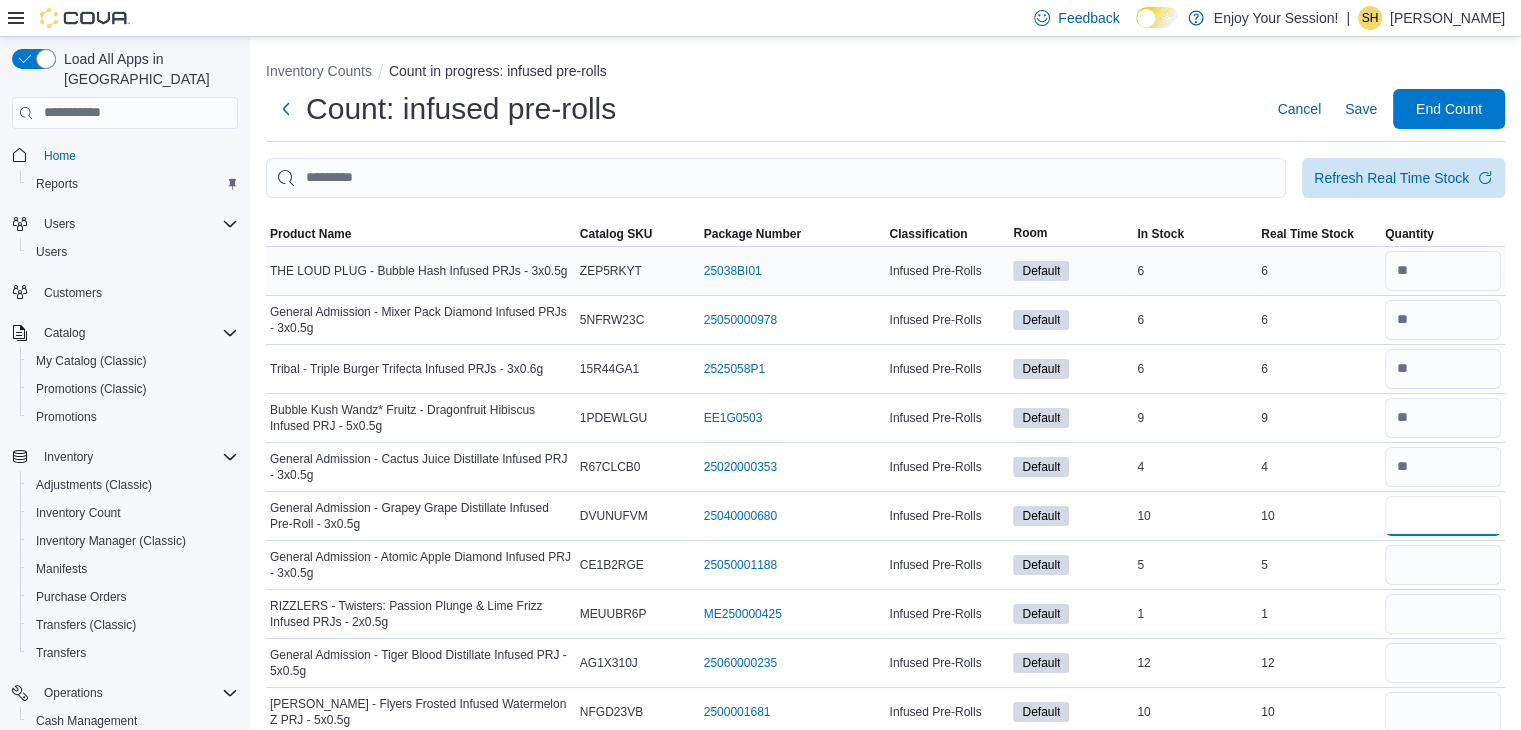 type on "**" 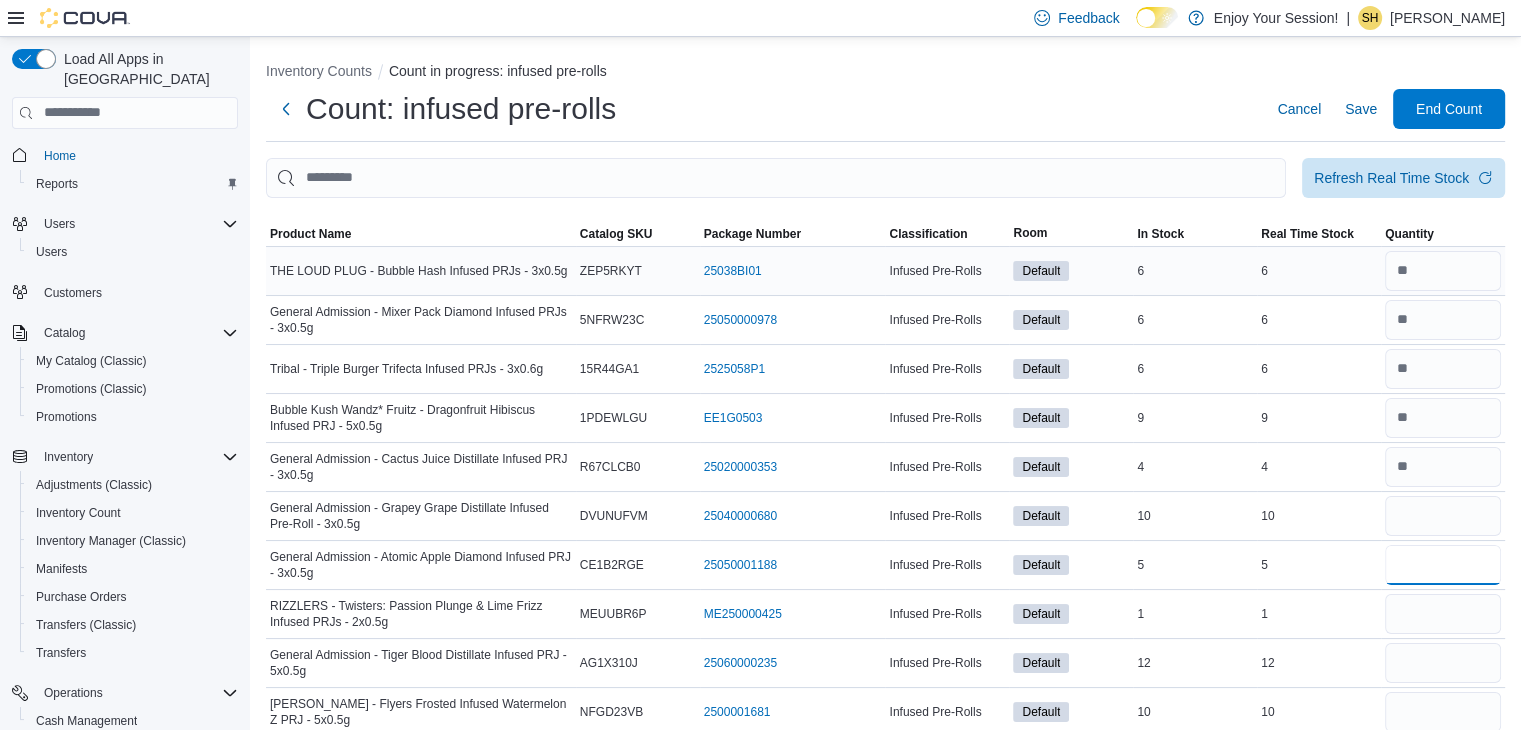 type 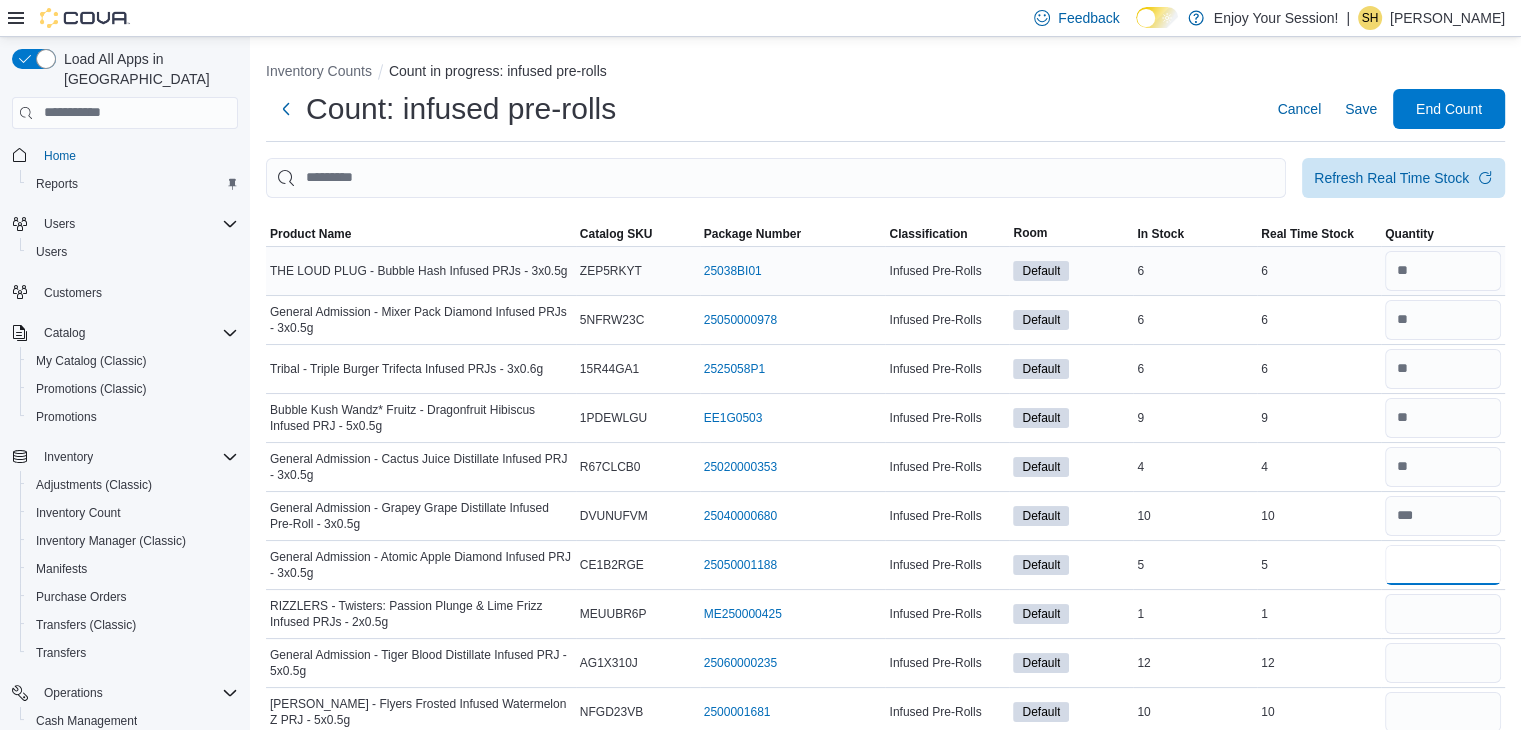 type on "*" 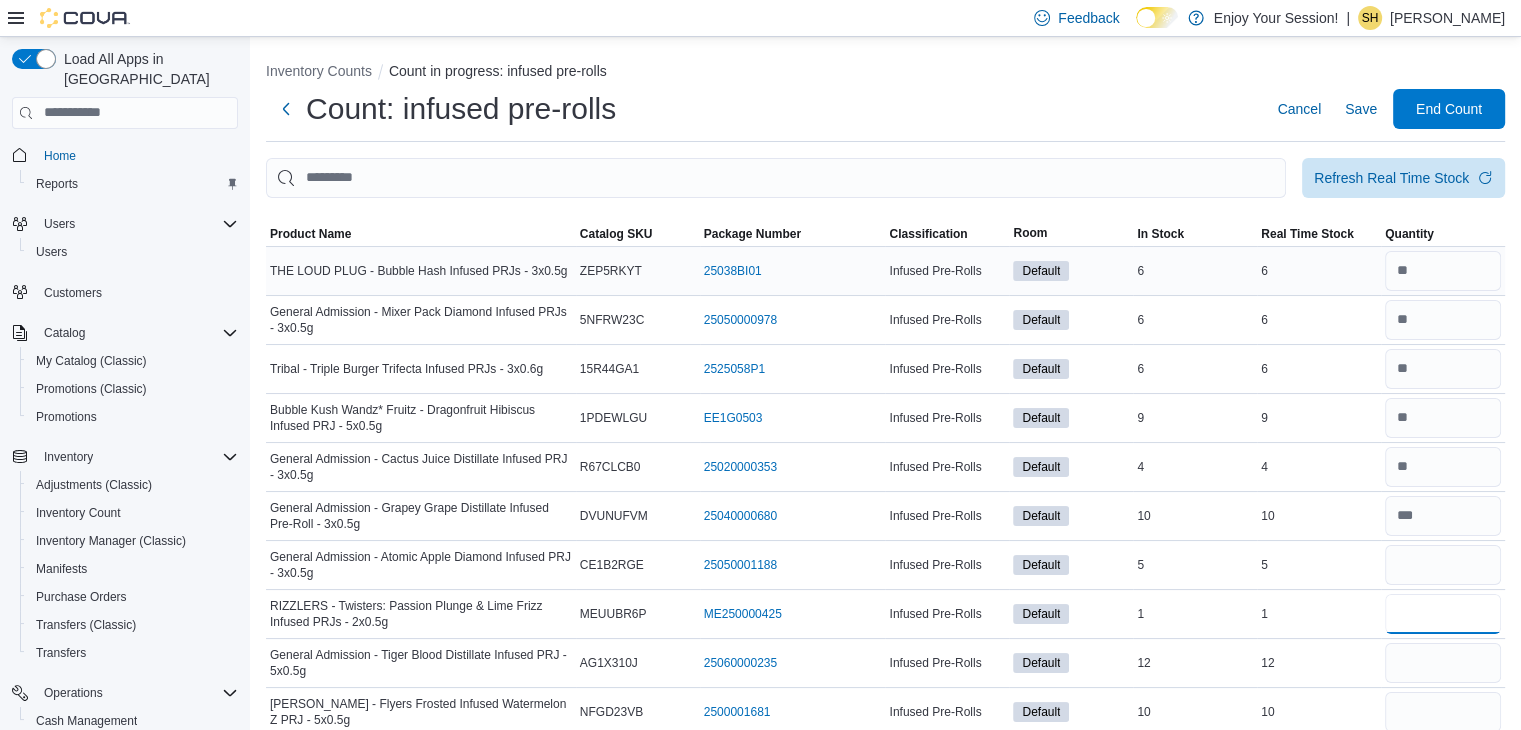 type 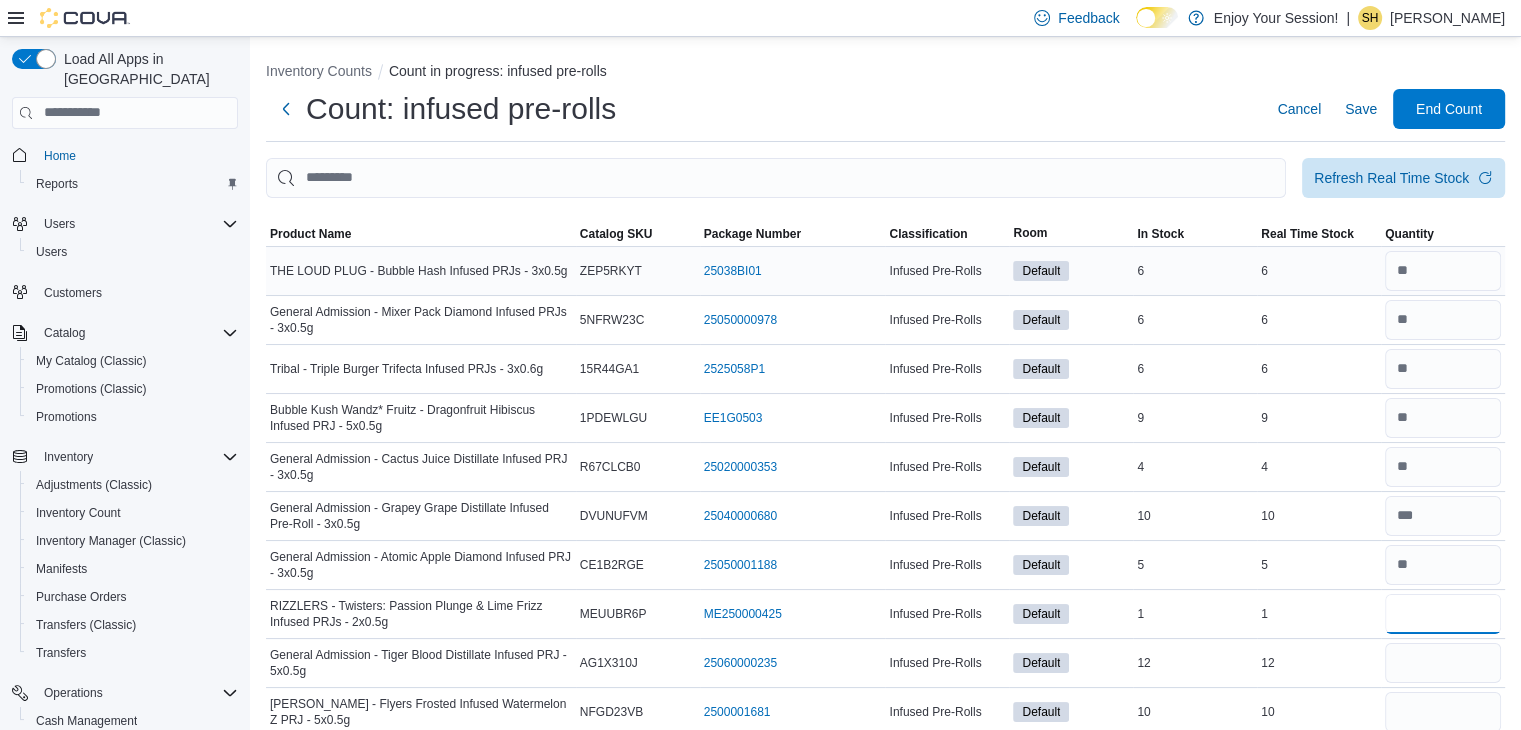 type on "*" 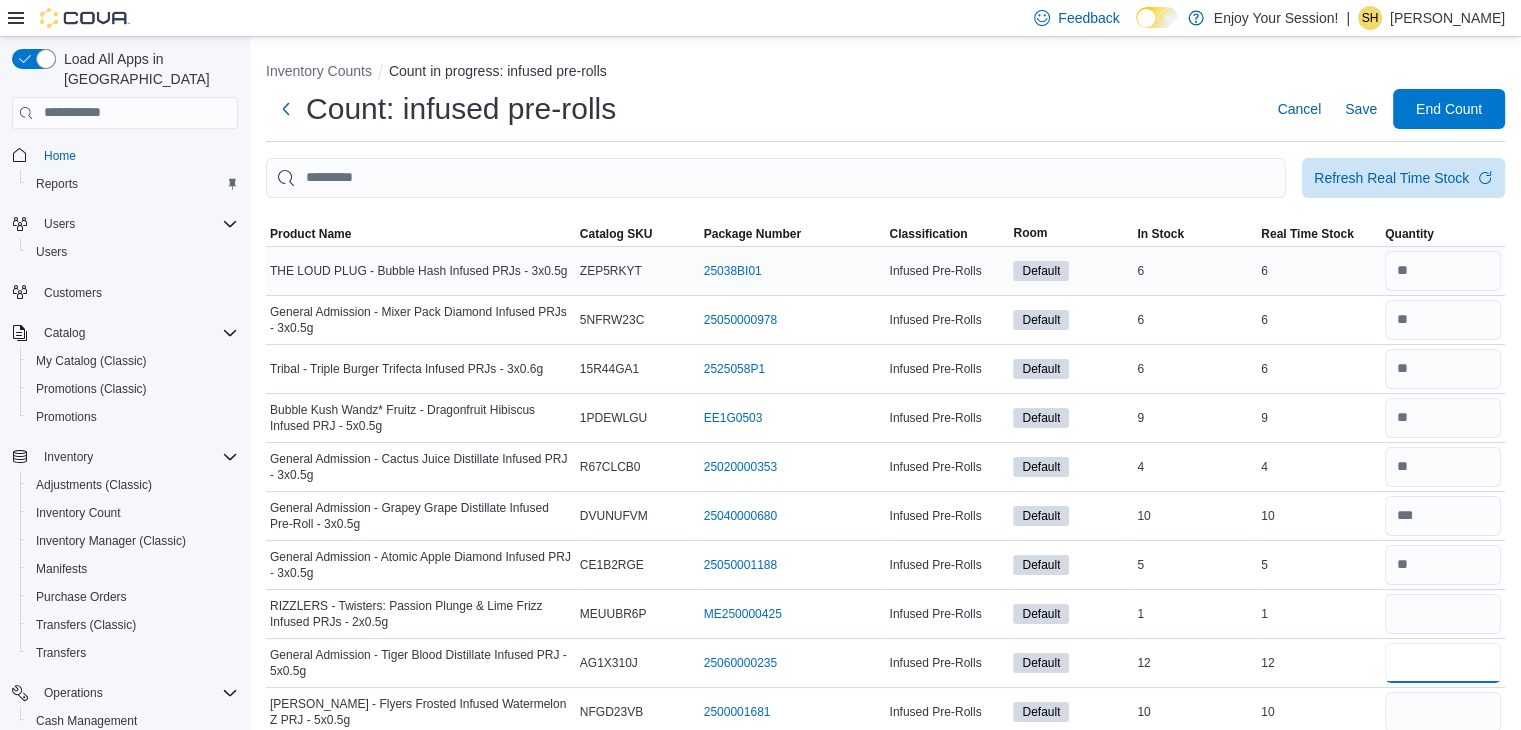 type 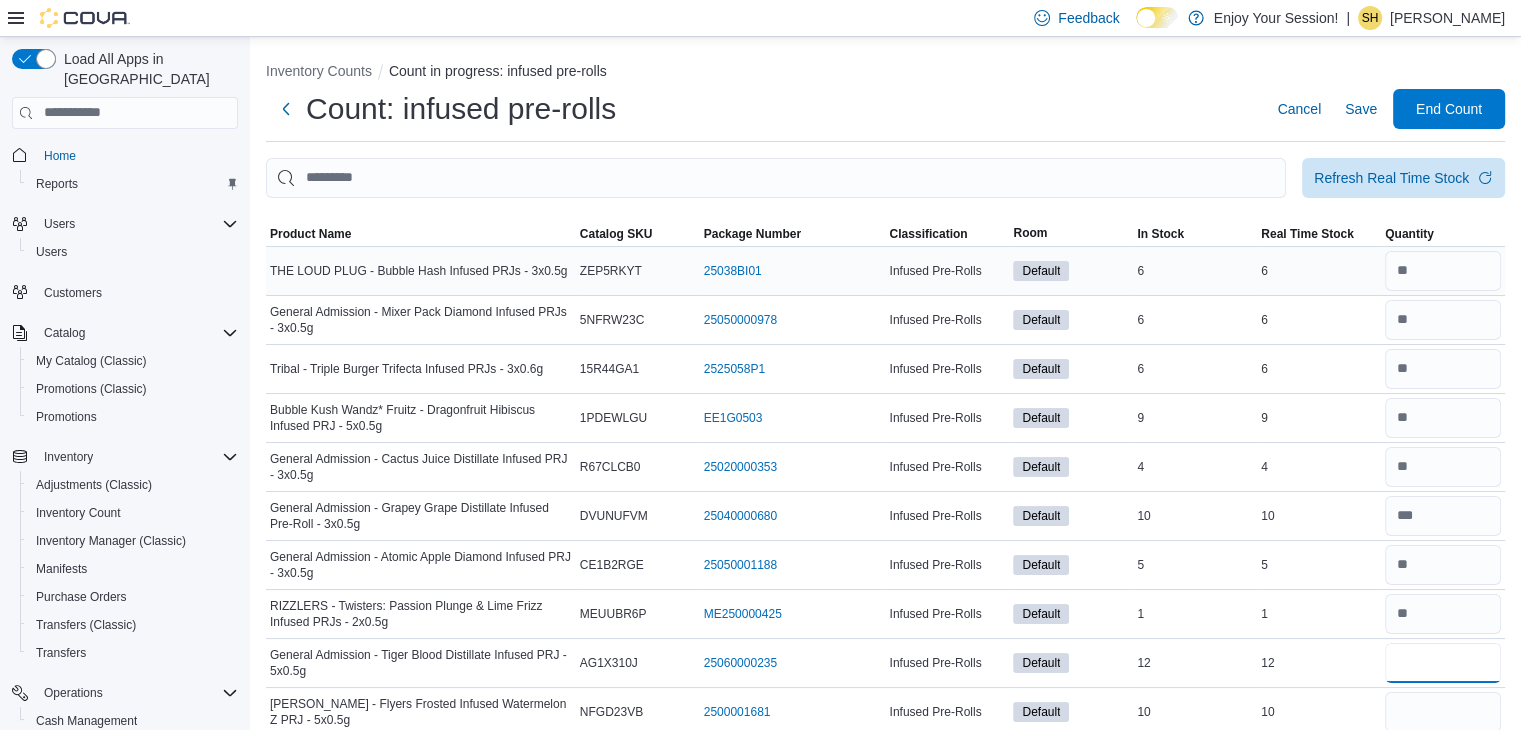 type on "**" 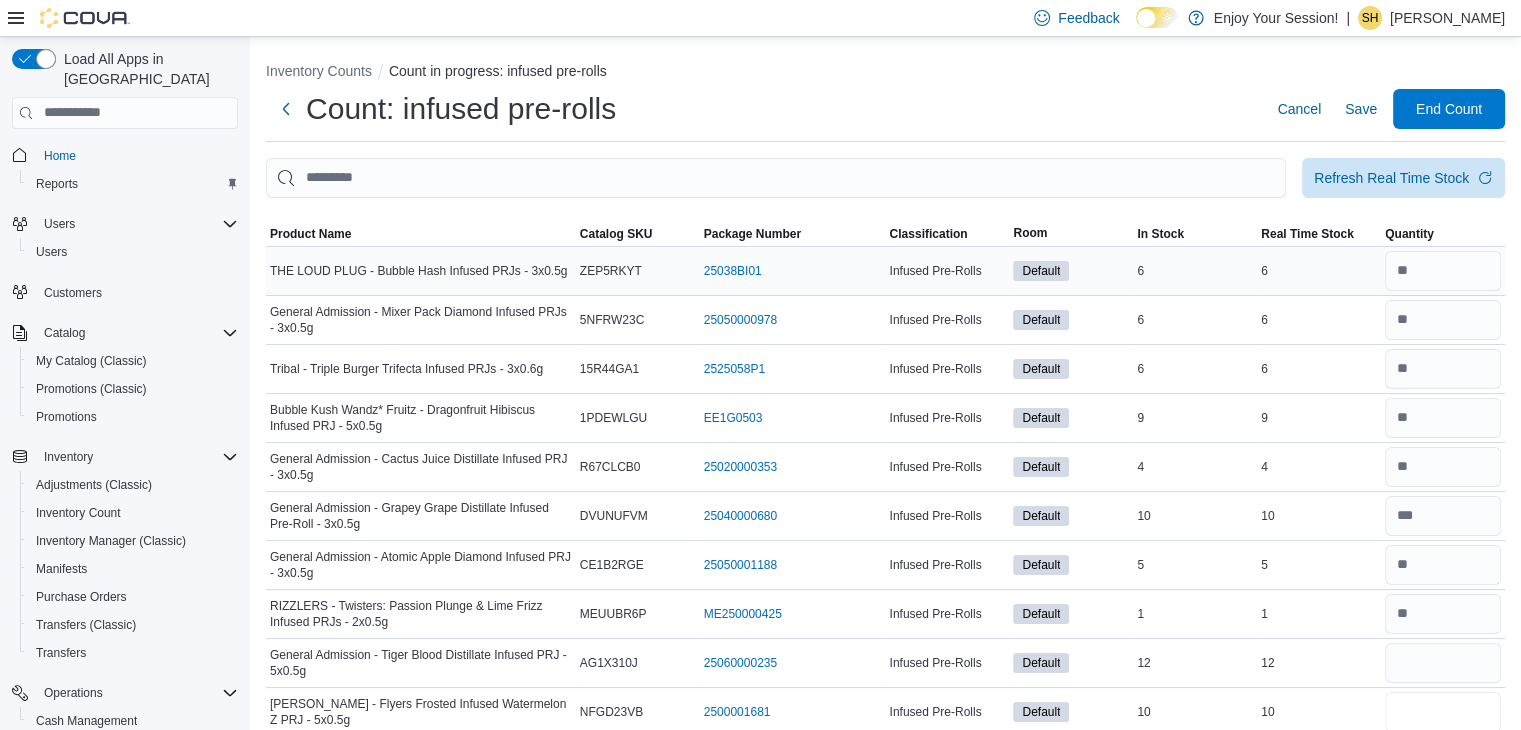 type 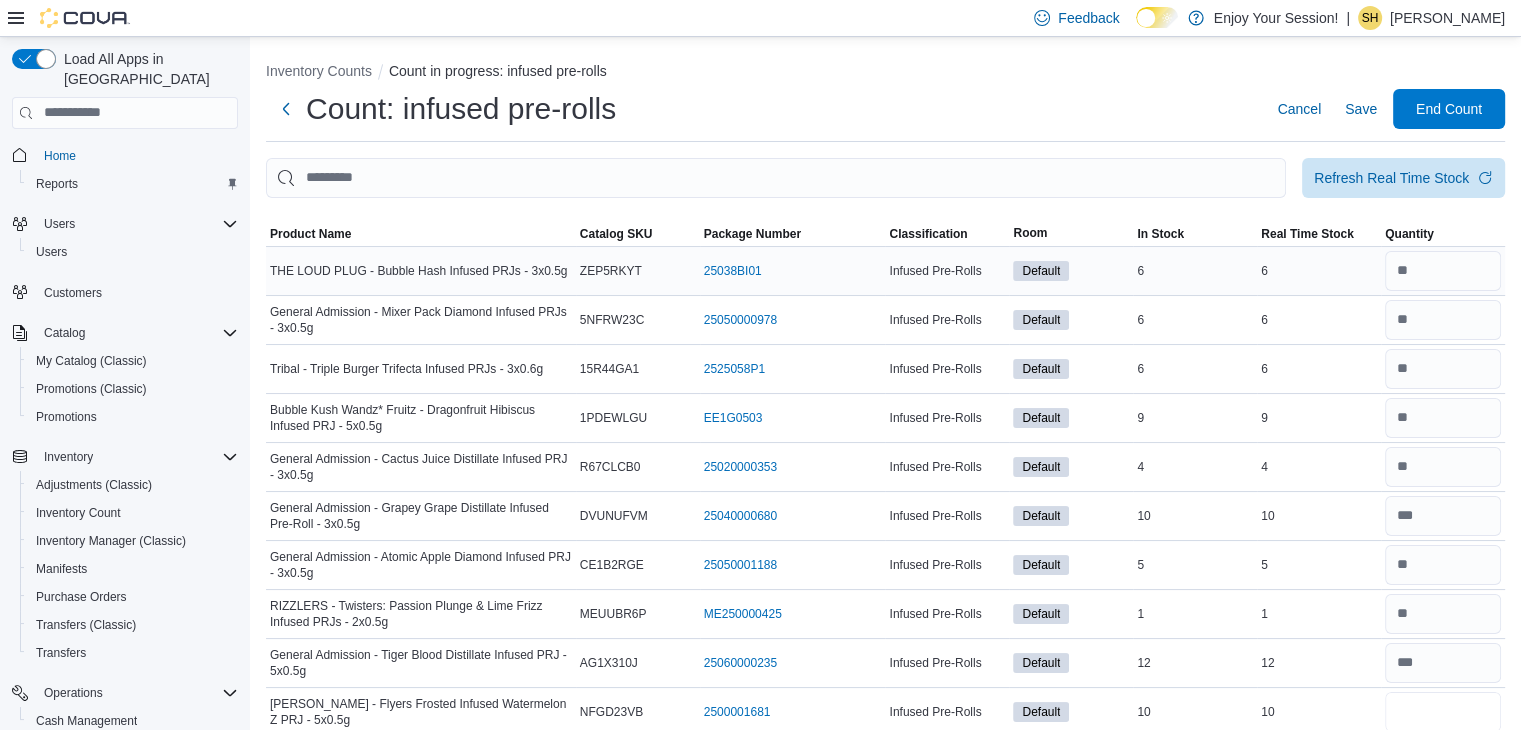 type on "**" 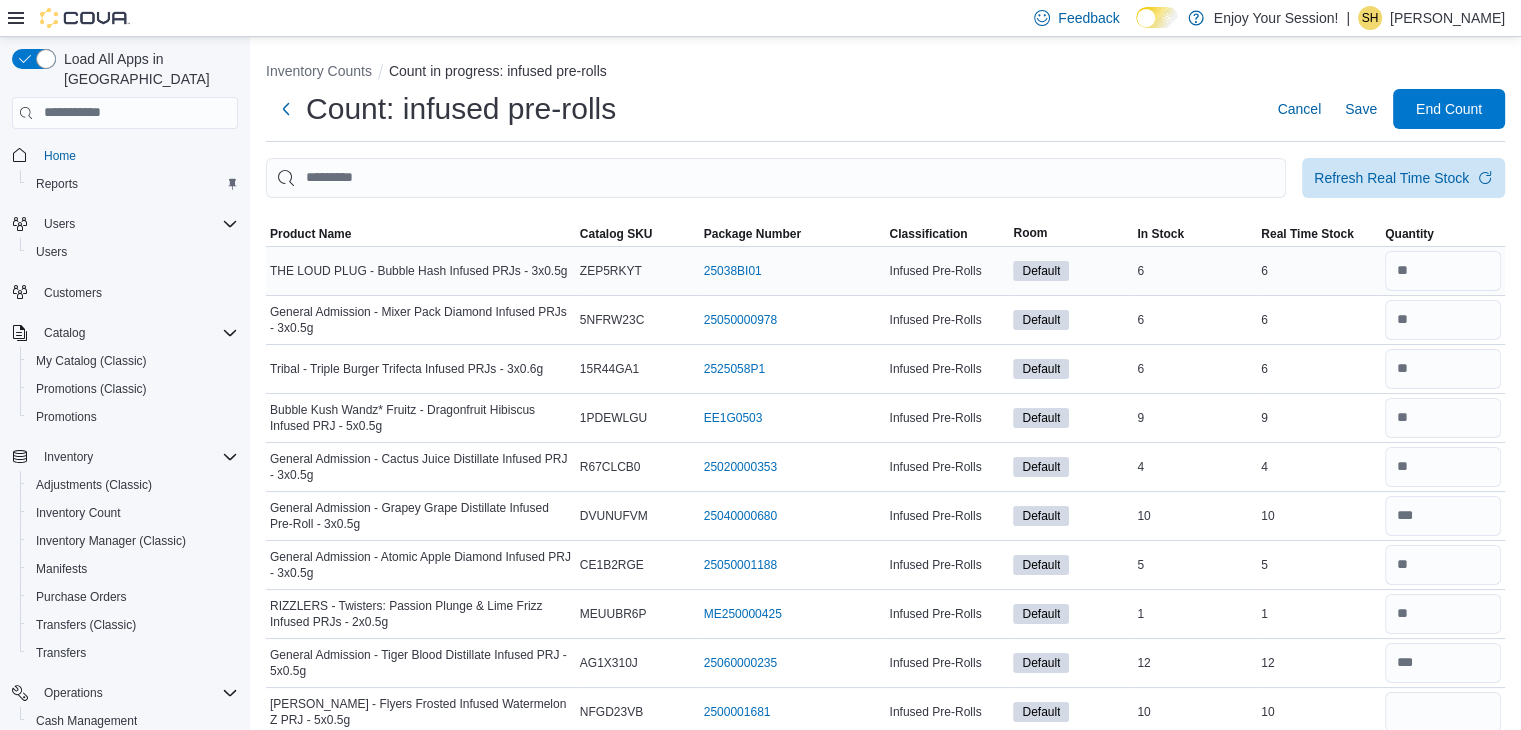 type 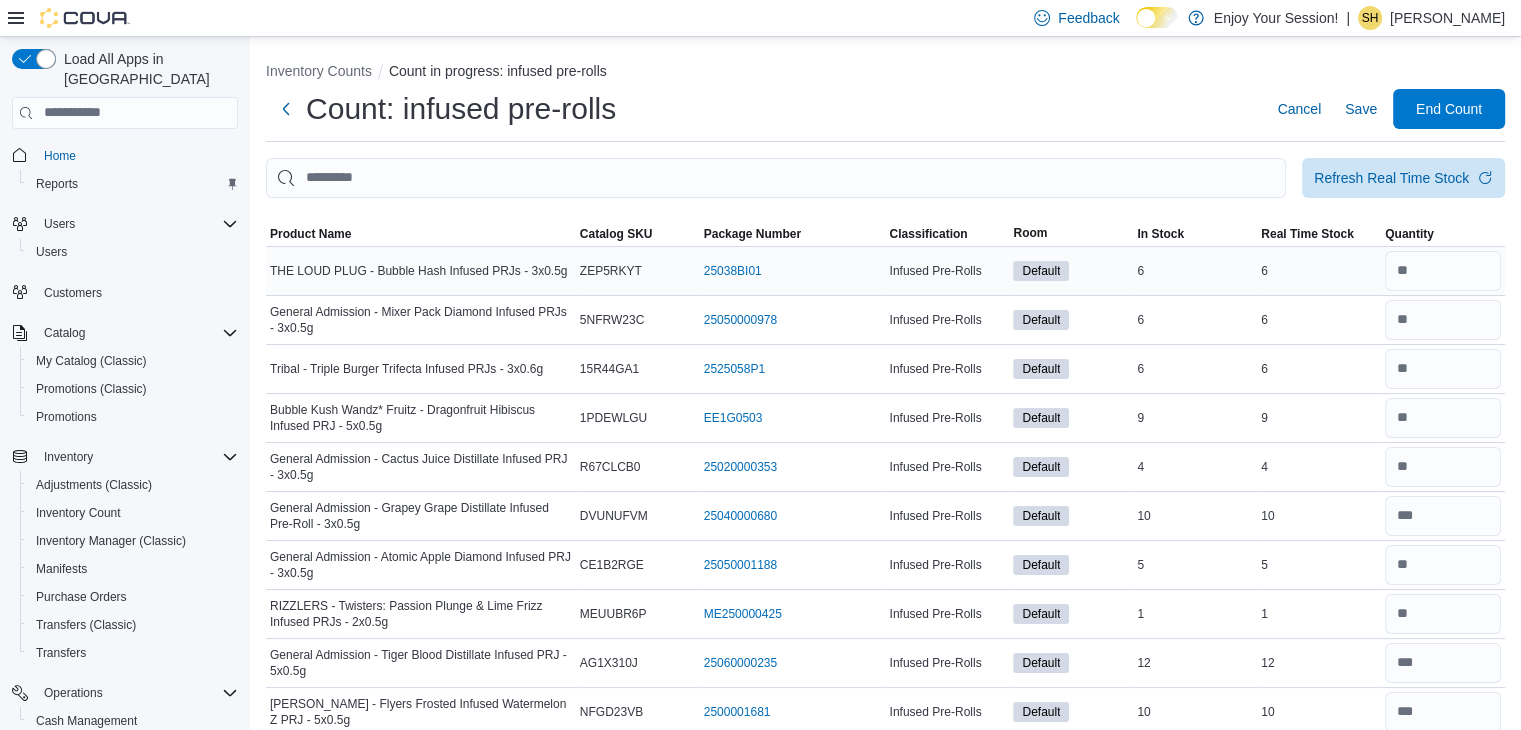 scroll, scrollTop: 393, scrollLeft: 0, axis: vertical 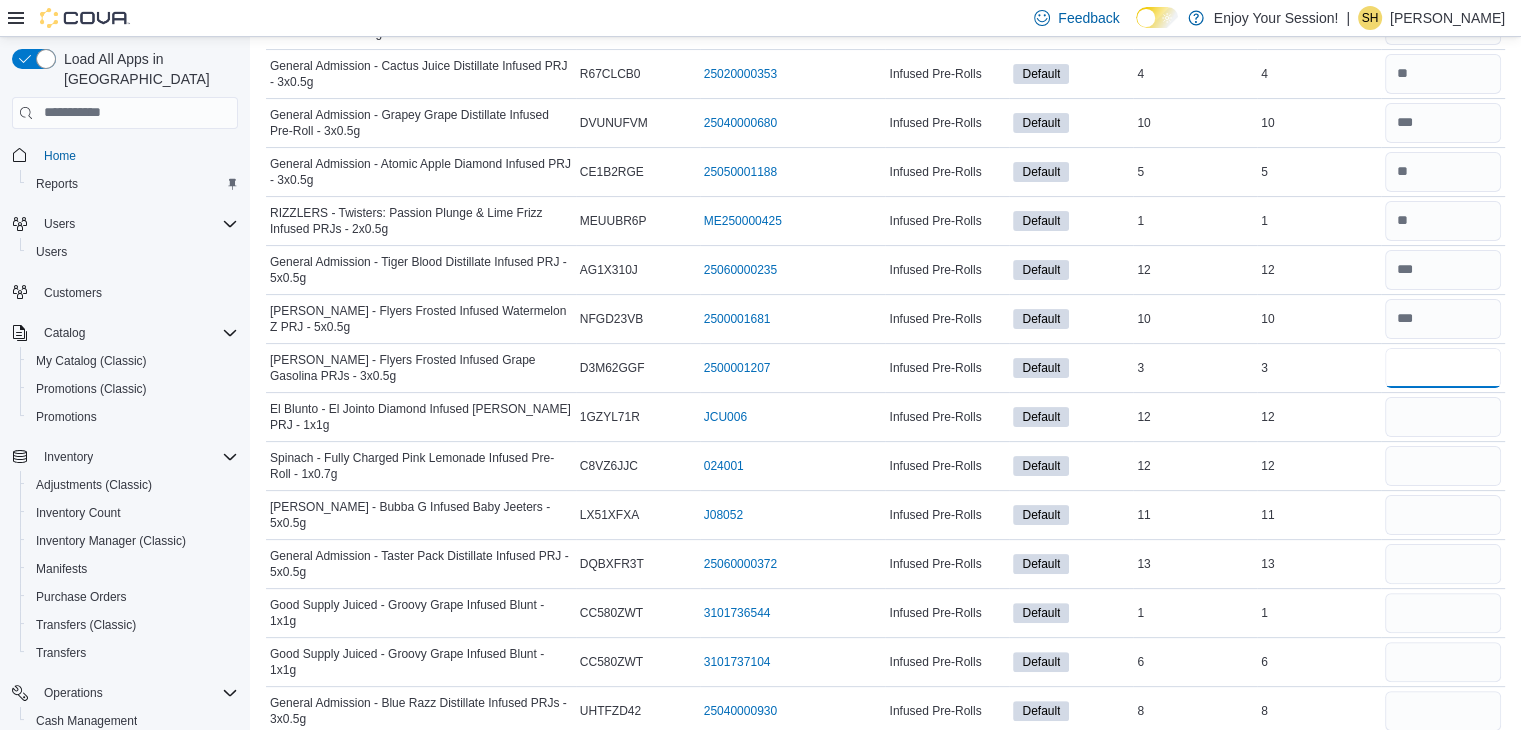 type on "*" 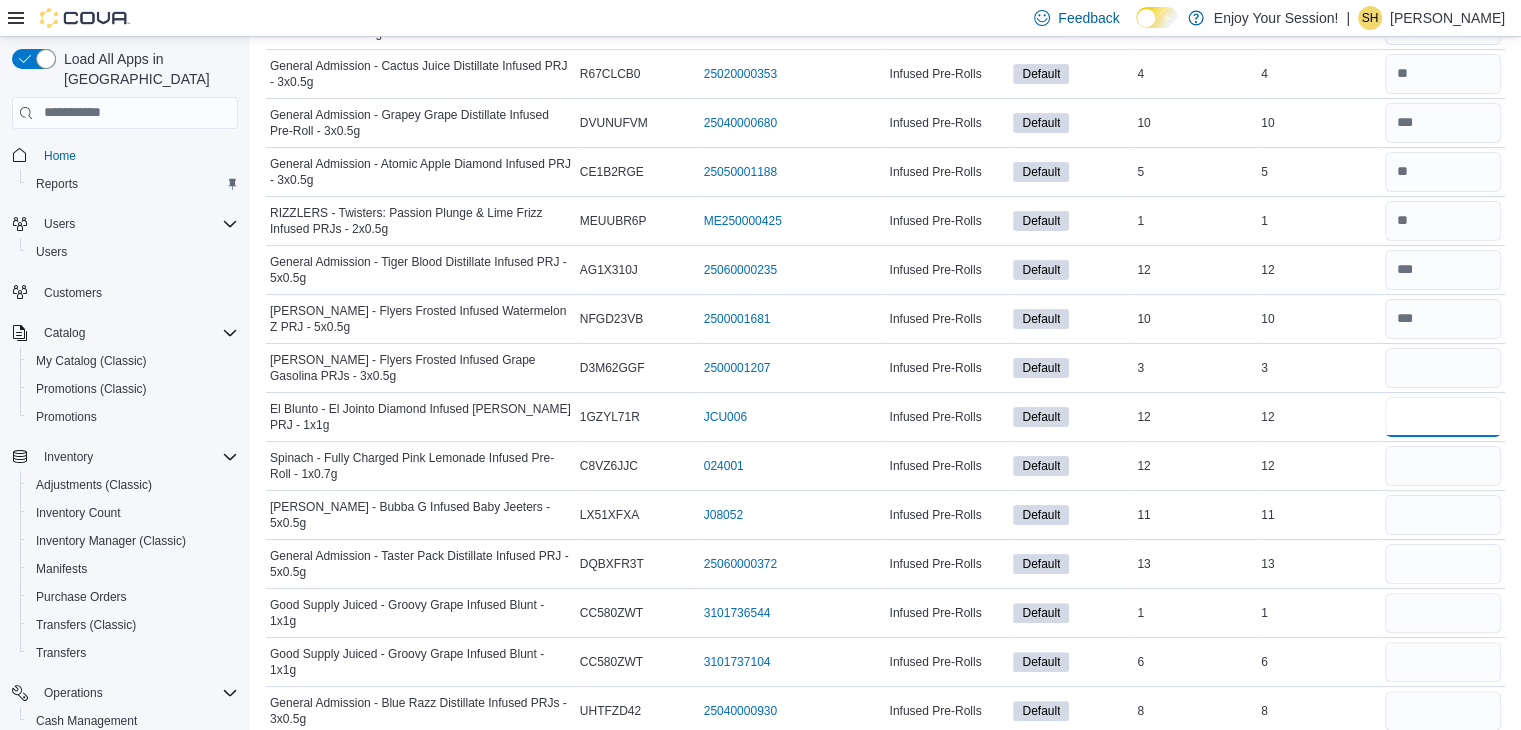type 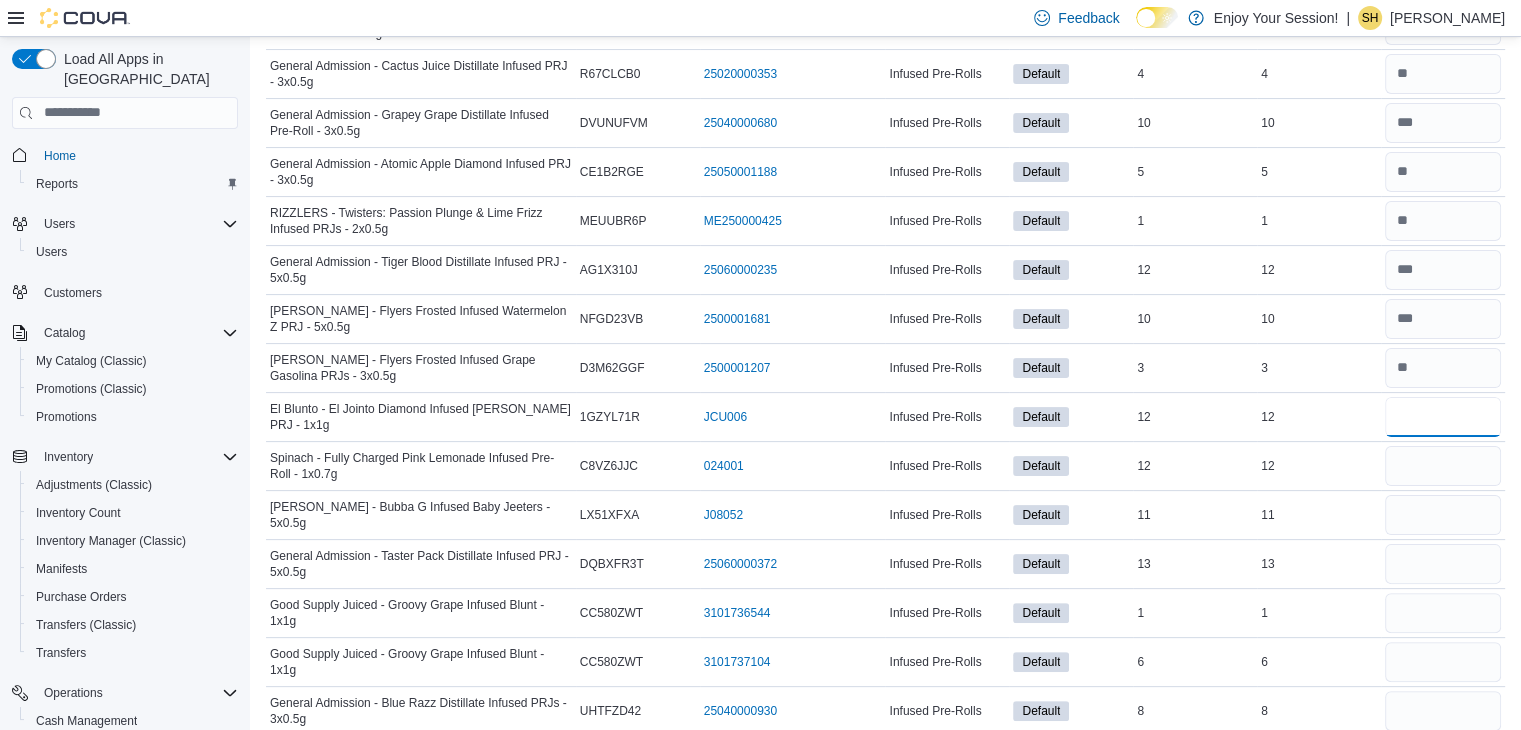 type on "**" 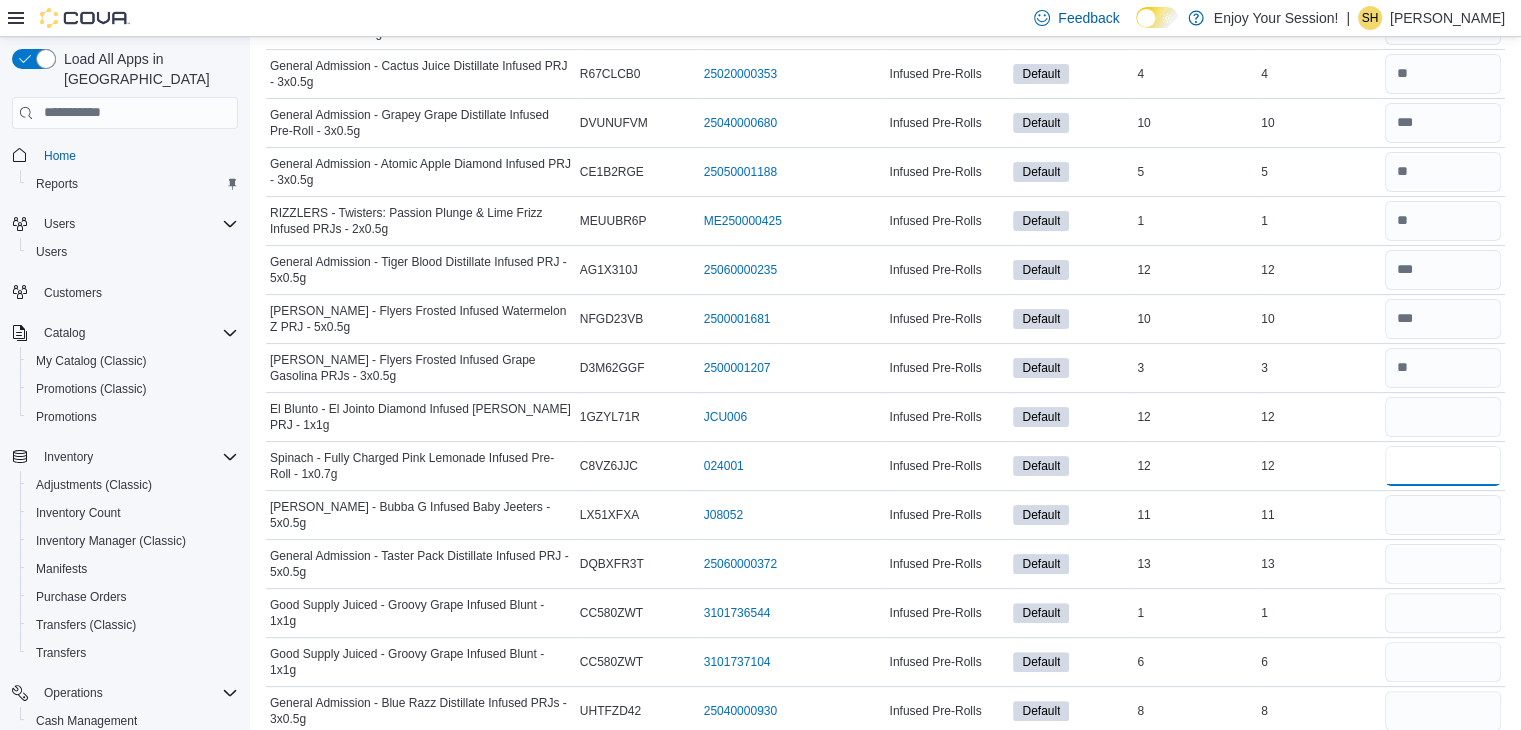 type 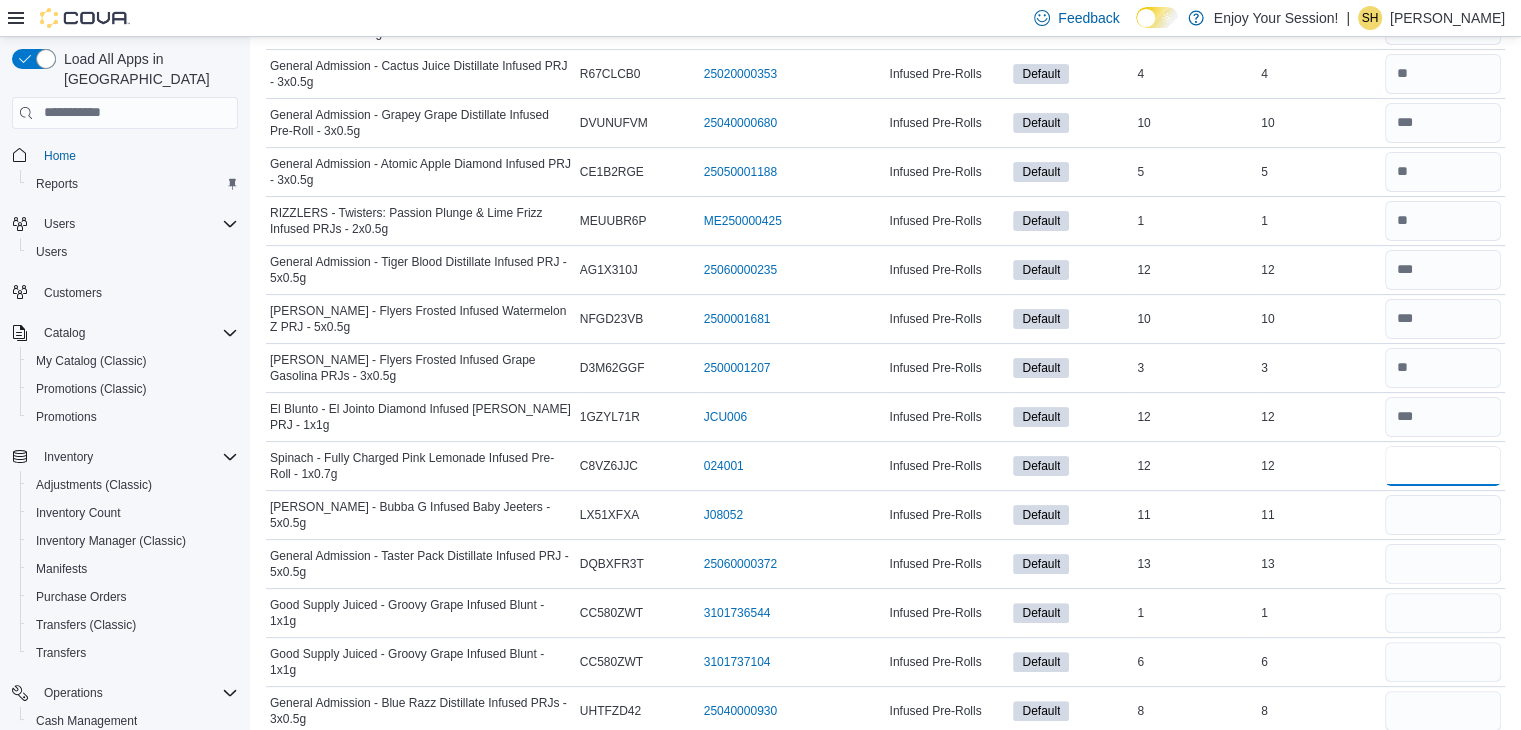 type on "**" 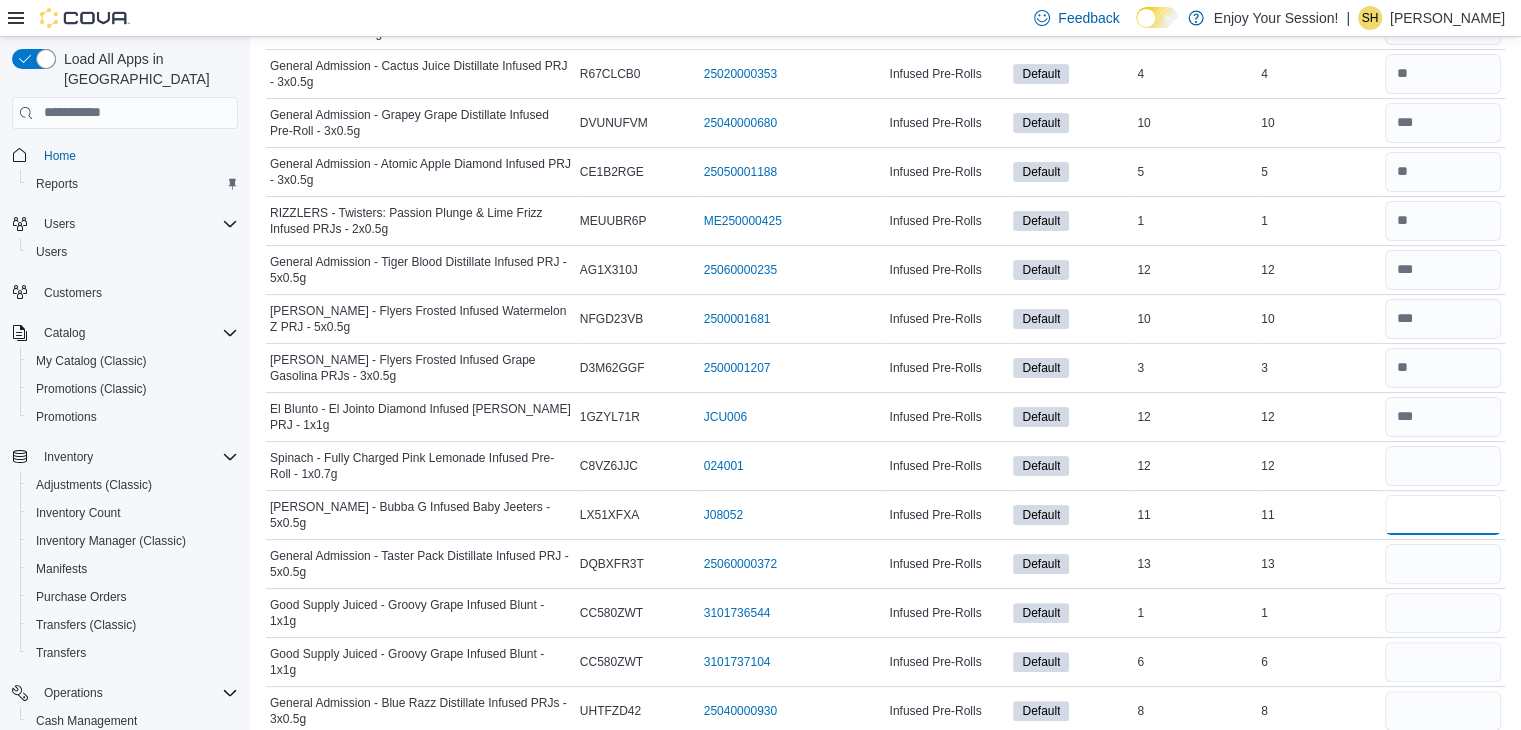 type 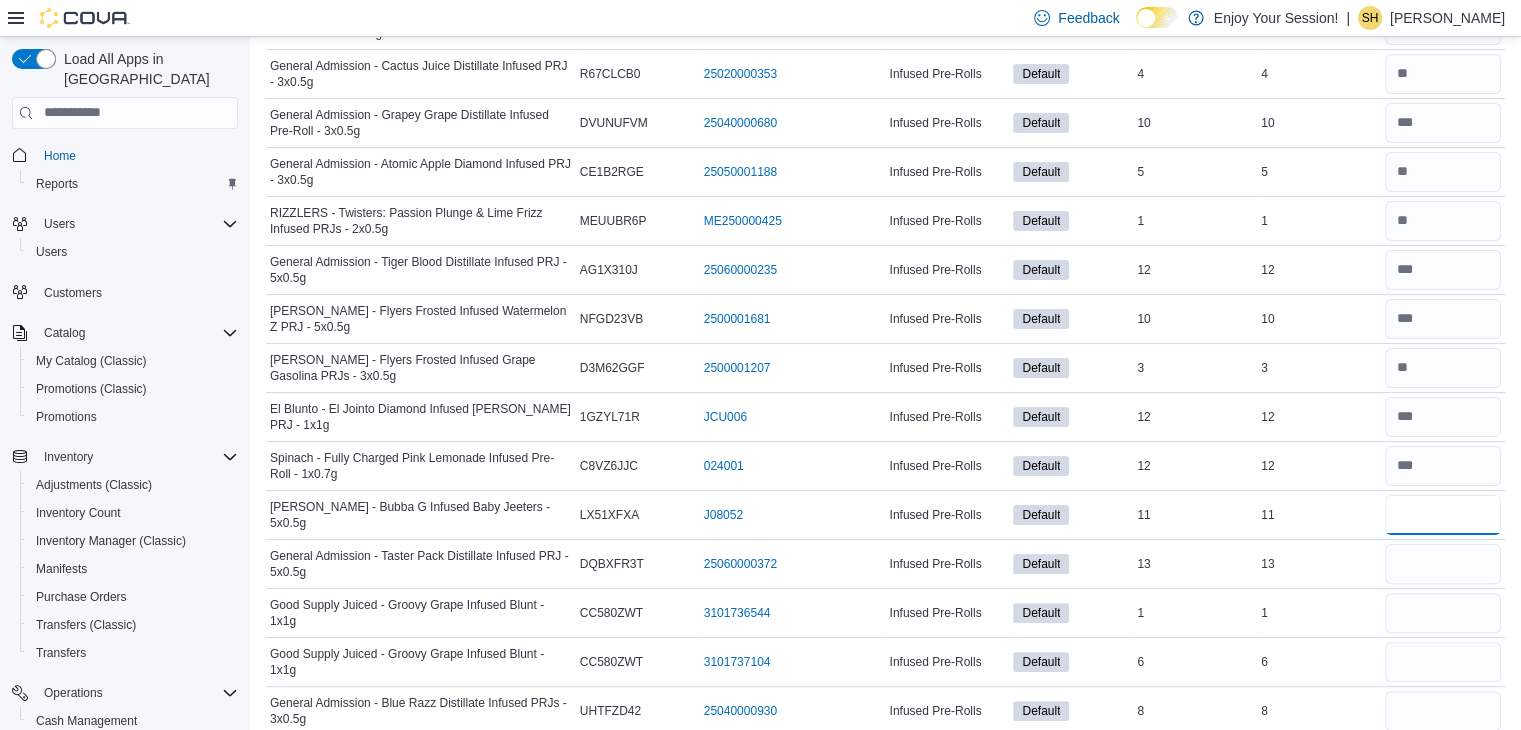 type on "**" 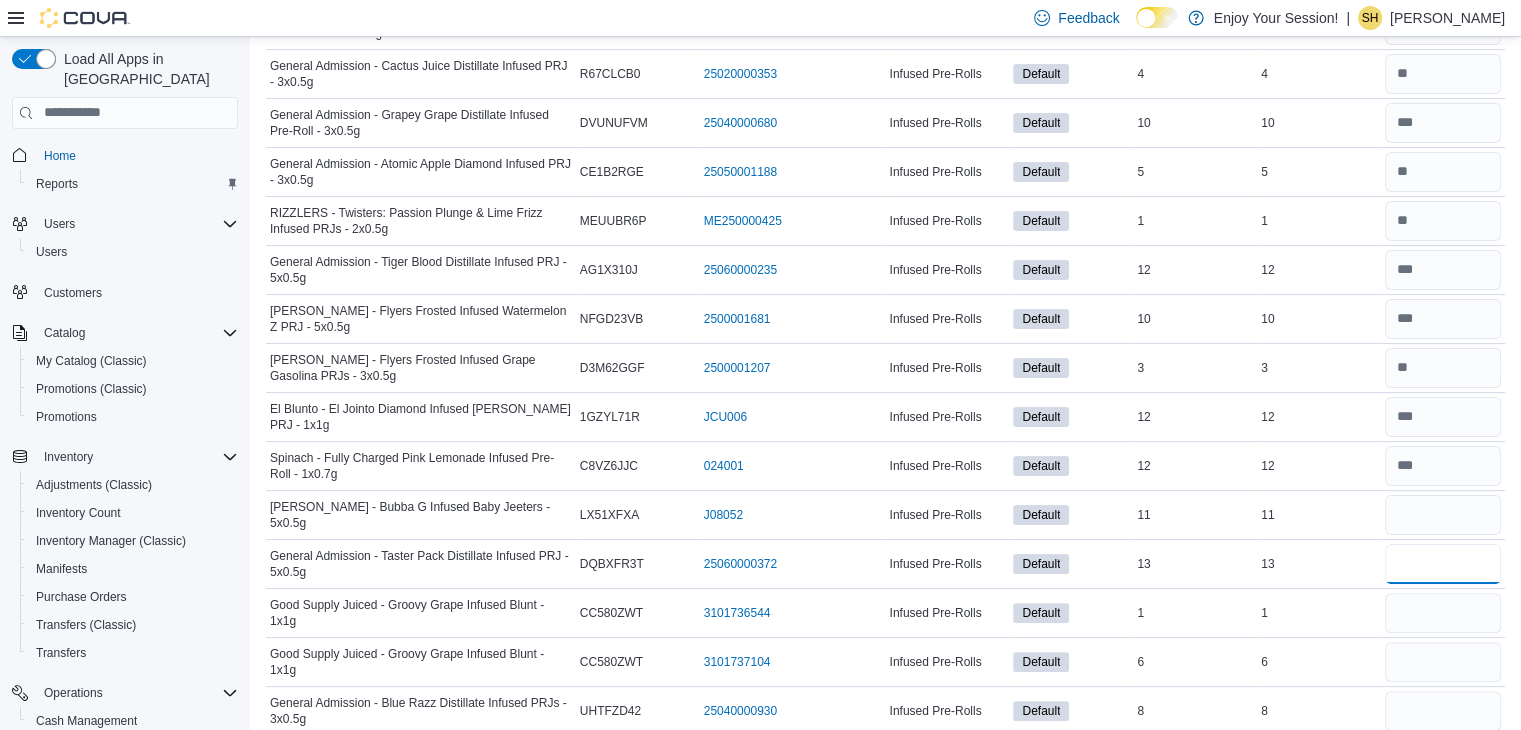 type 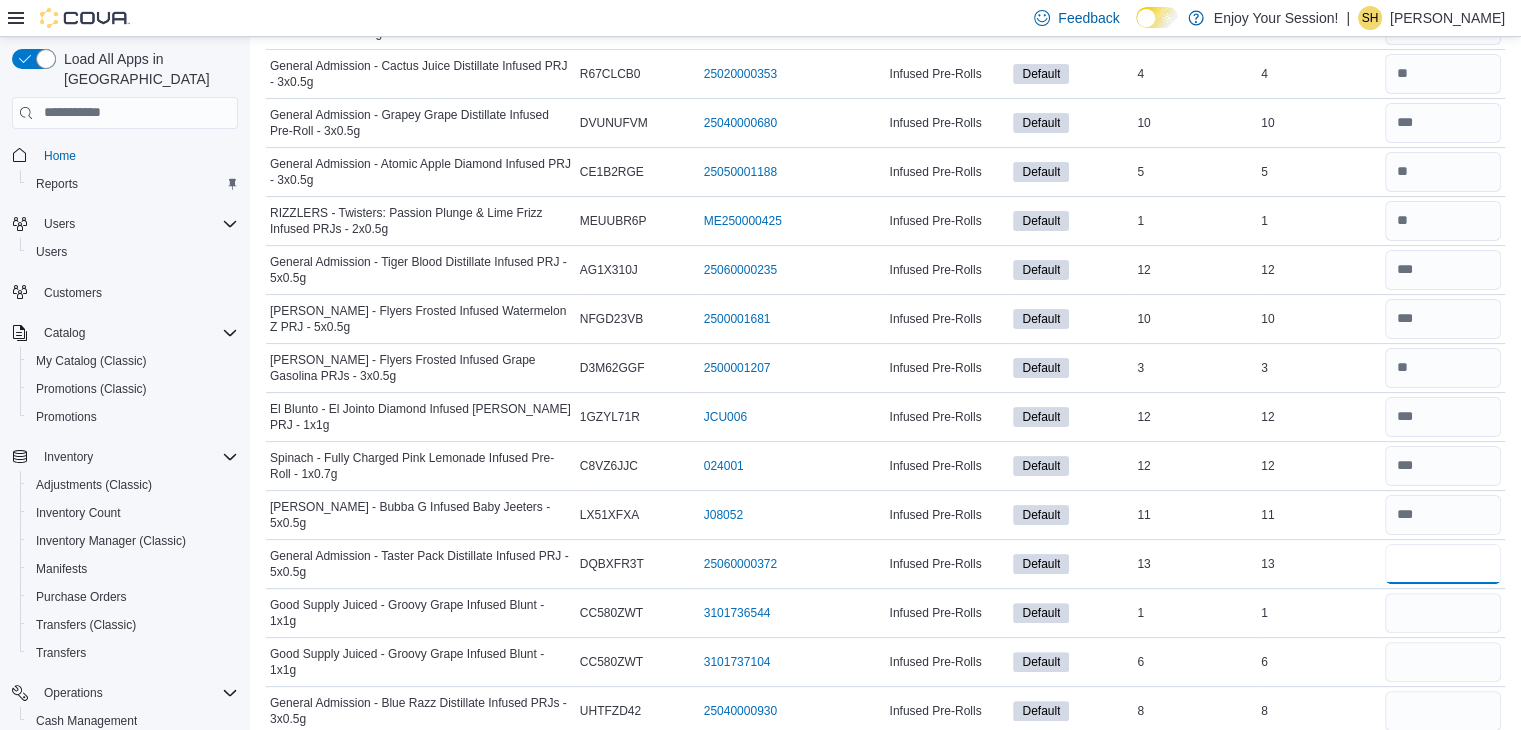 type on "**" 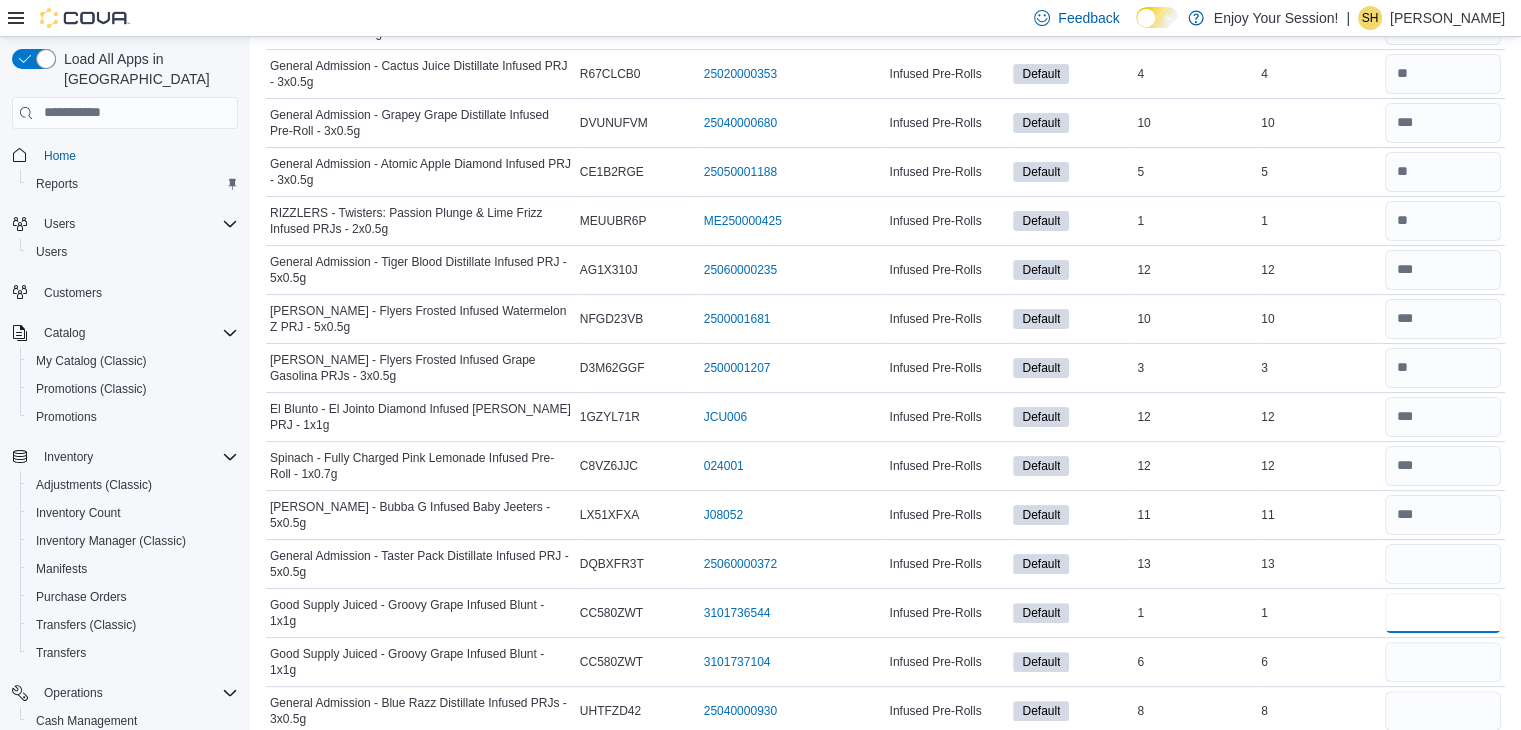 type 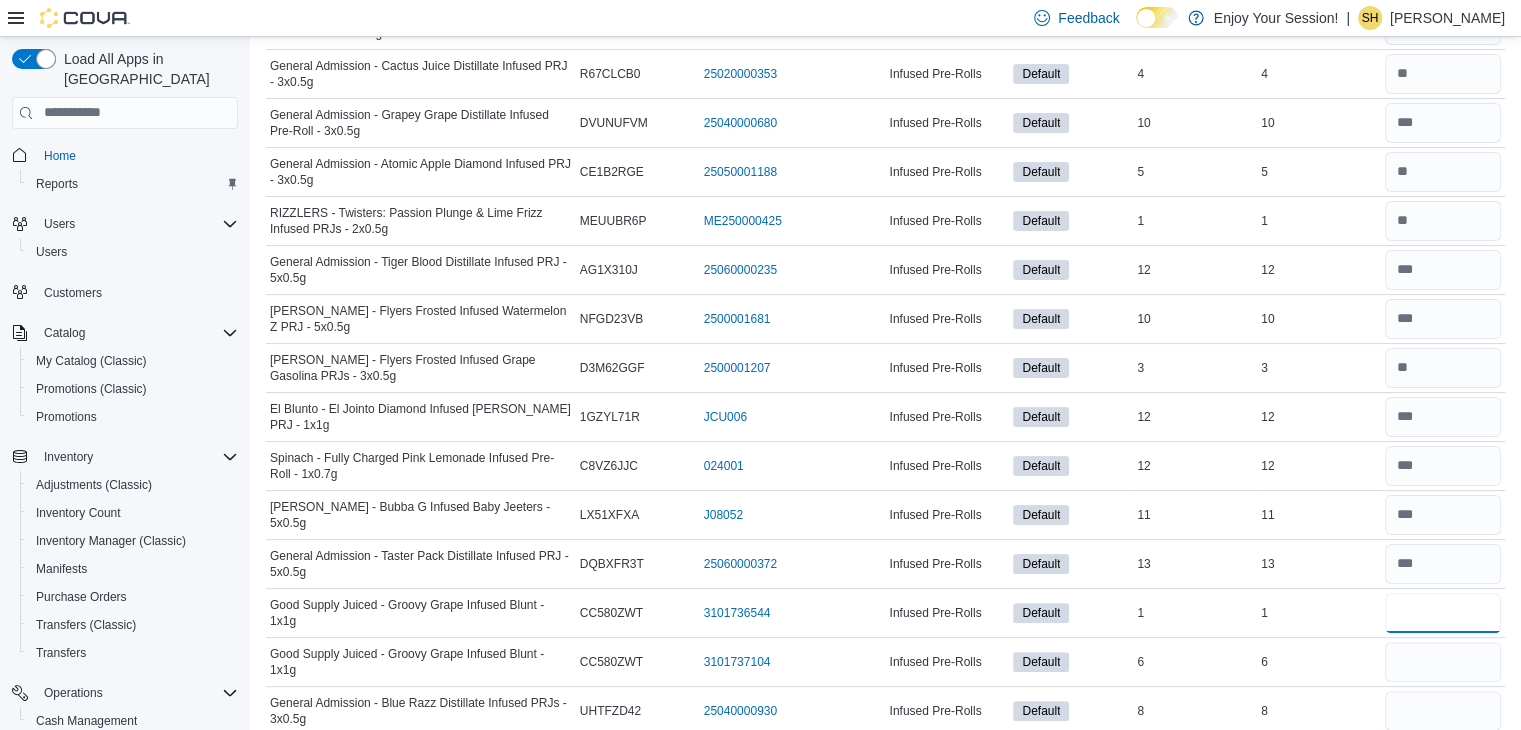 type on "*" 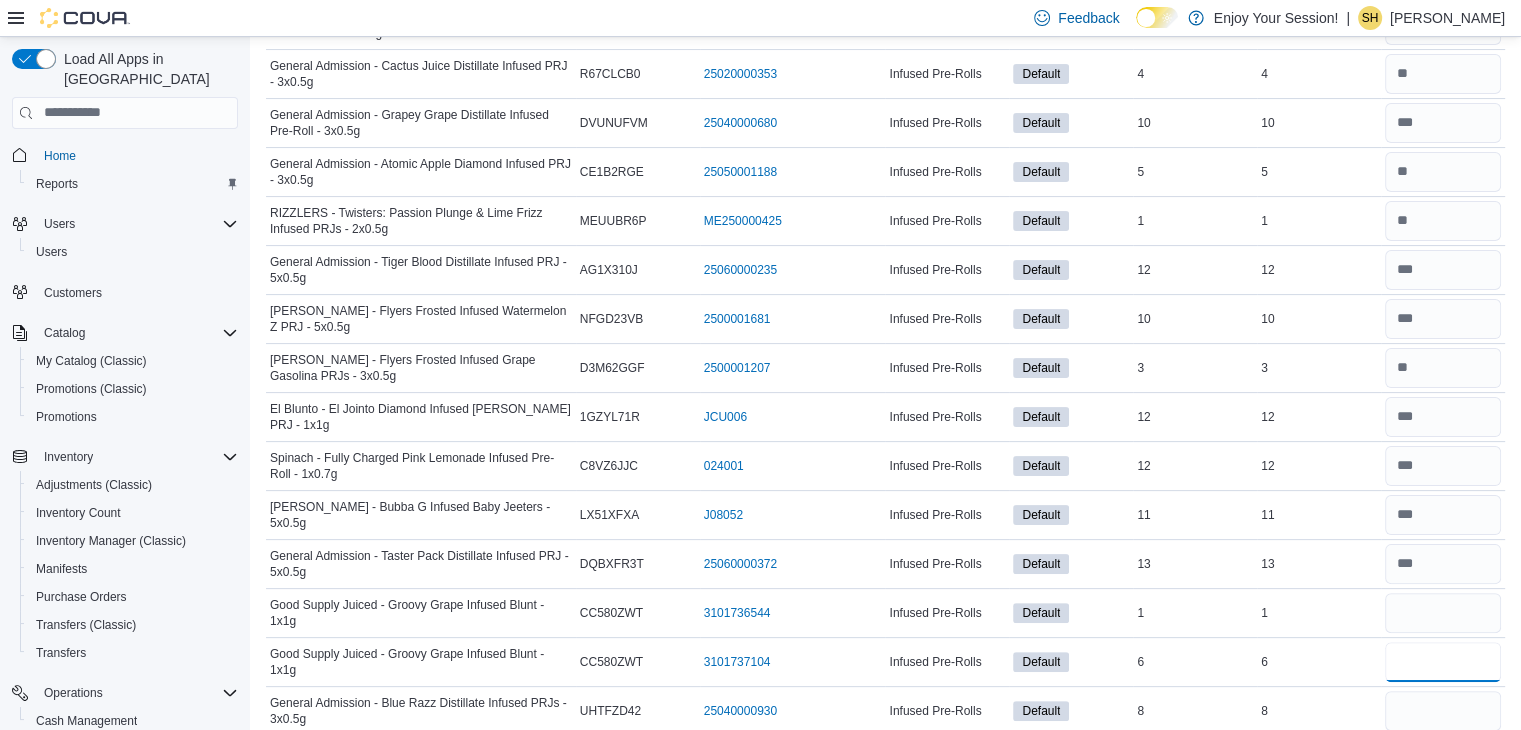 type 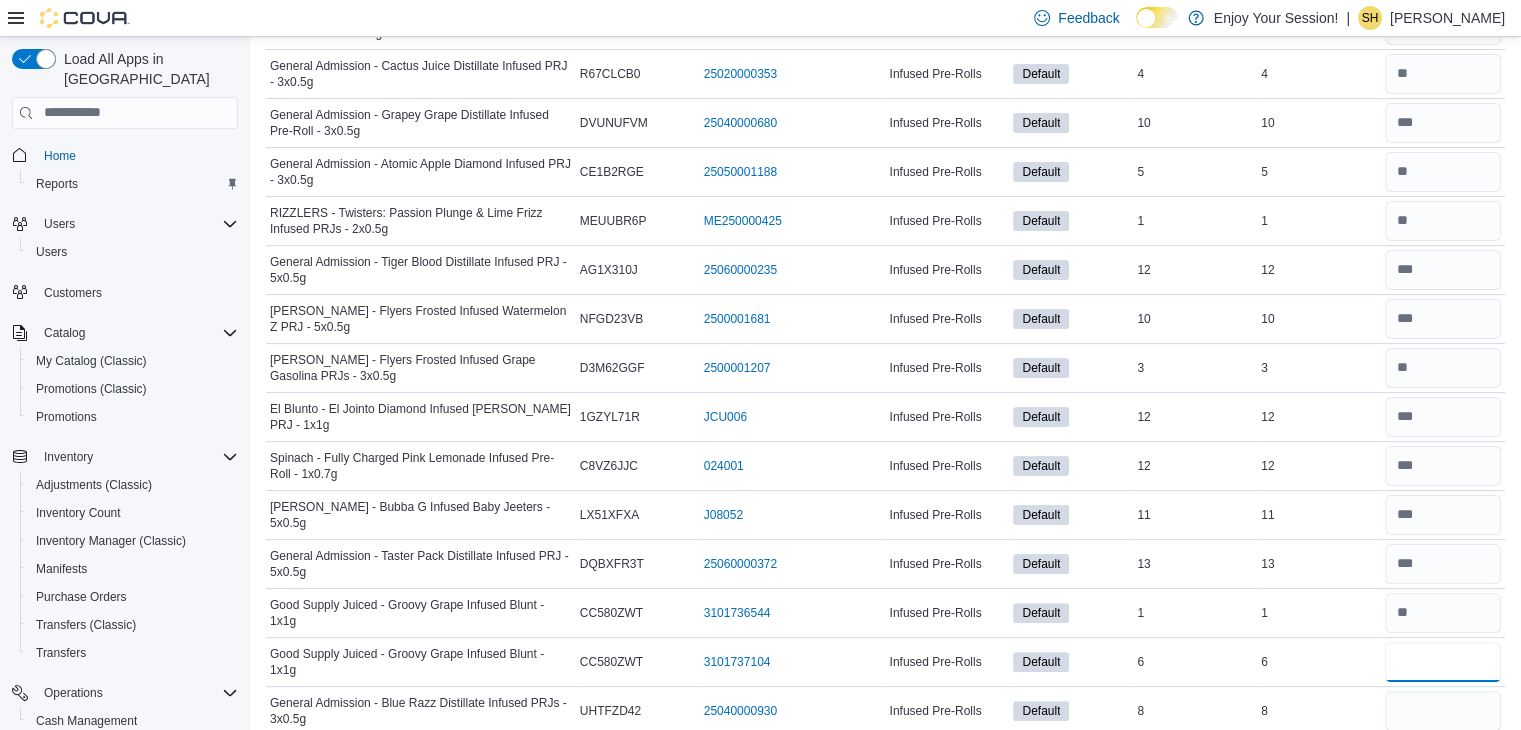 type on "*" 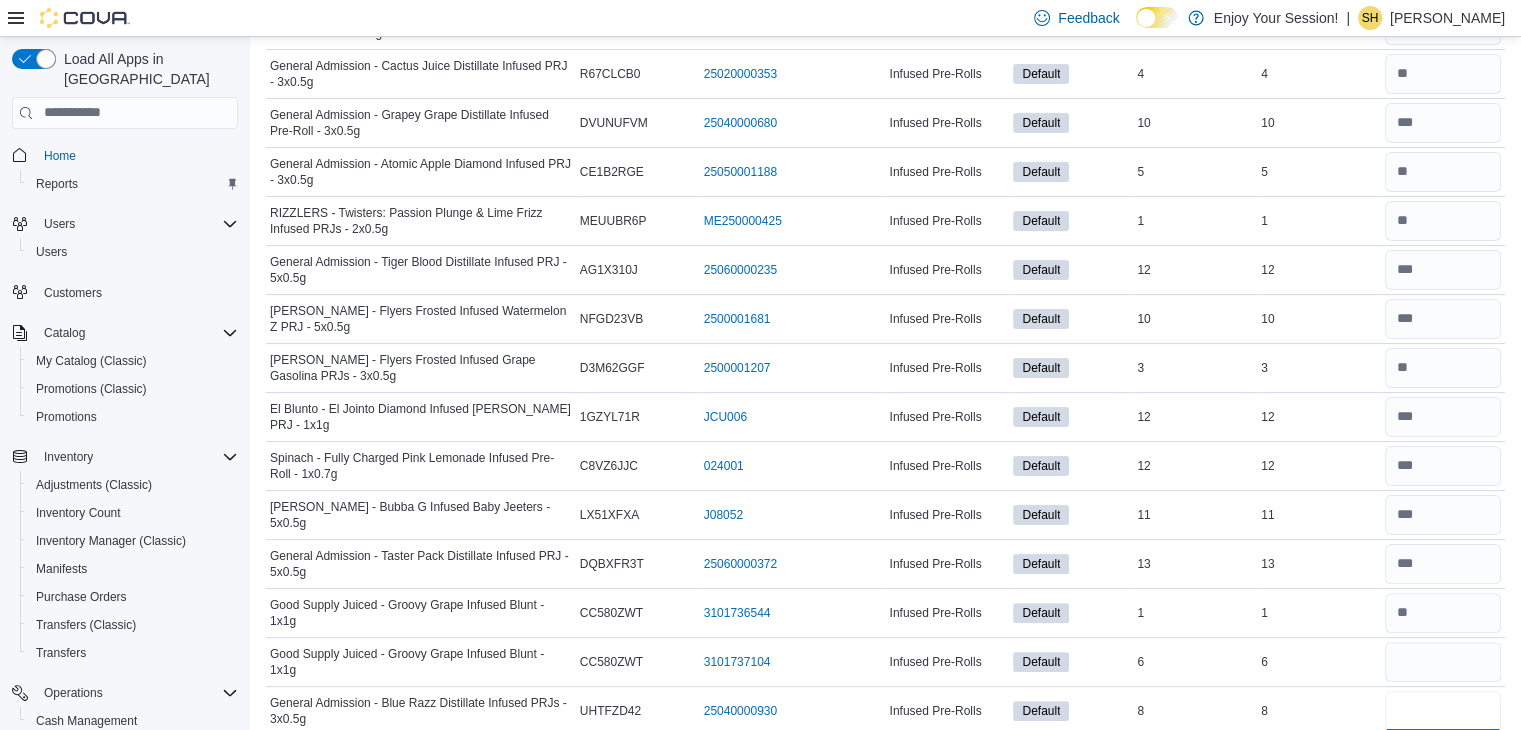 type 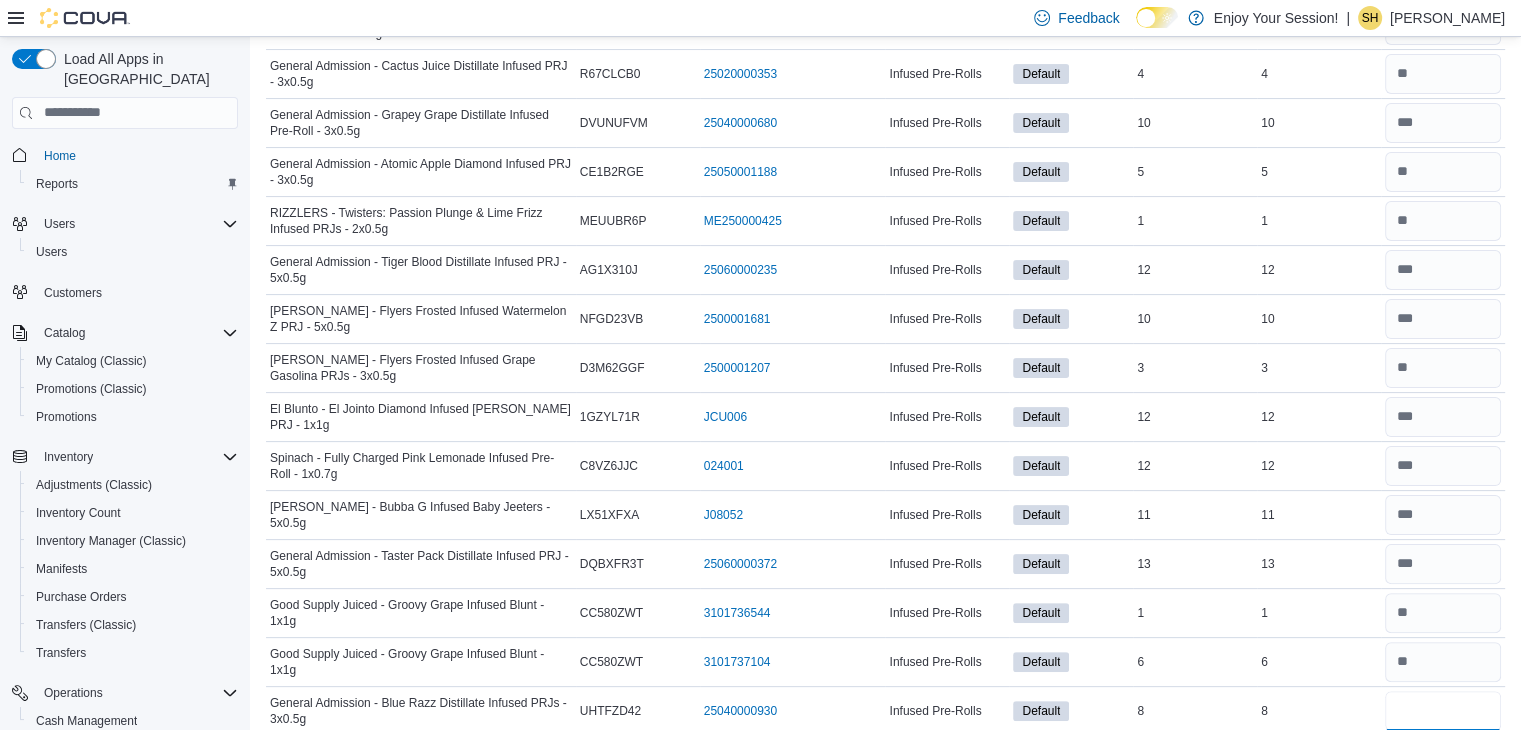 type on "*" 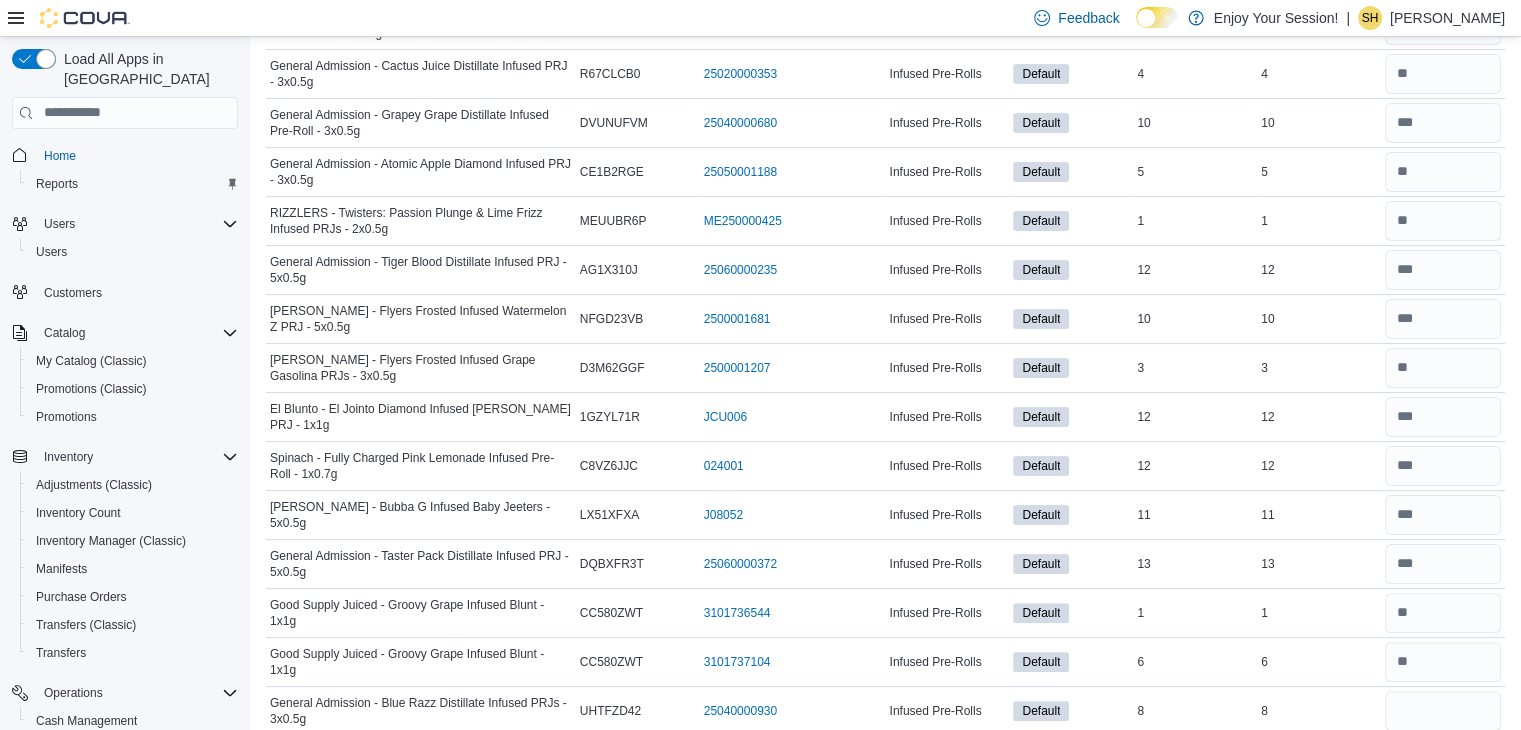 type 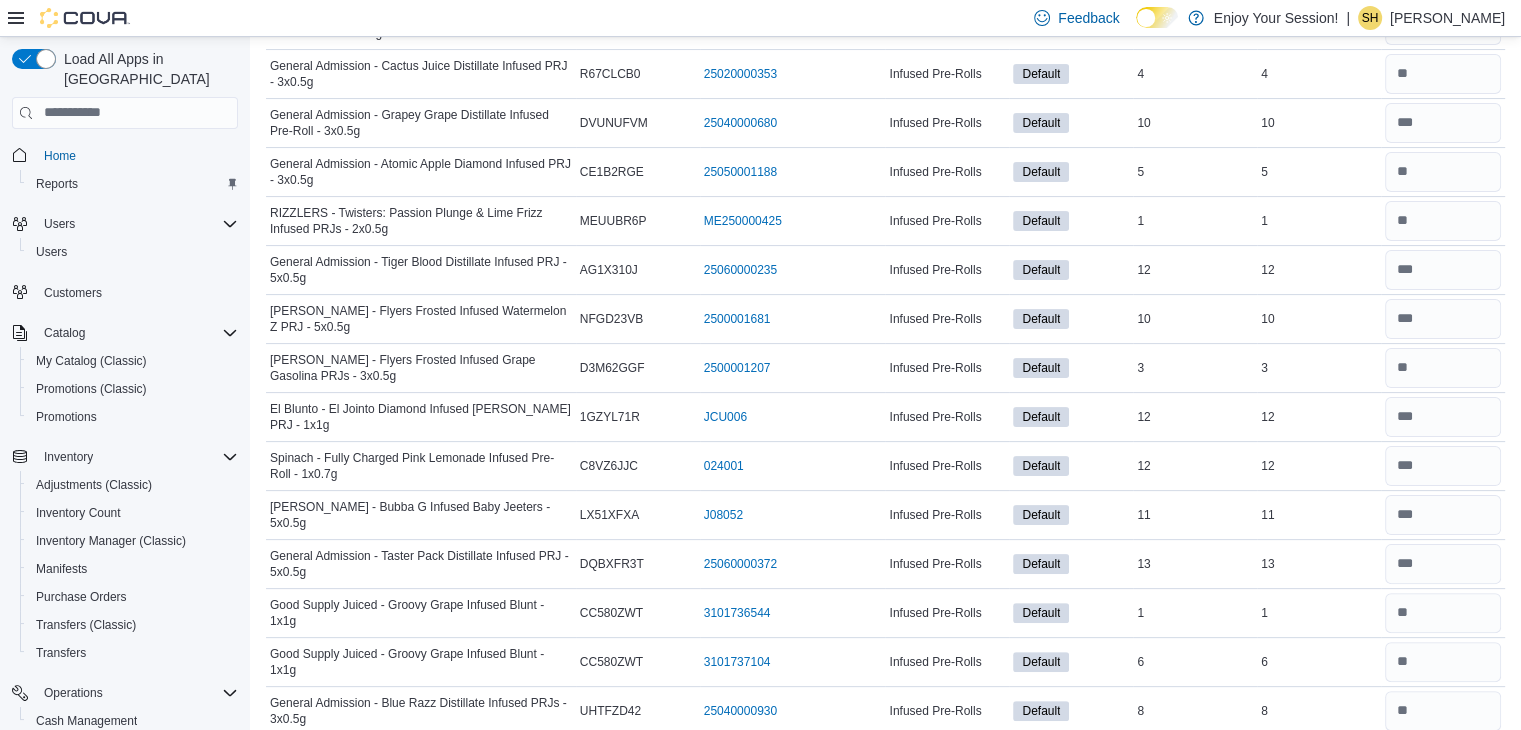 scroll, scrollTop: 784, scrollLeft: 0, axis: vertical 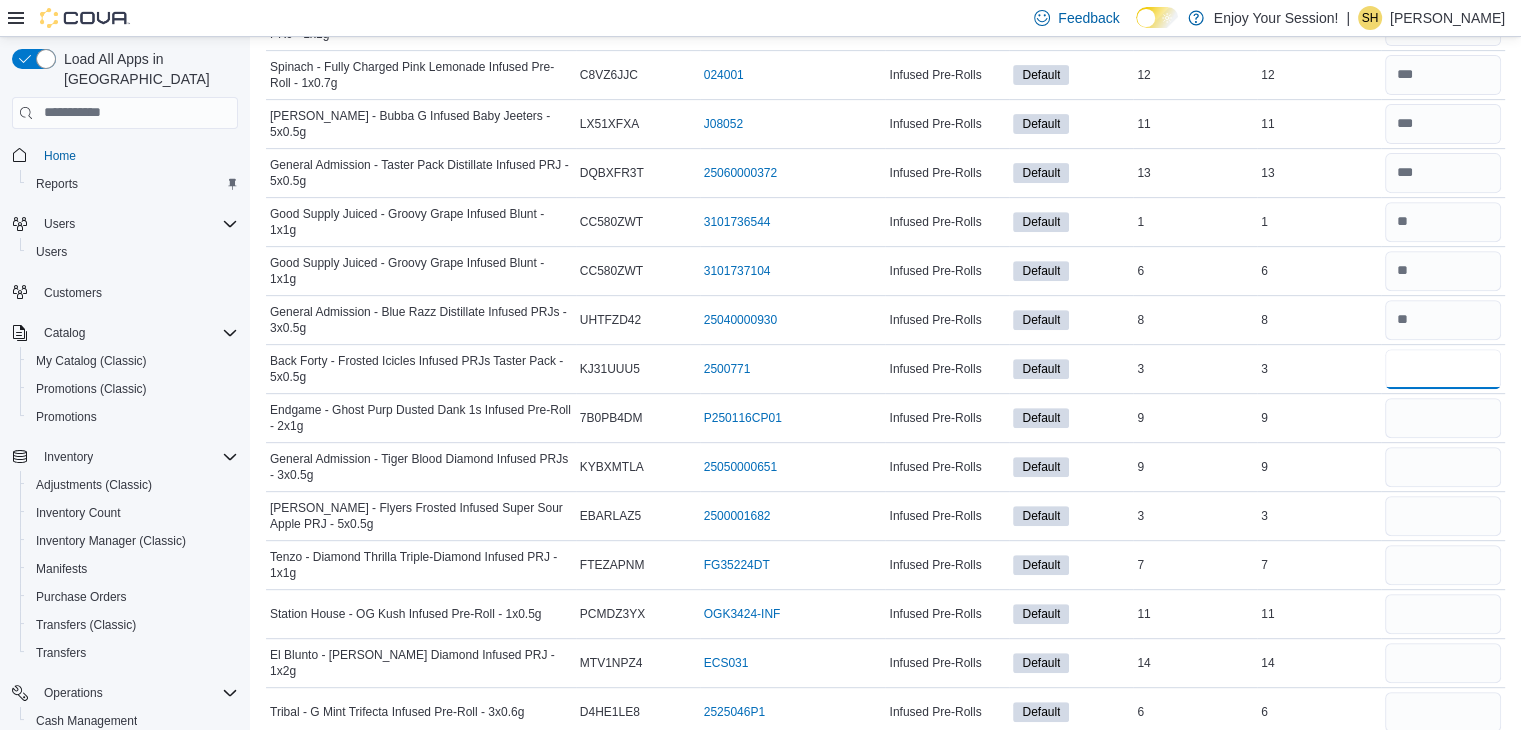 type on "*" 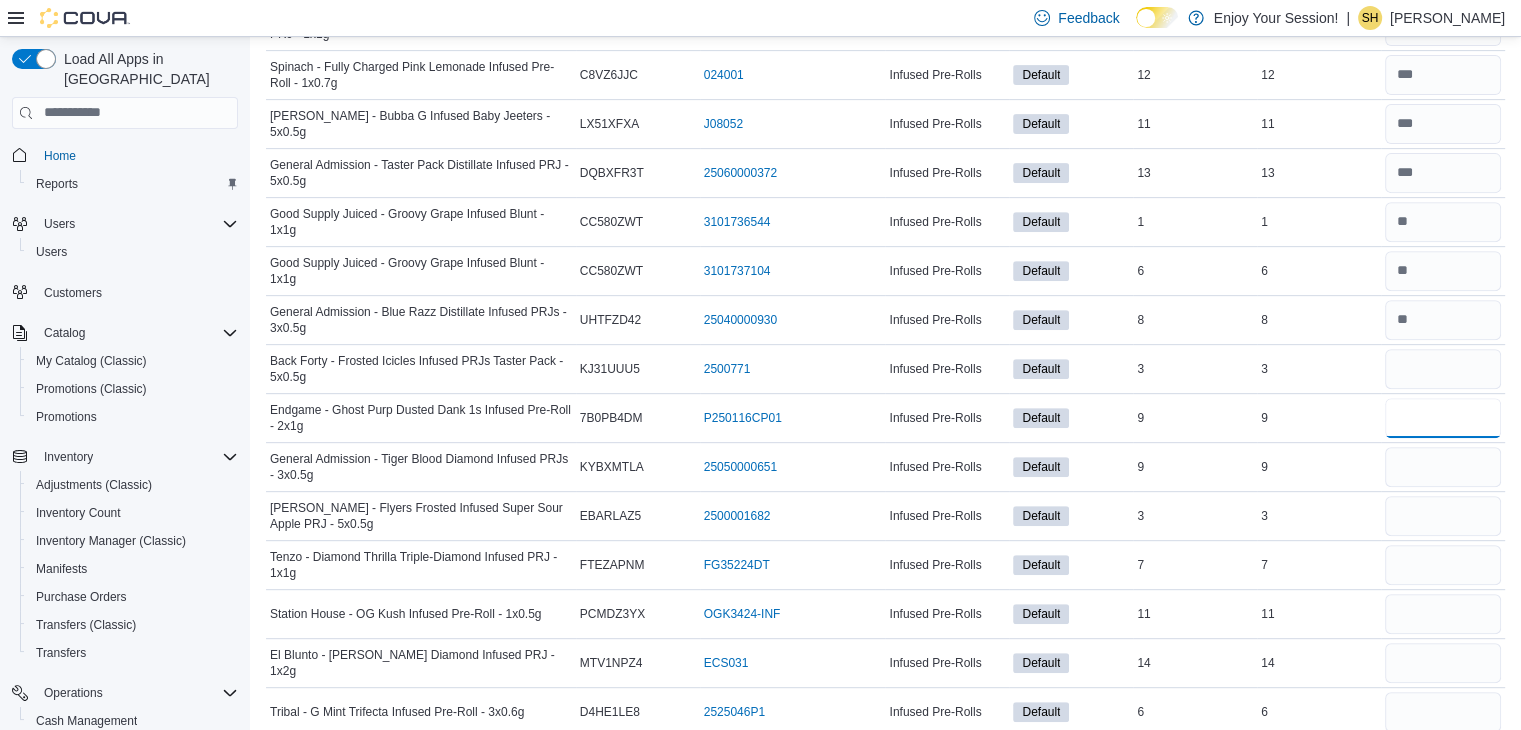 type 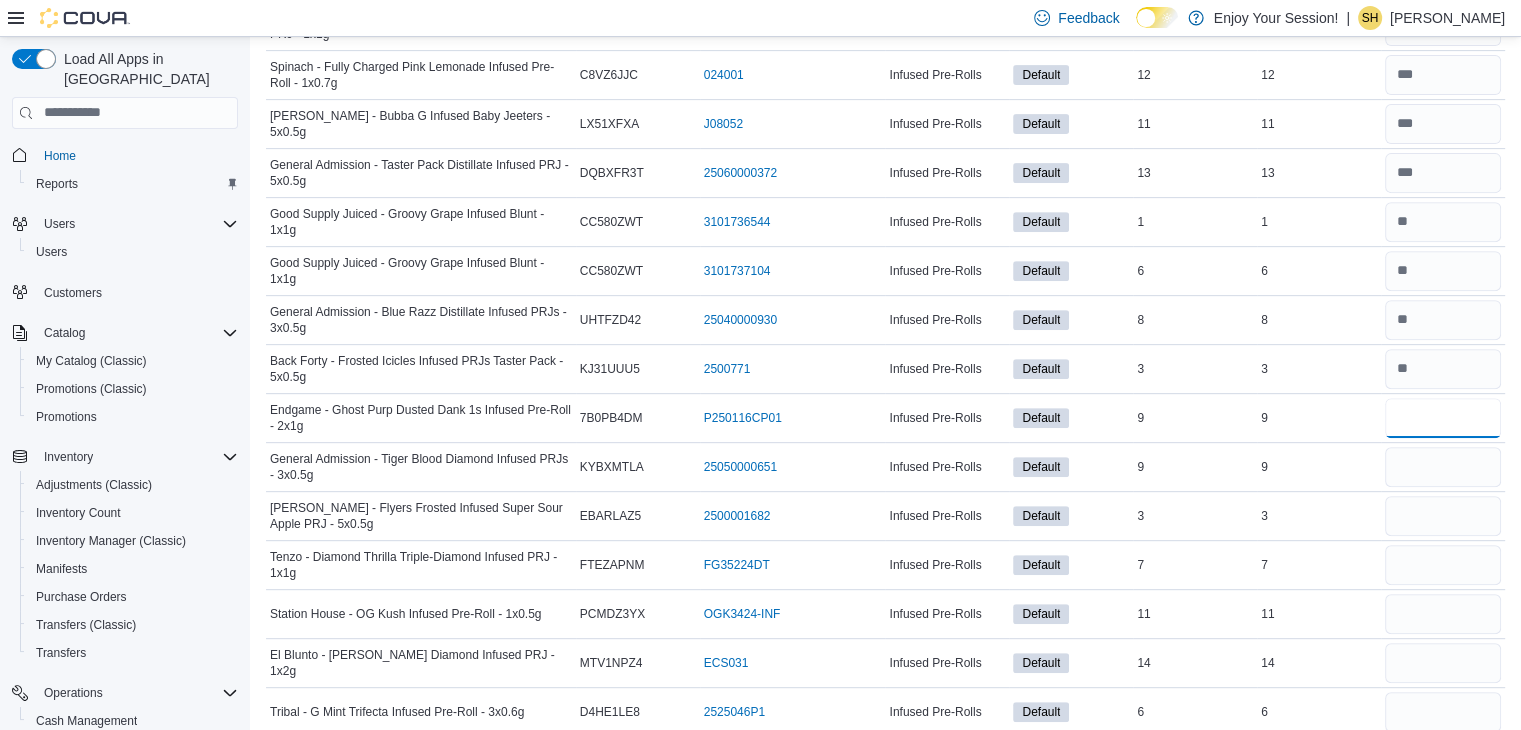 type on "*" 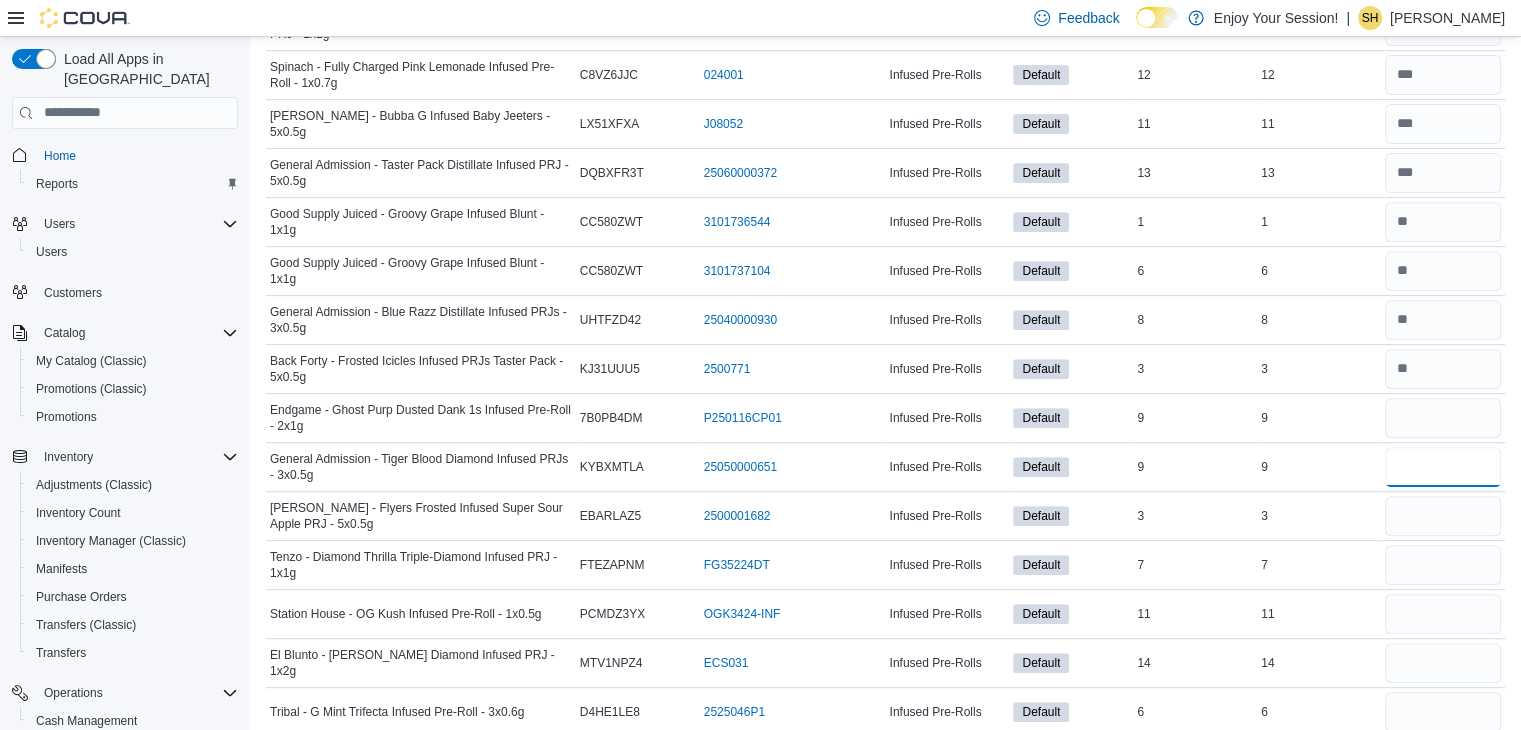 type 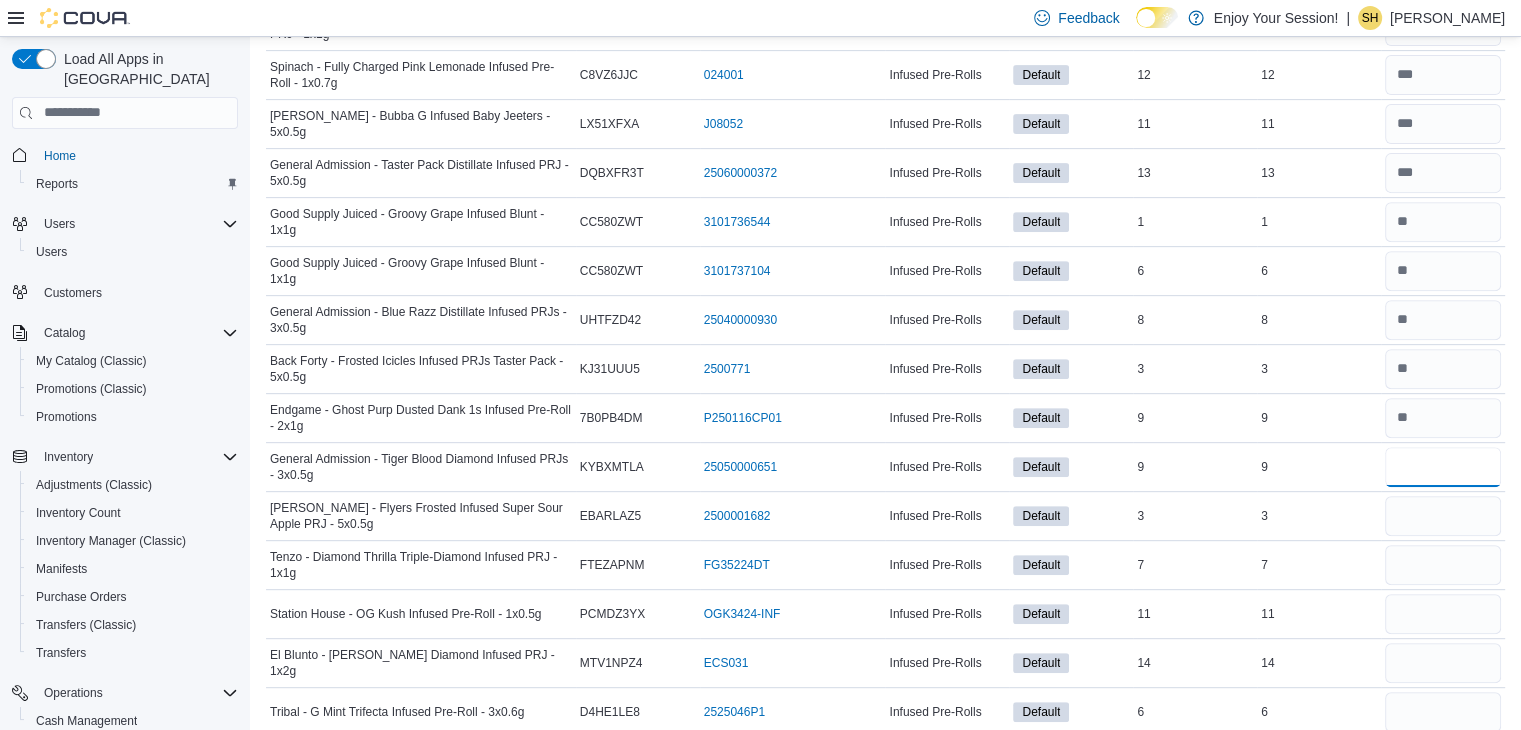 type on "*" 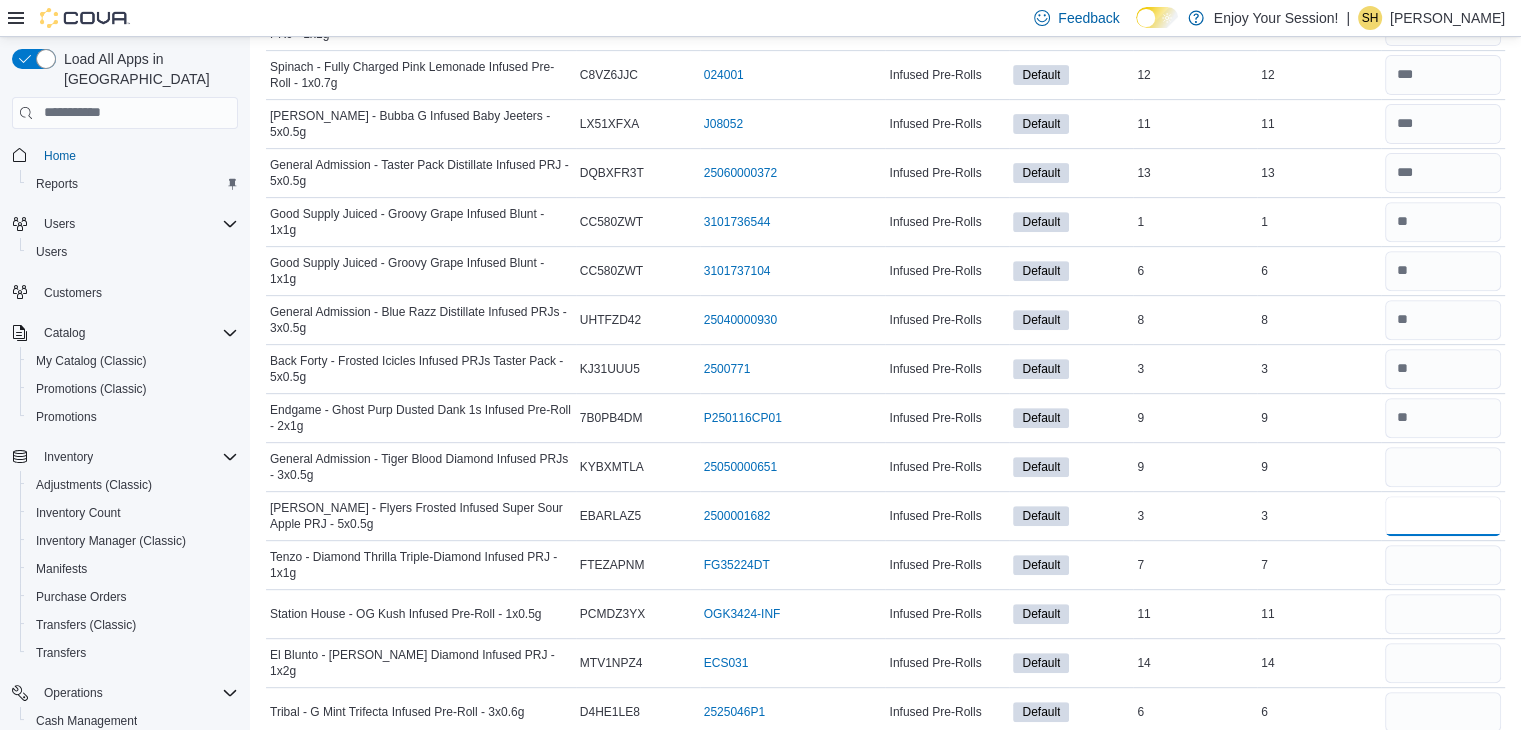type 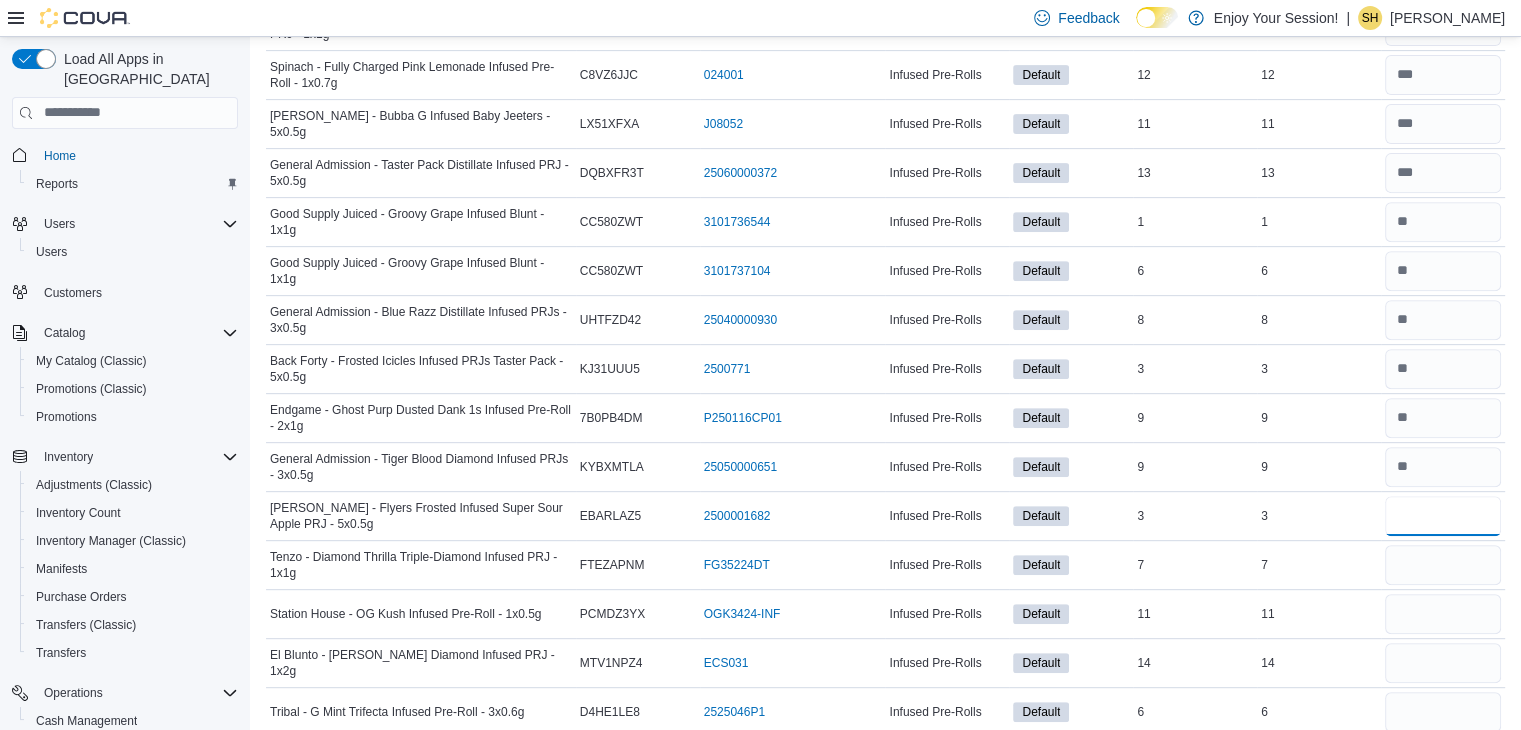 type on "*" 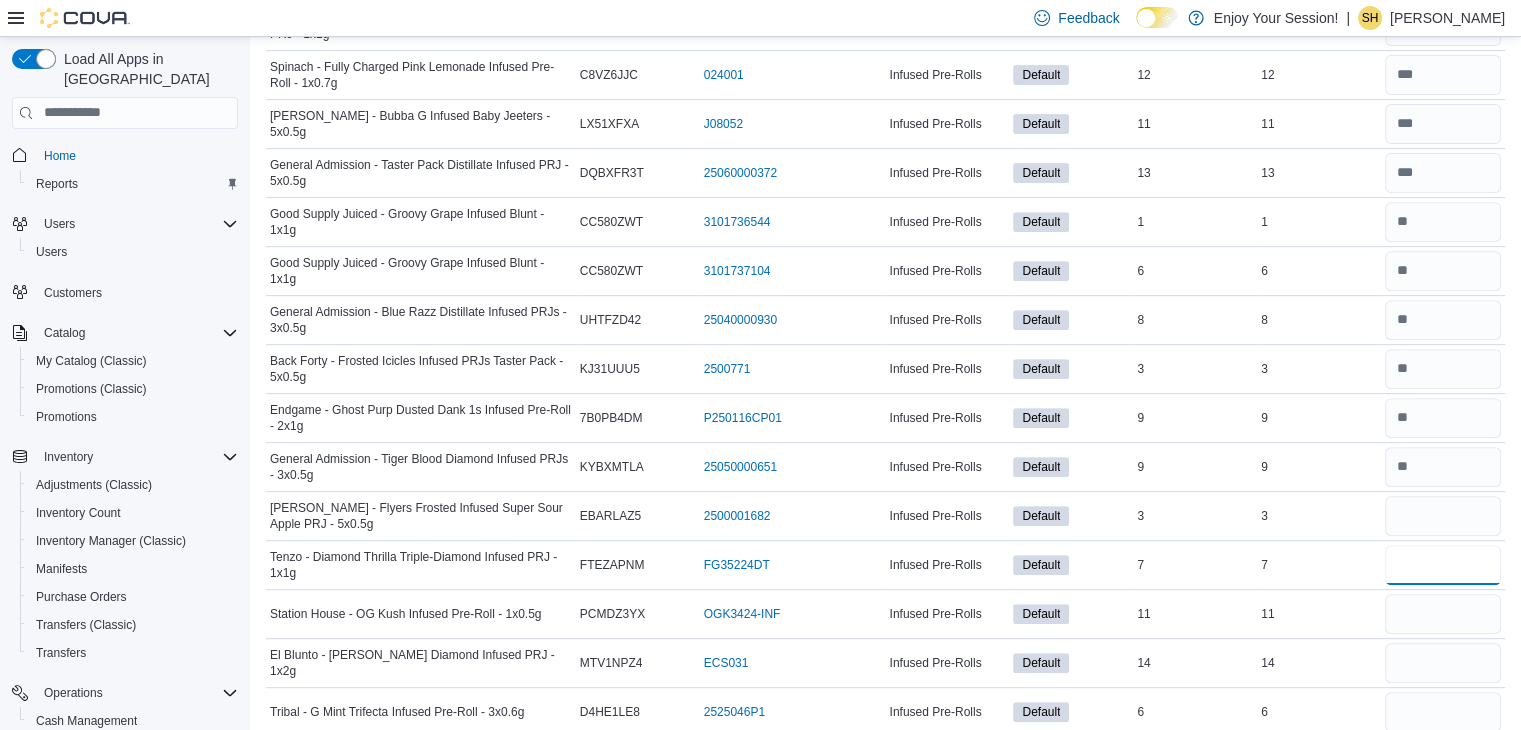 type 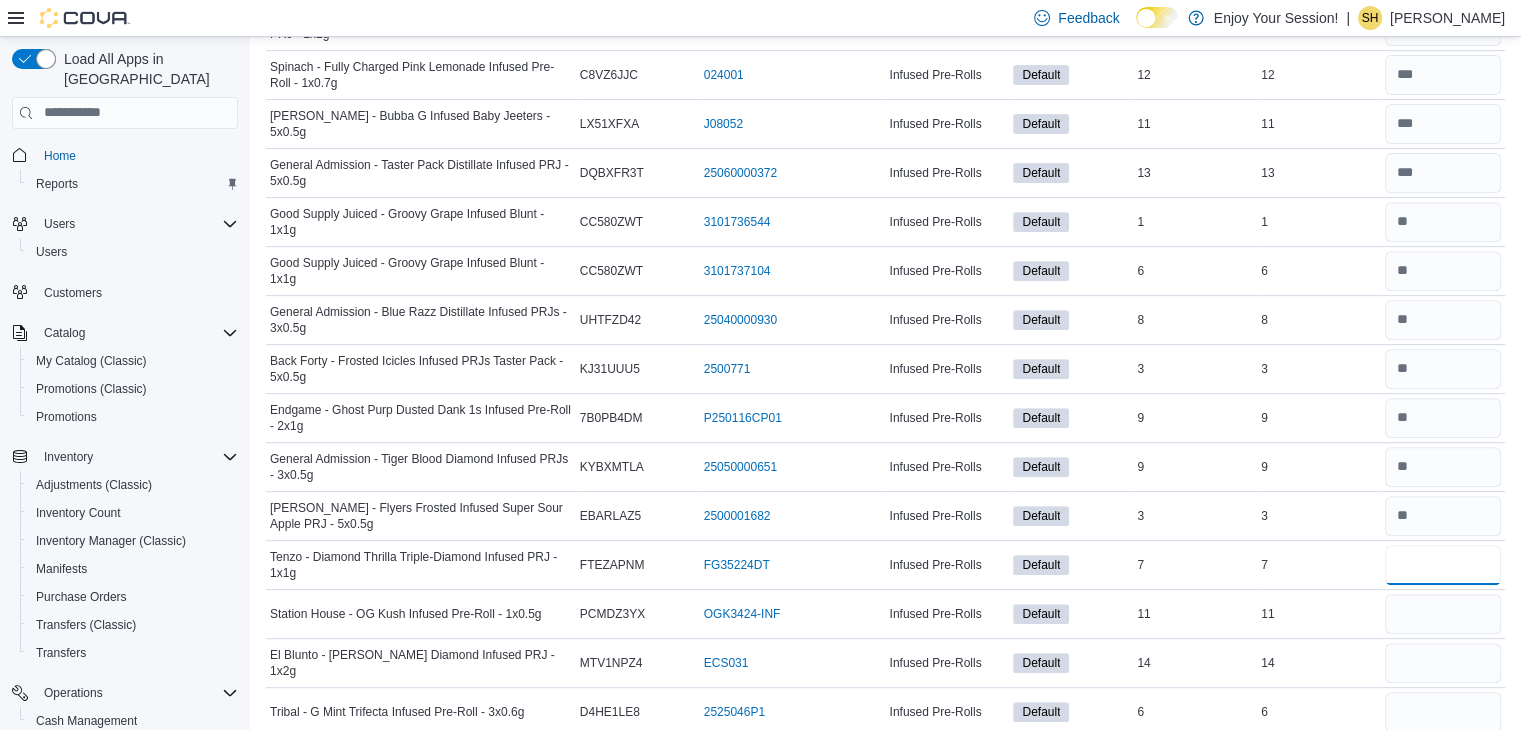type on "*" 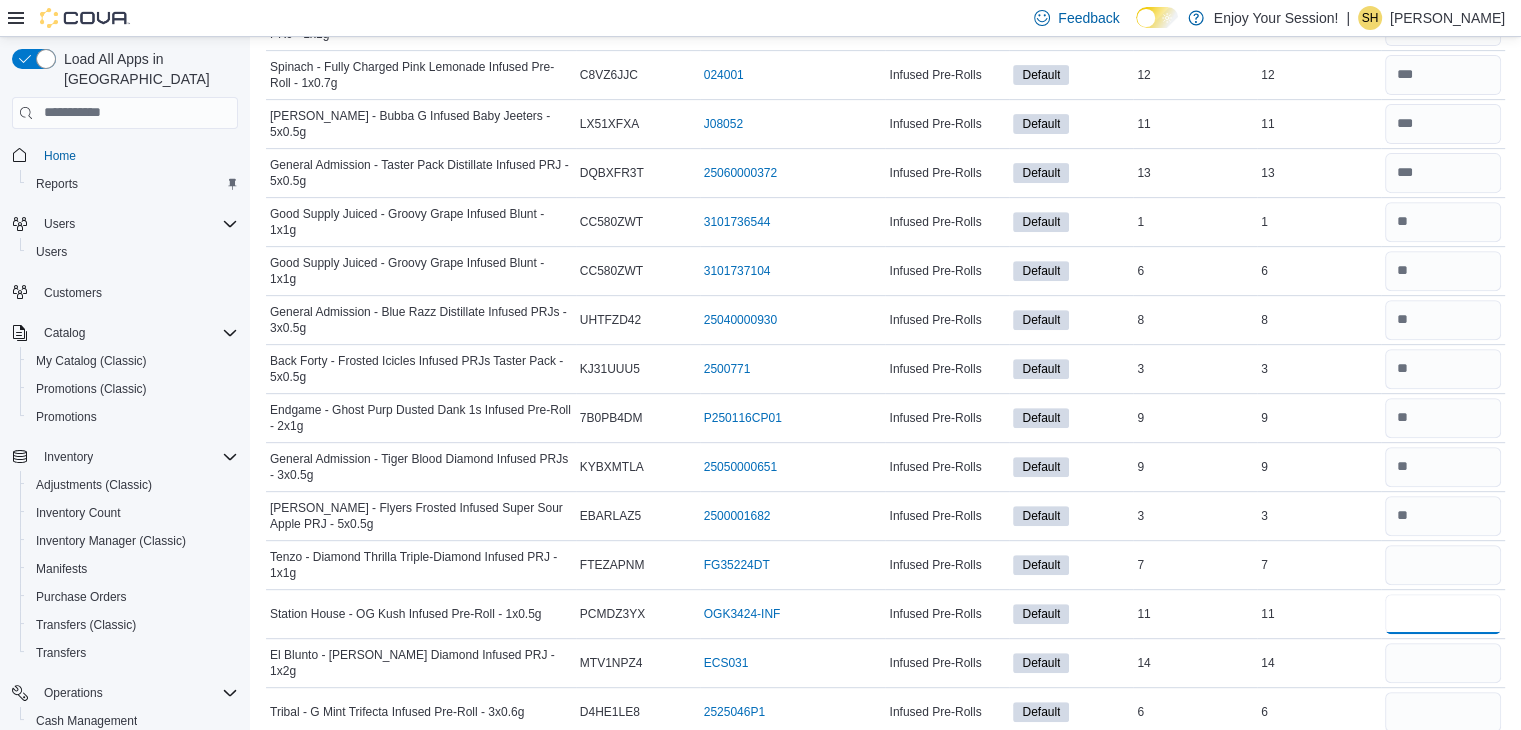 type 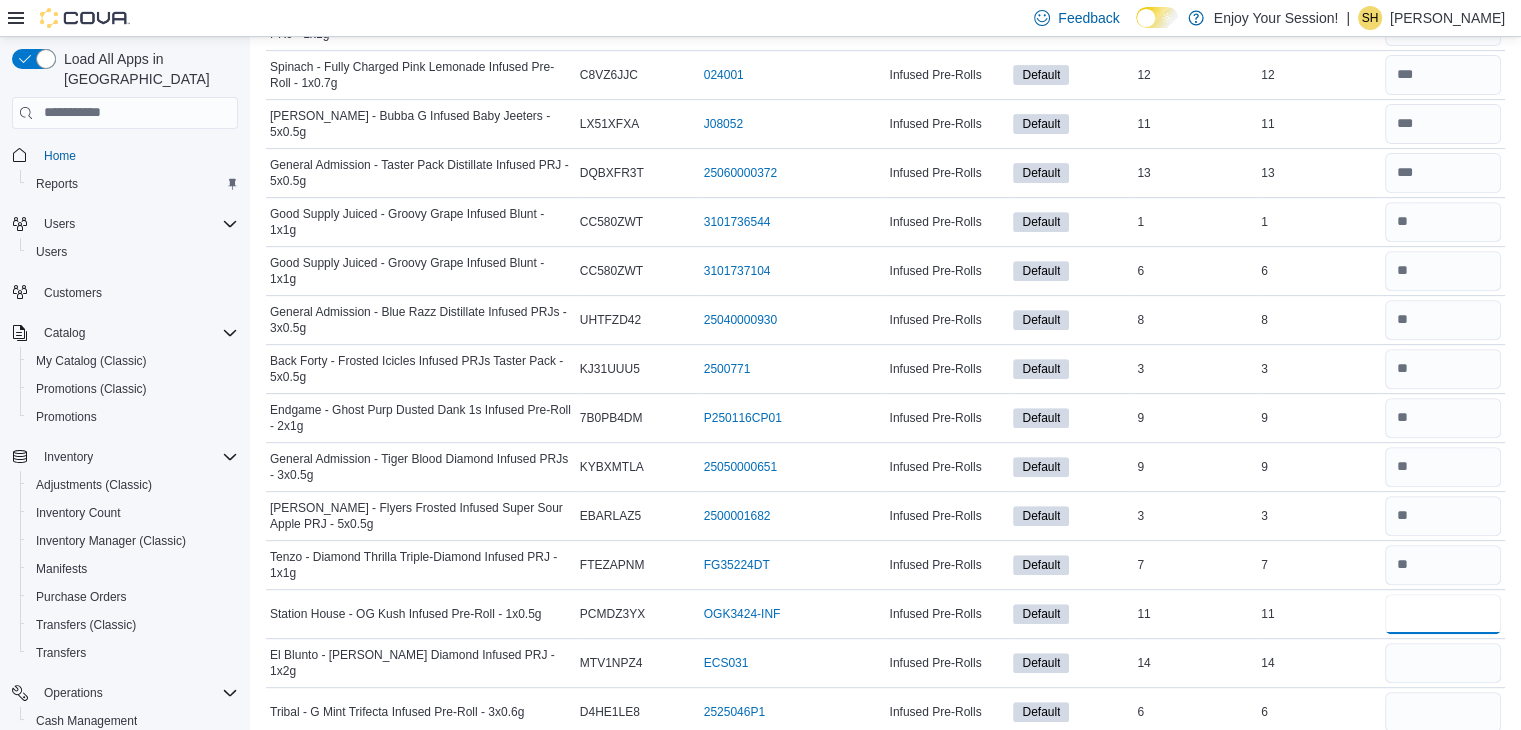 type on "**" 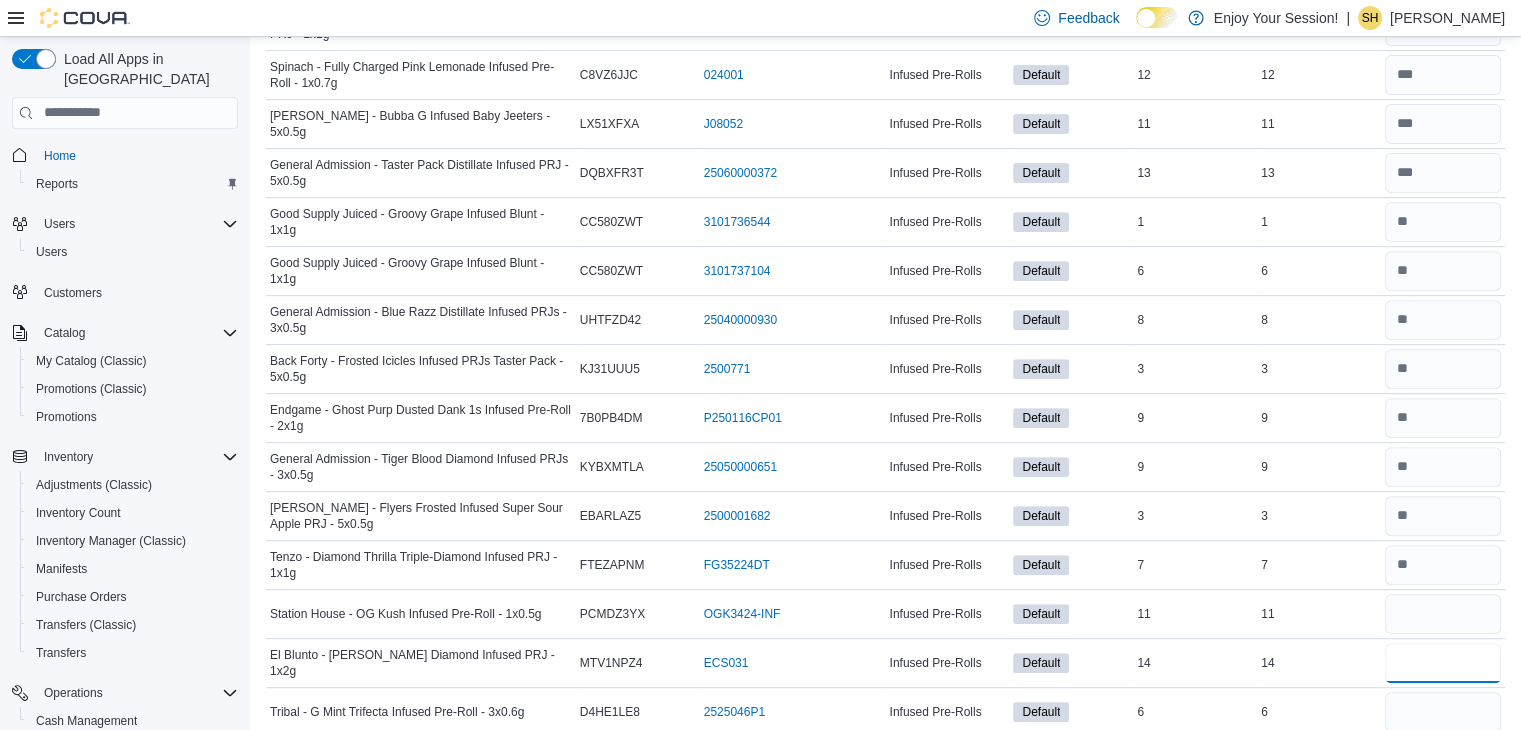 type 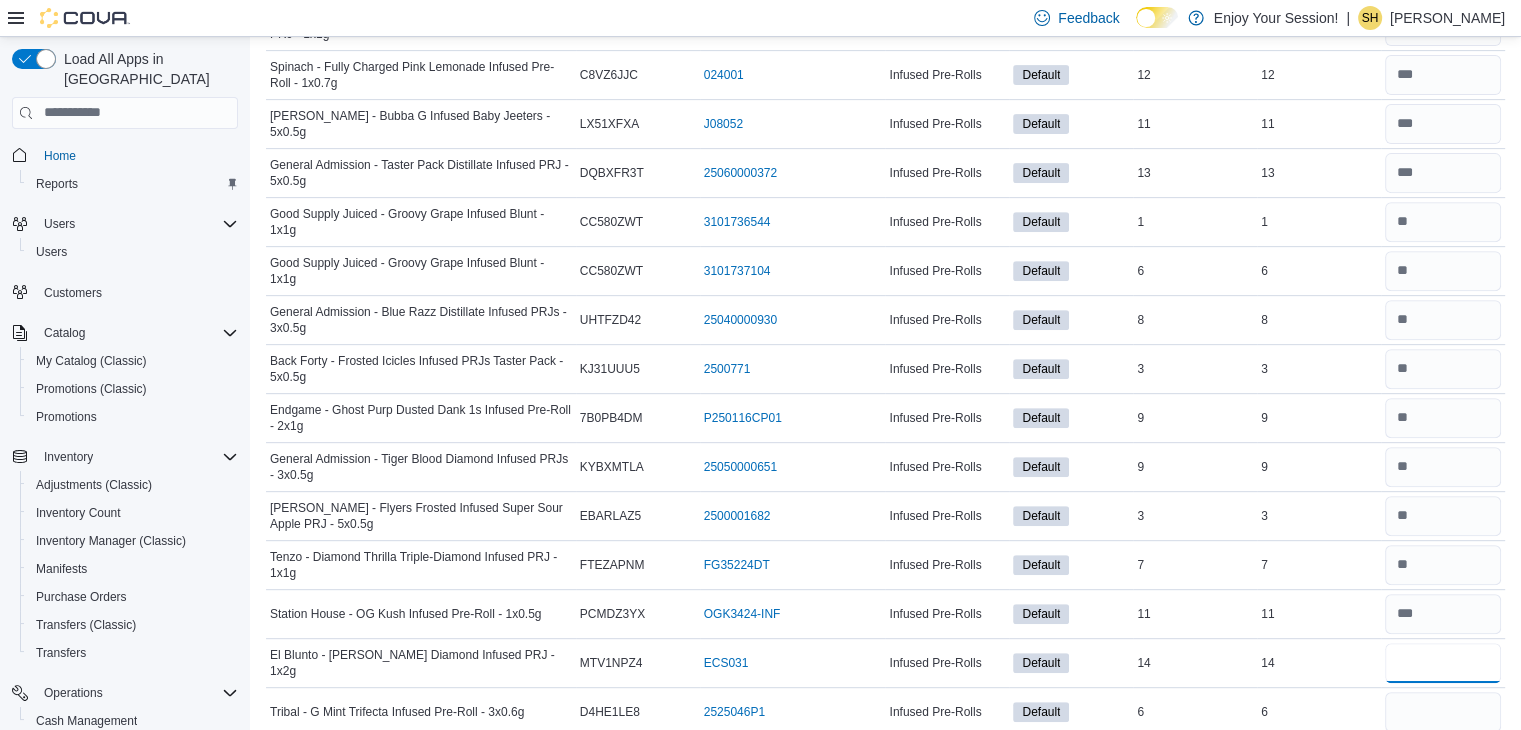 type on "**" 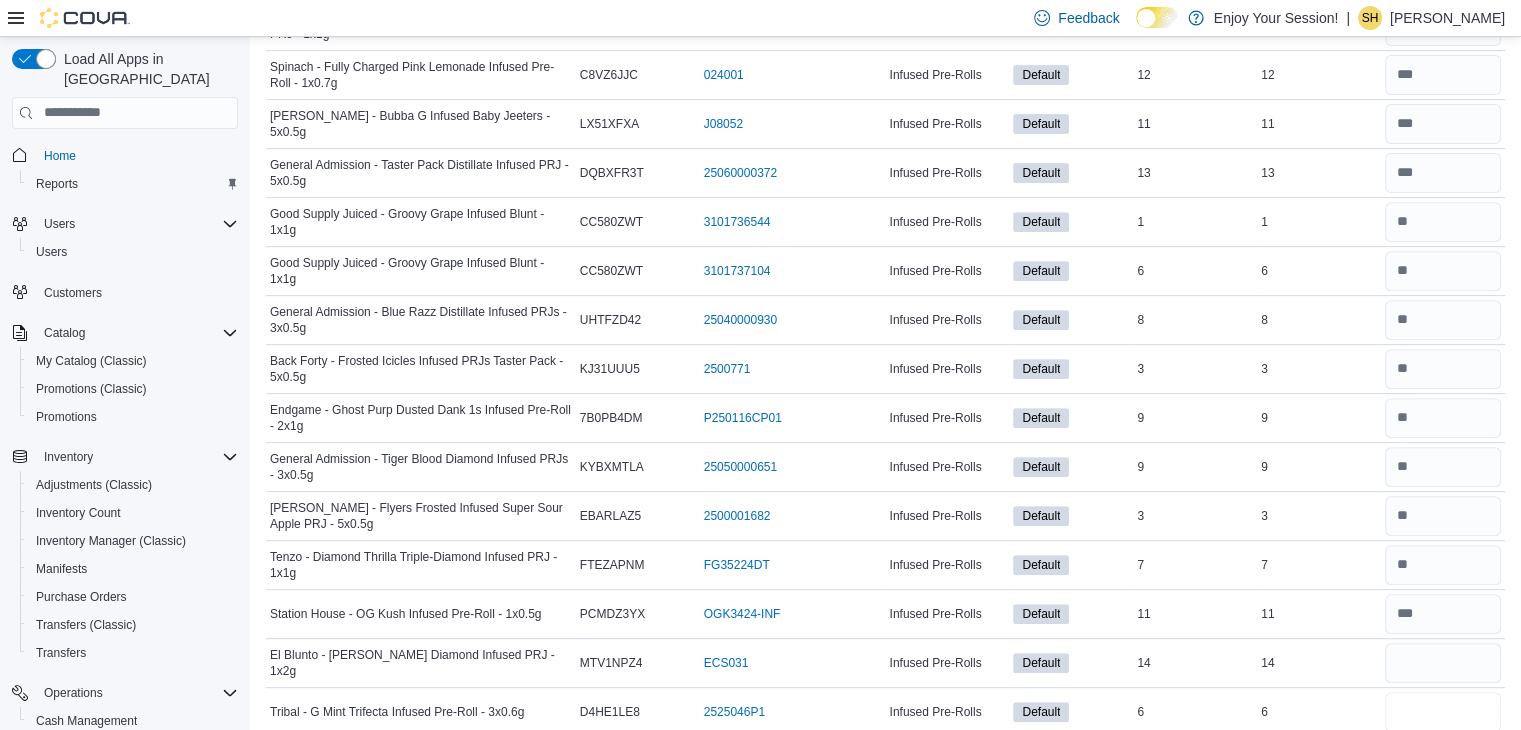 type 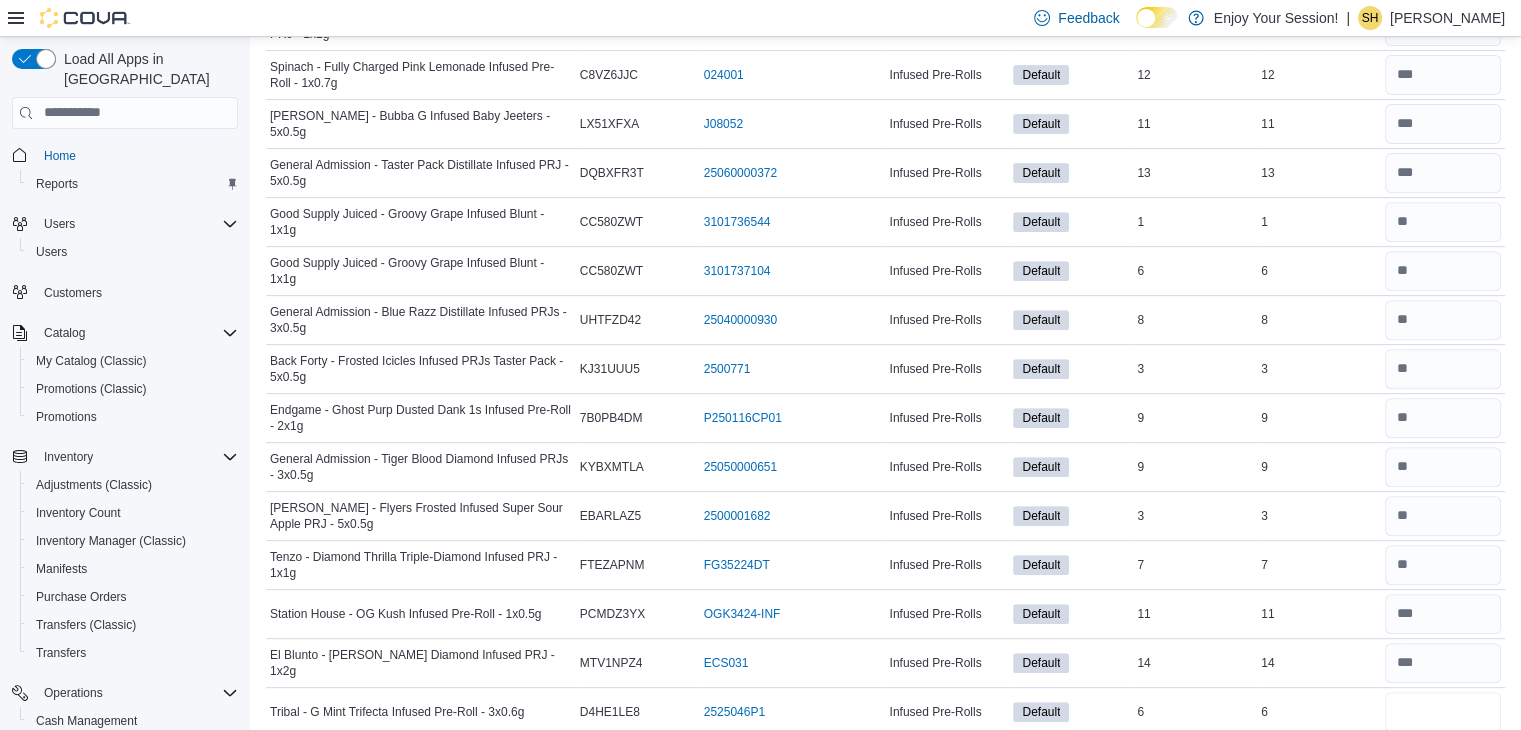 type on "*" 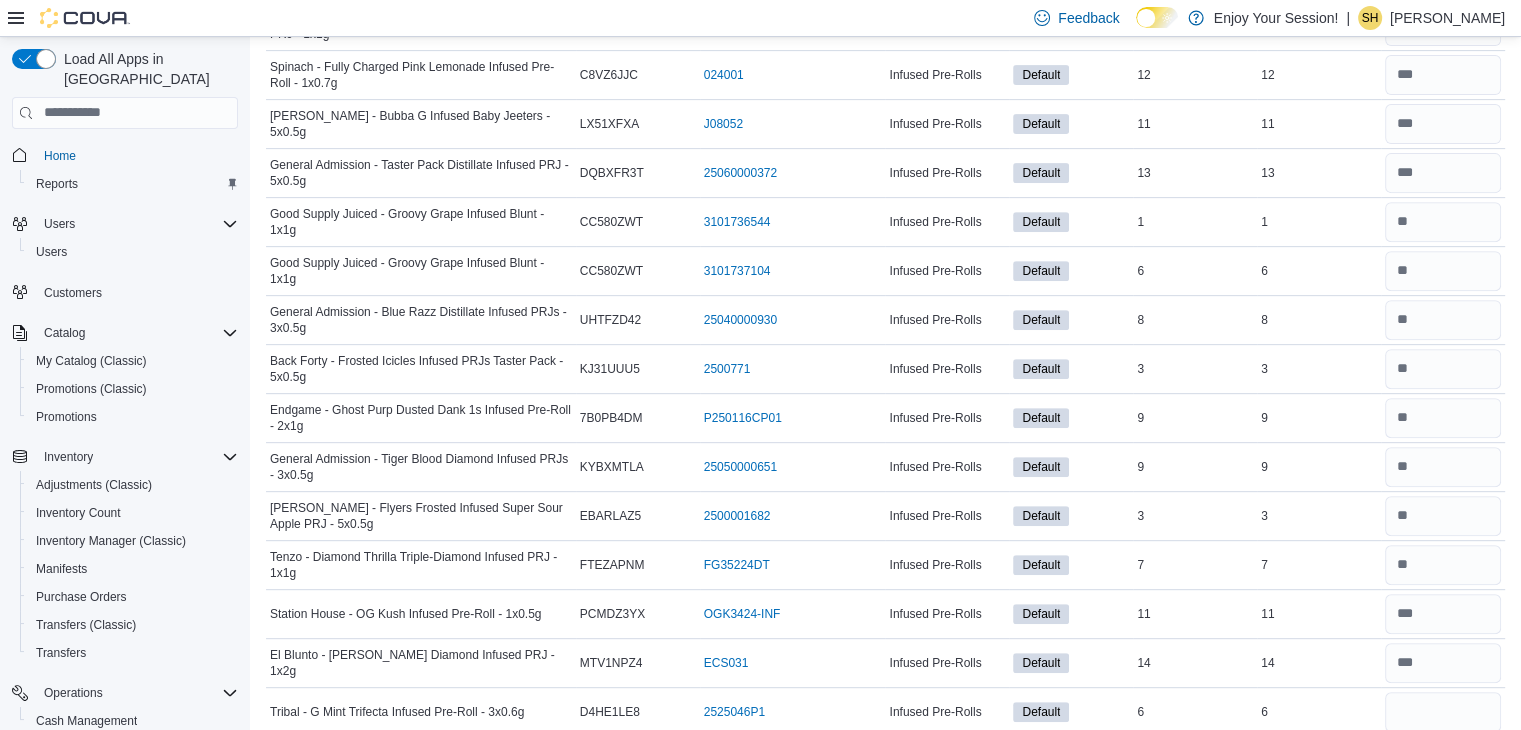 type 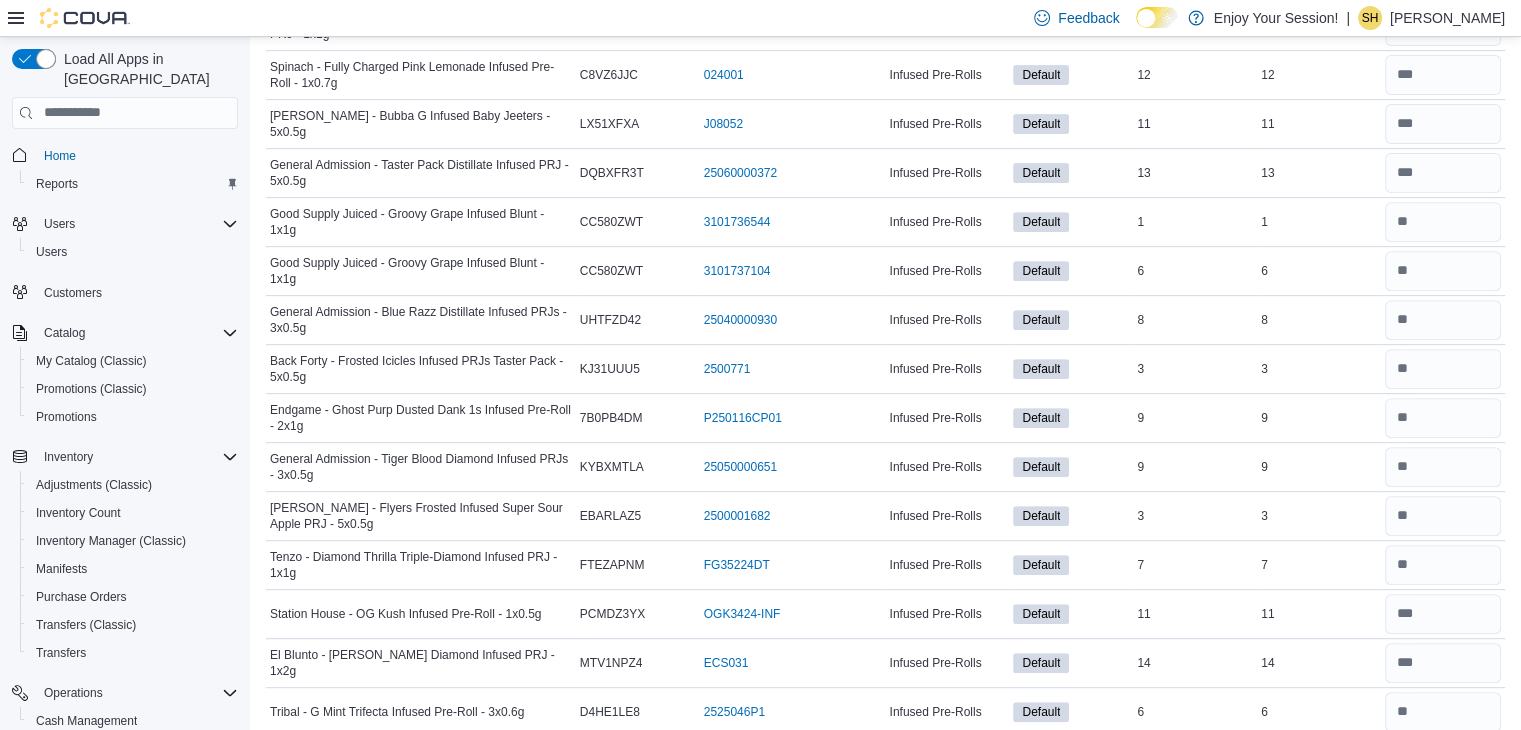 scroll, scrollTop: 1174, scrollLeft: 0, axis: vertical 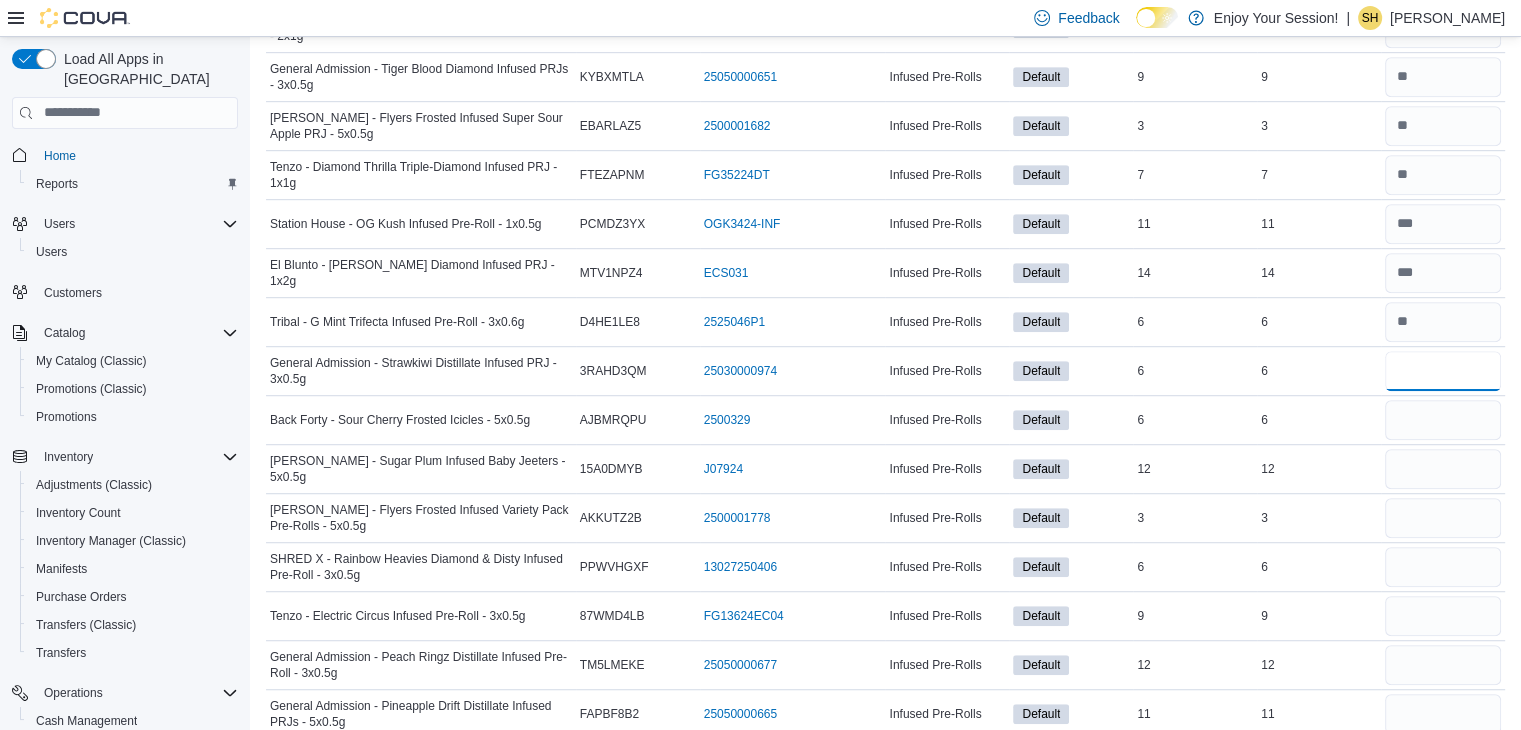 type on "*" 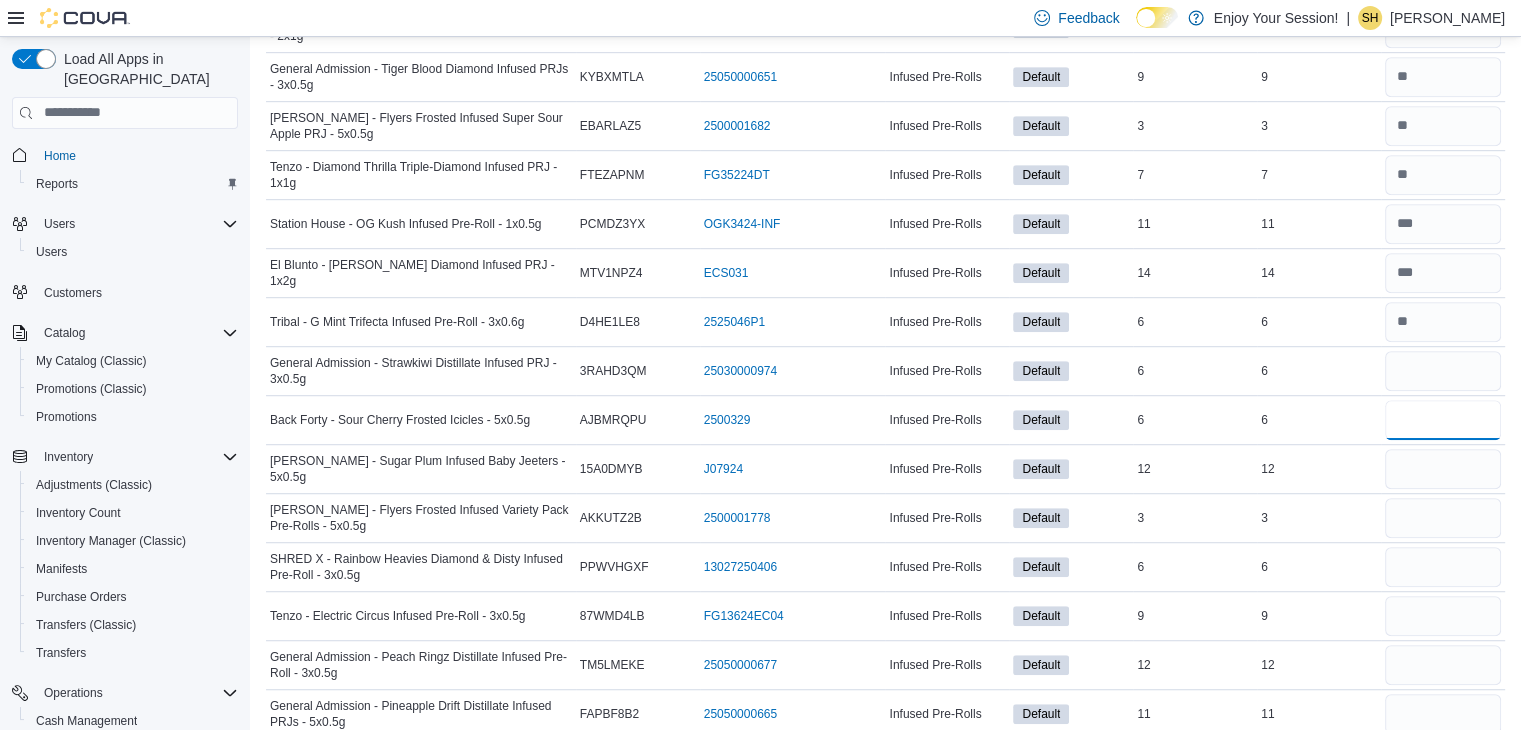 type 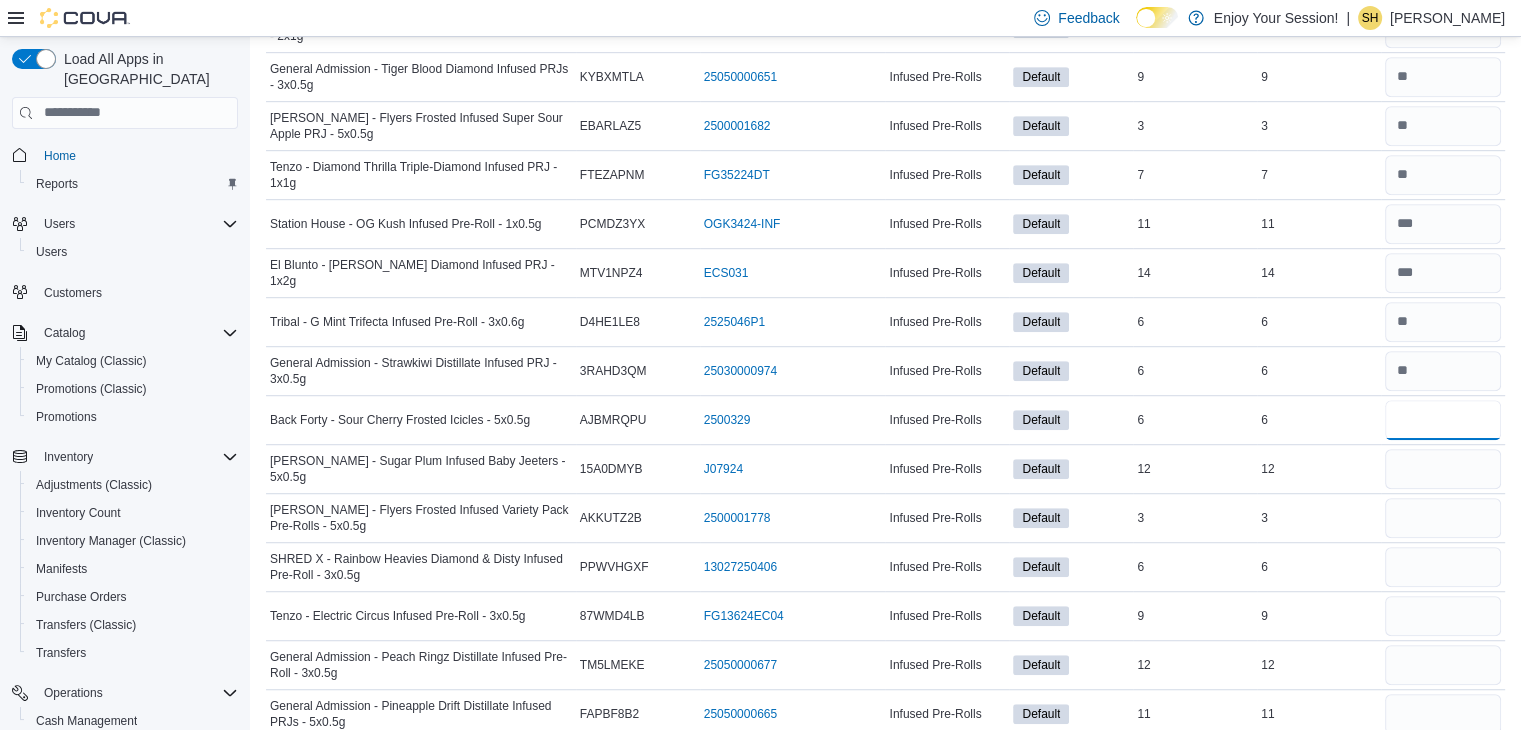 type on "*" 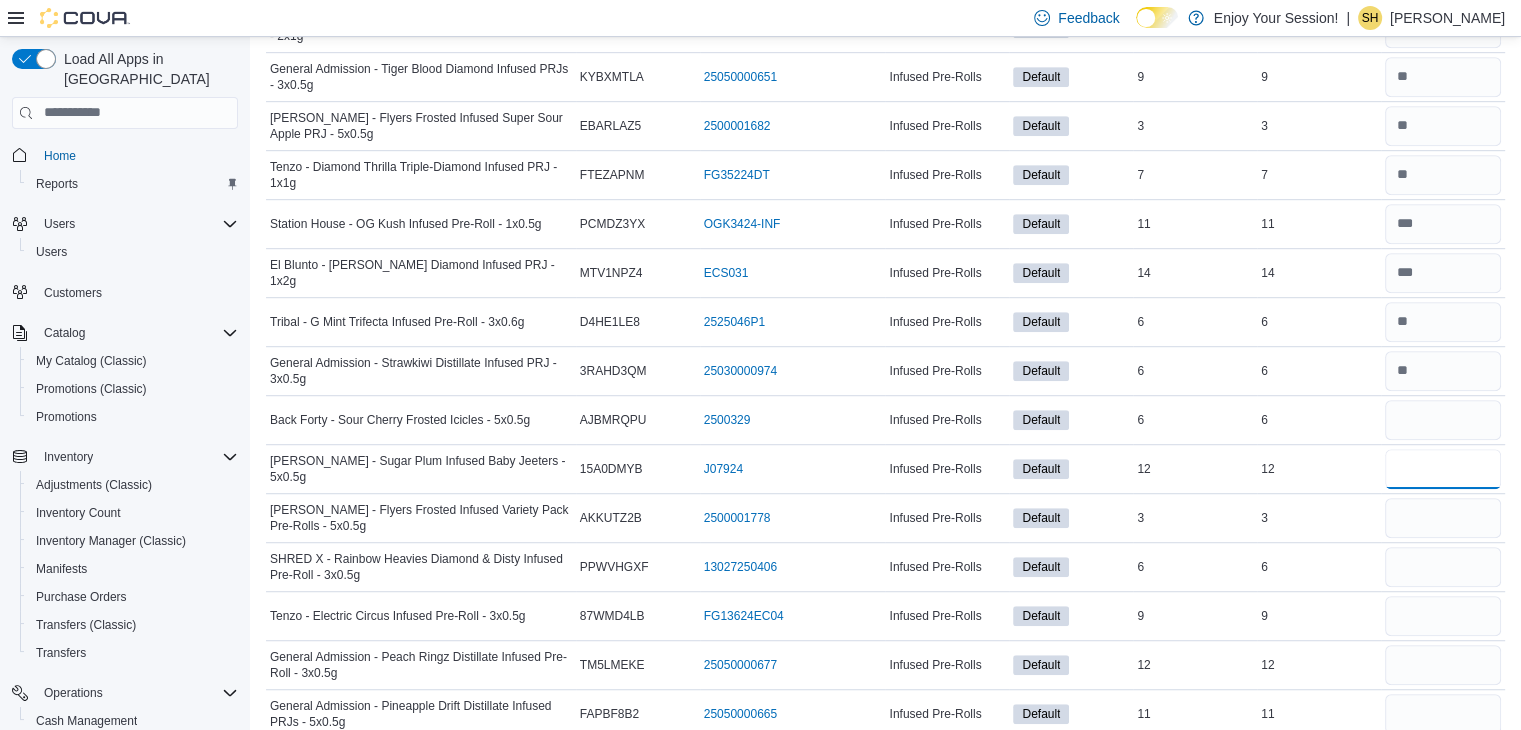 type 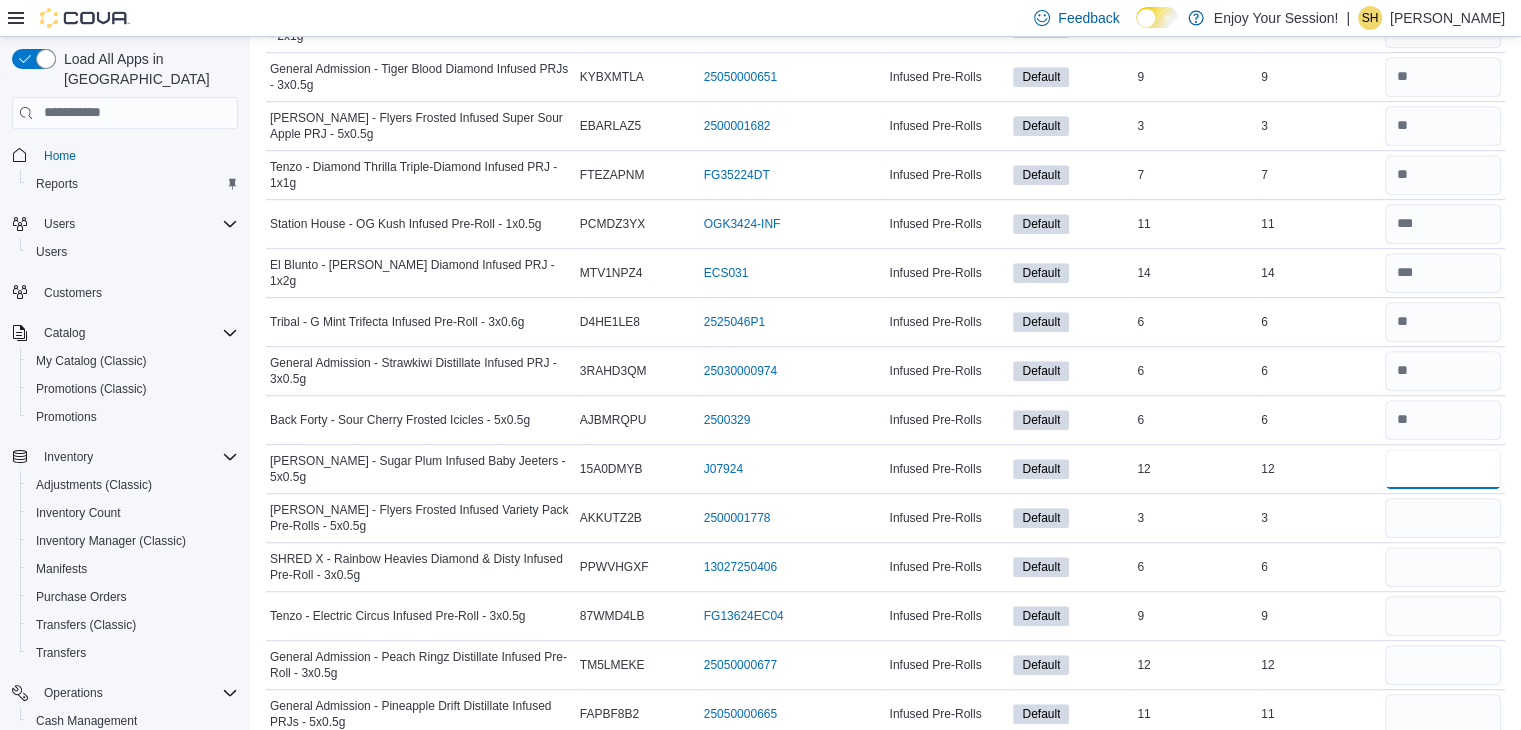 type on "**" 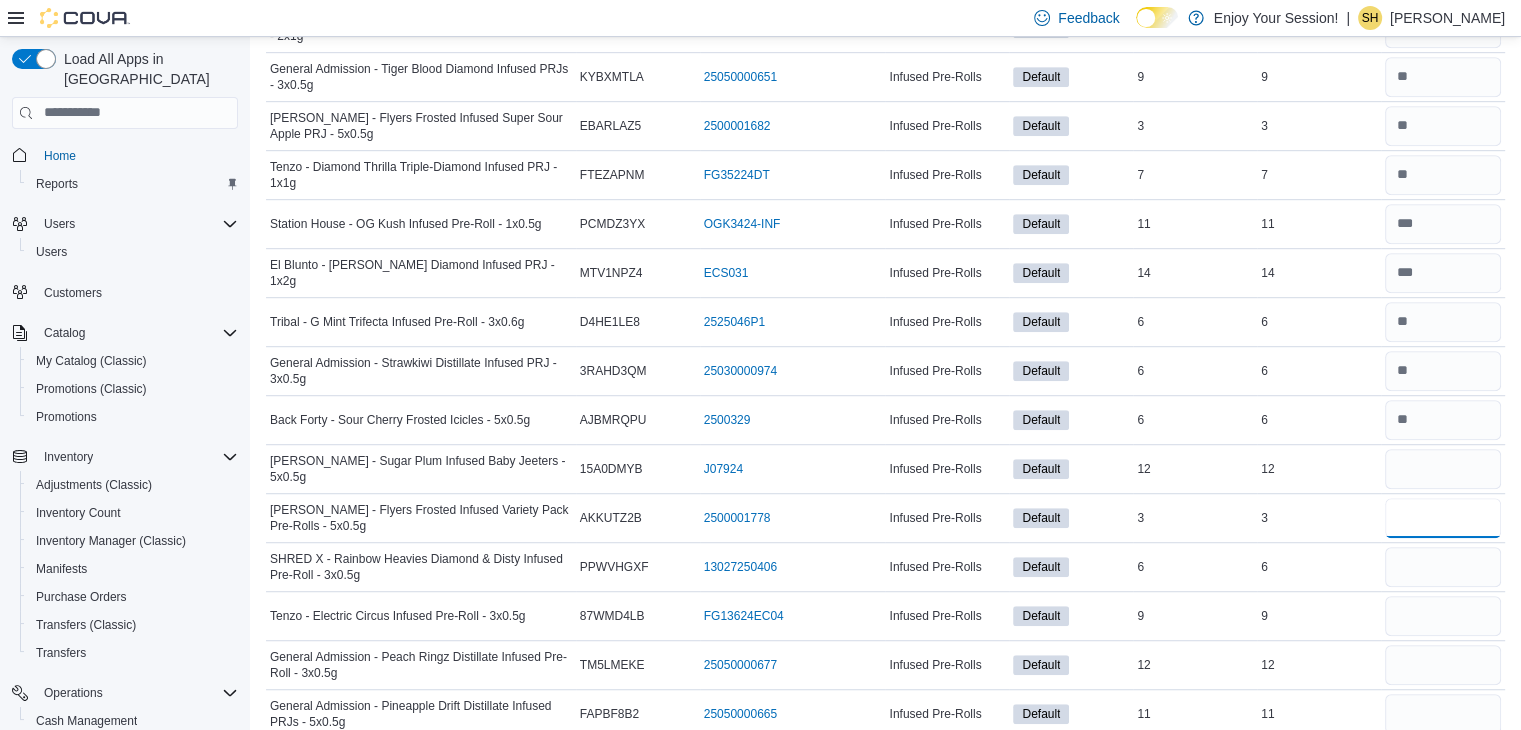 type 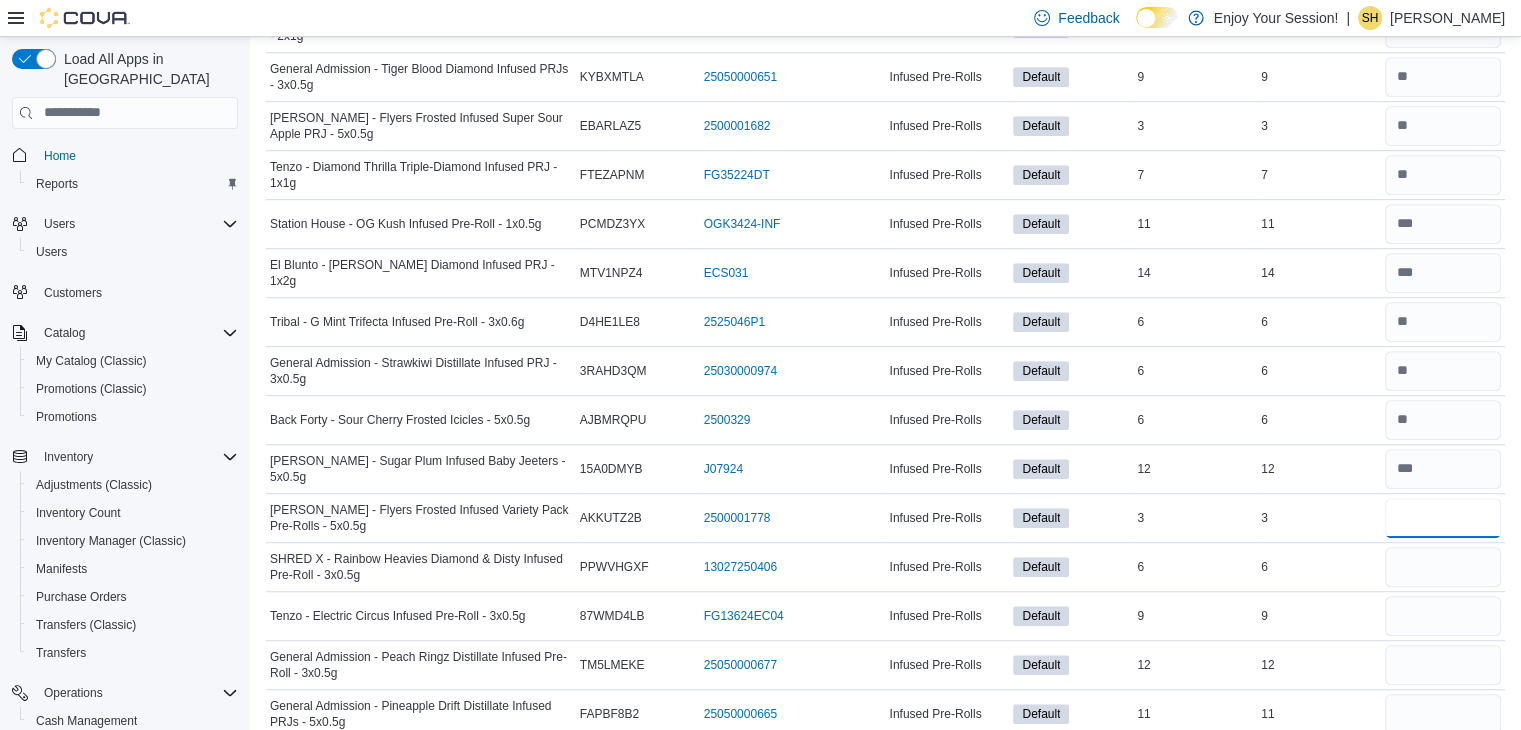 type on "*" 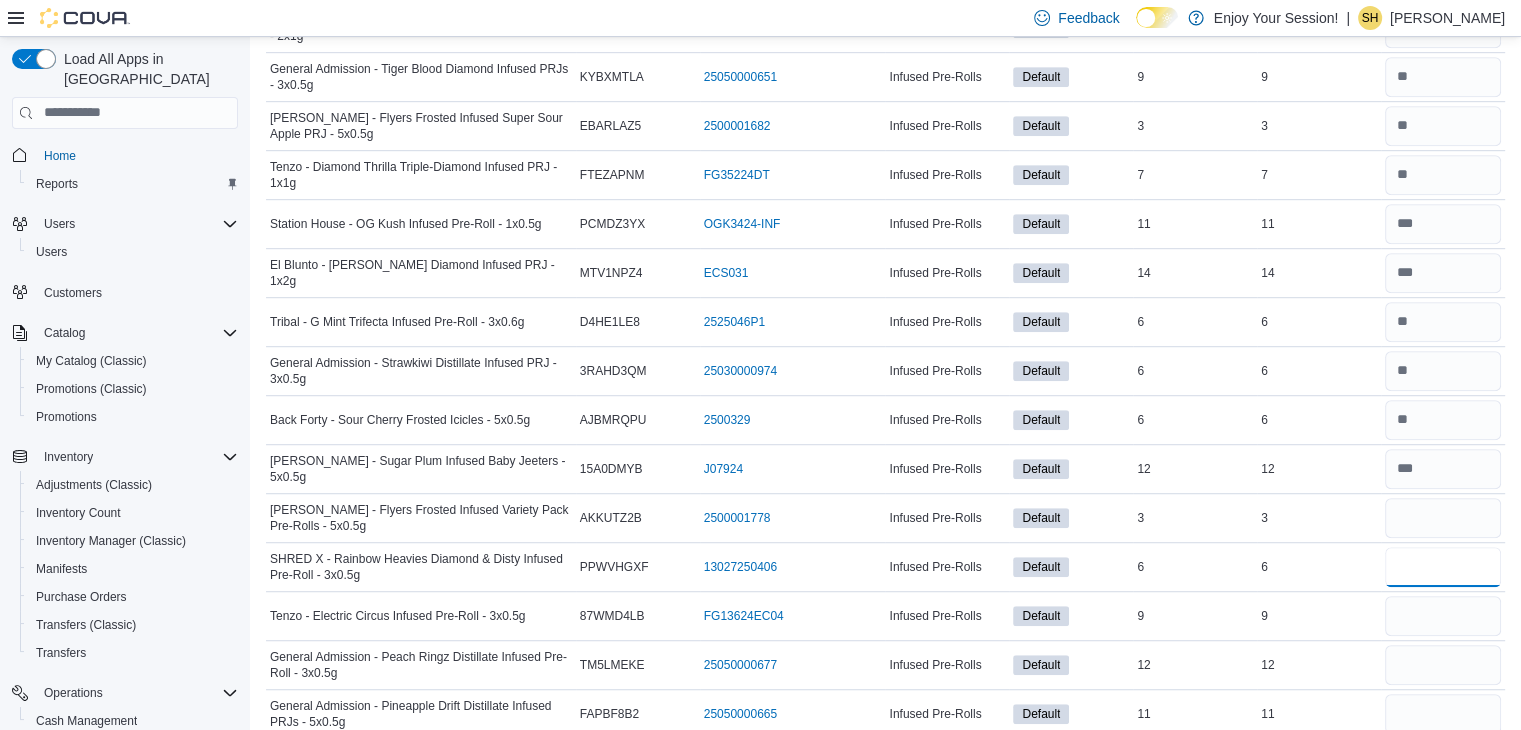 type 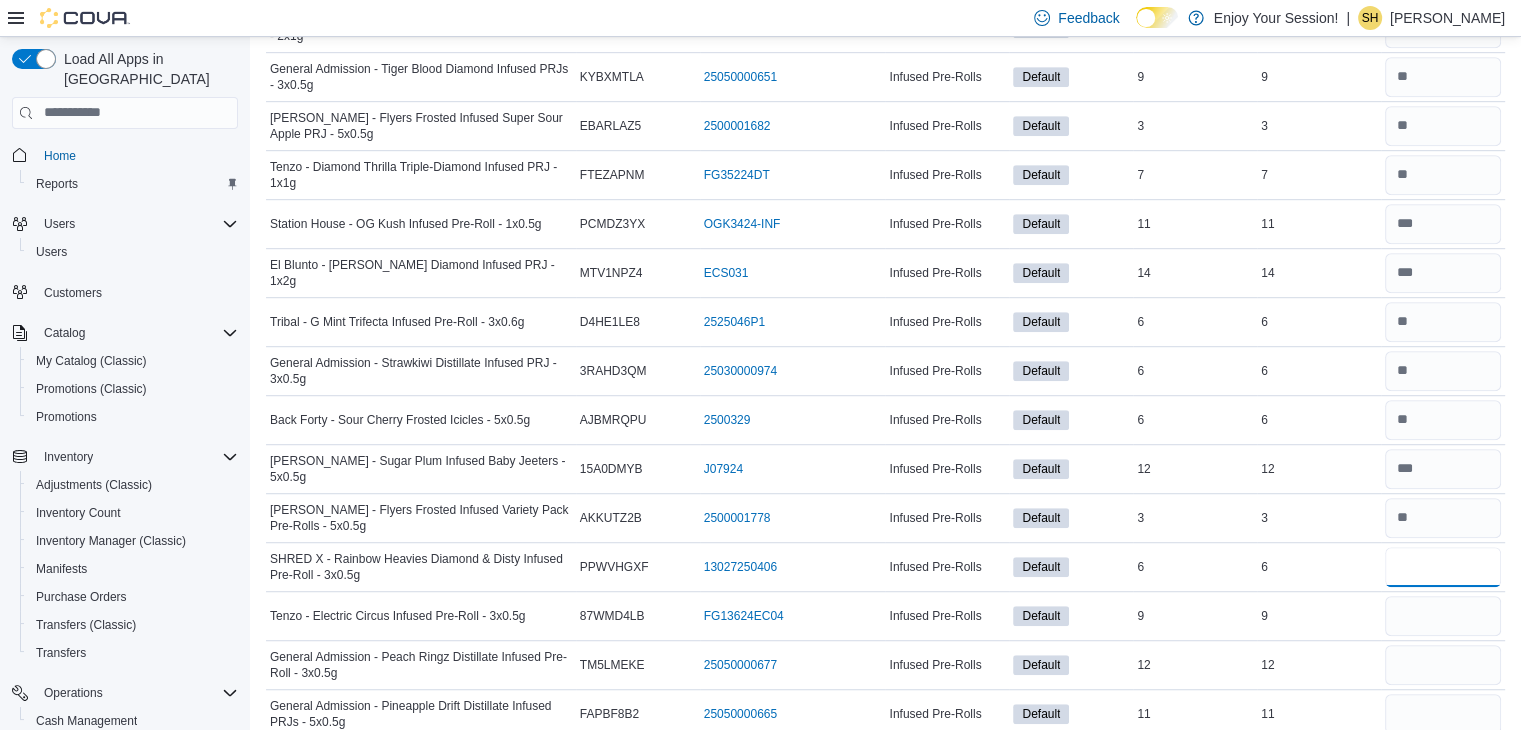 type on "*" 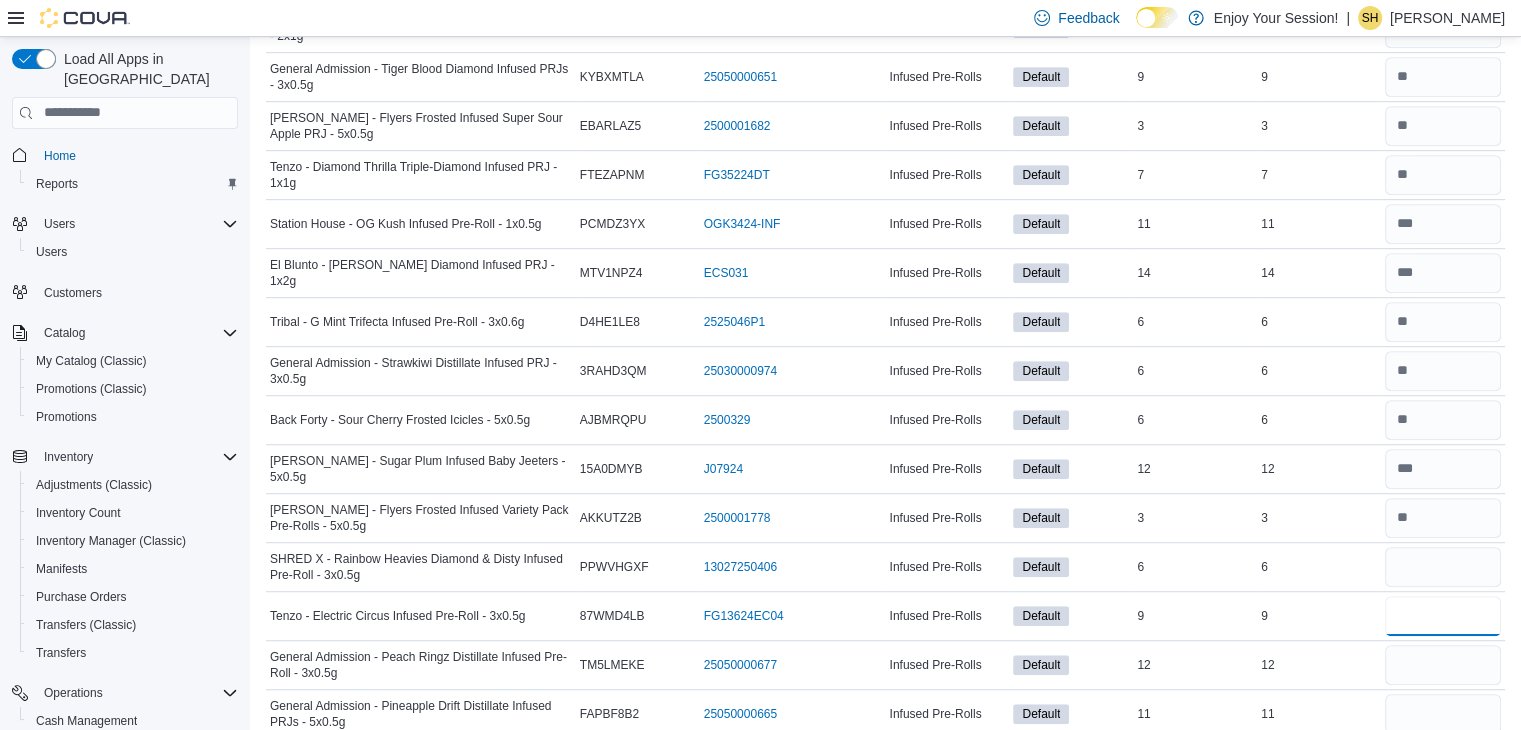 type 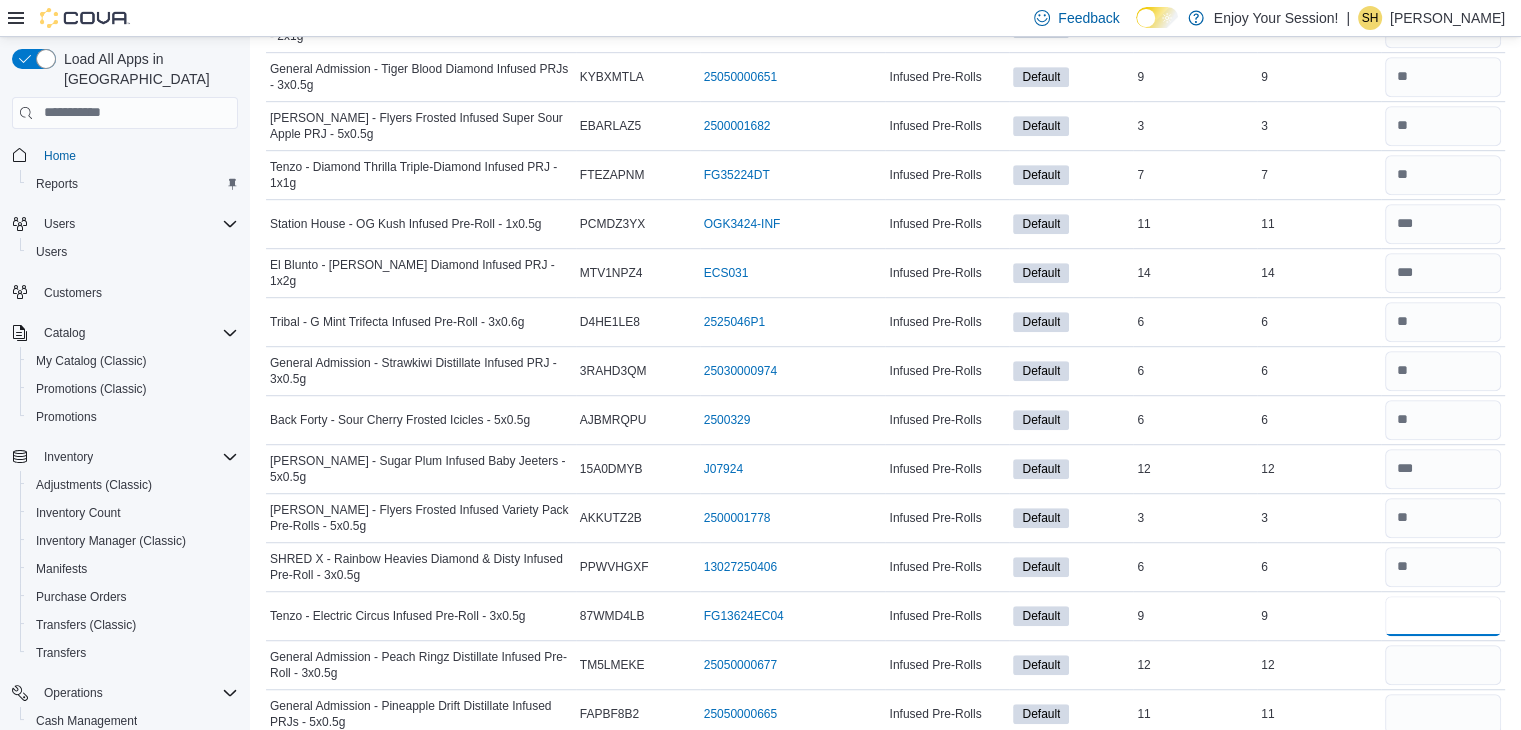 type on "*" 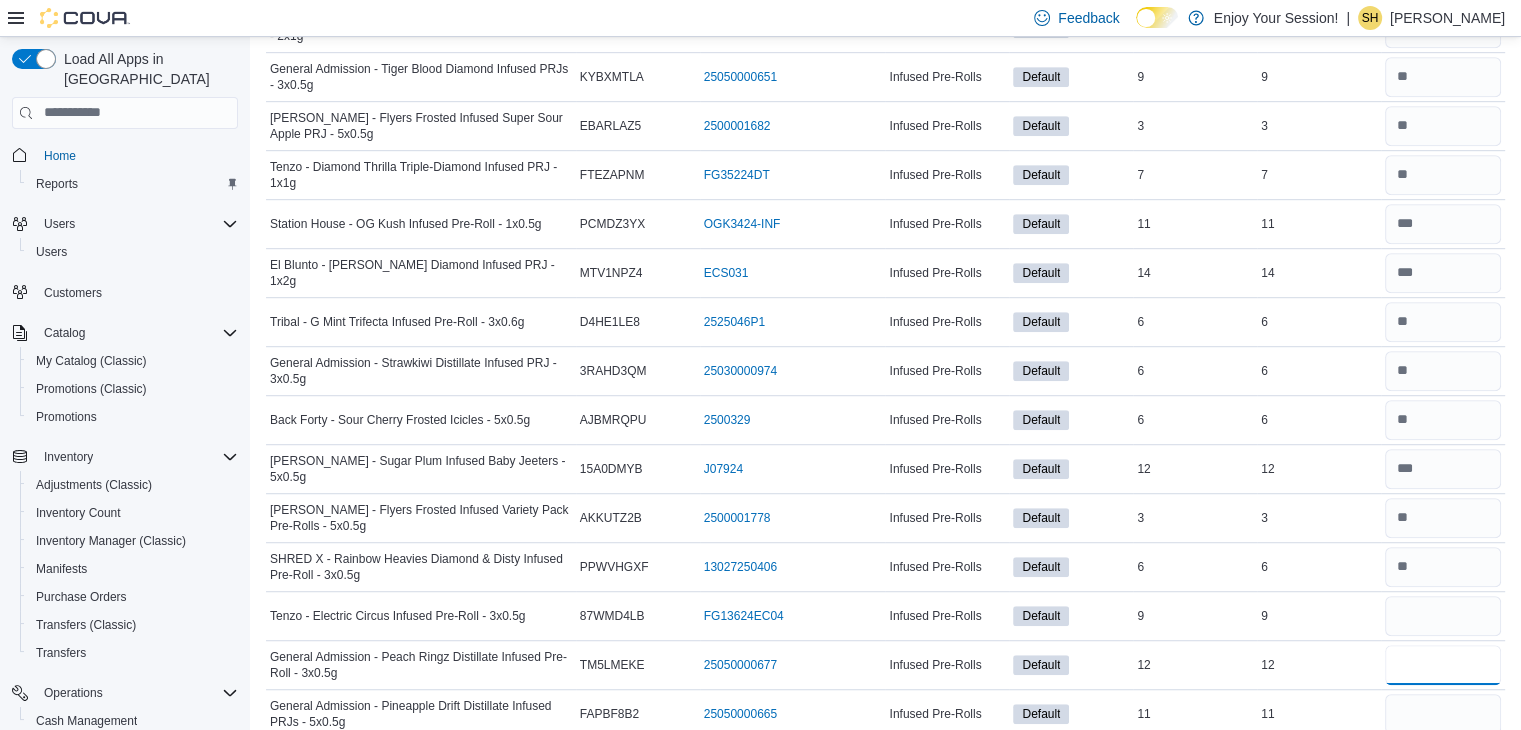 type 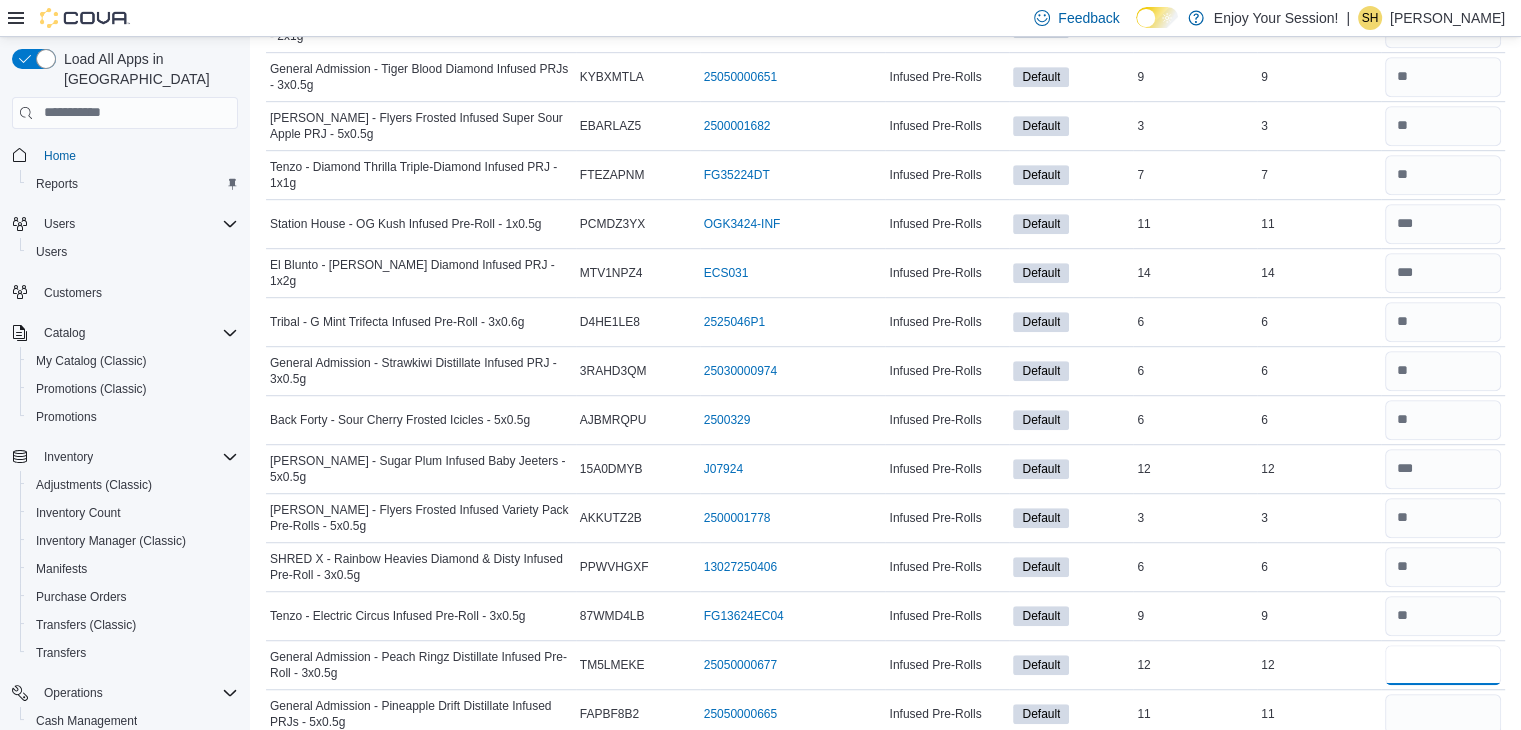 type on "**" 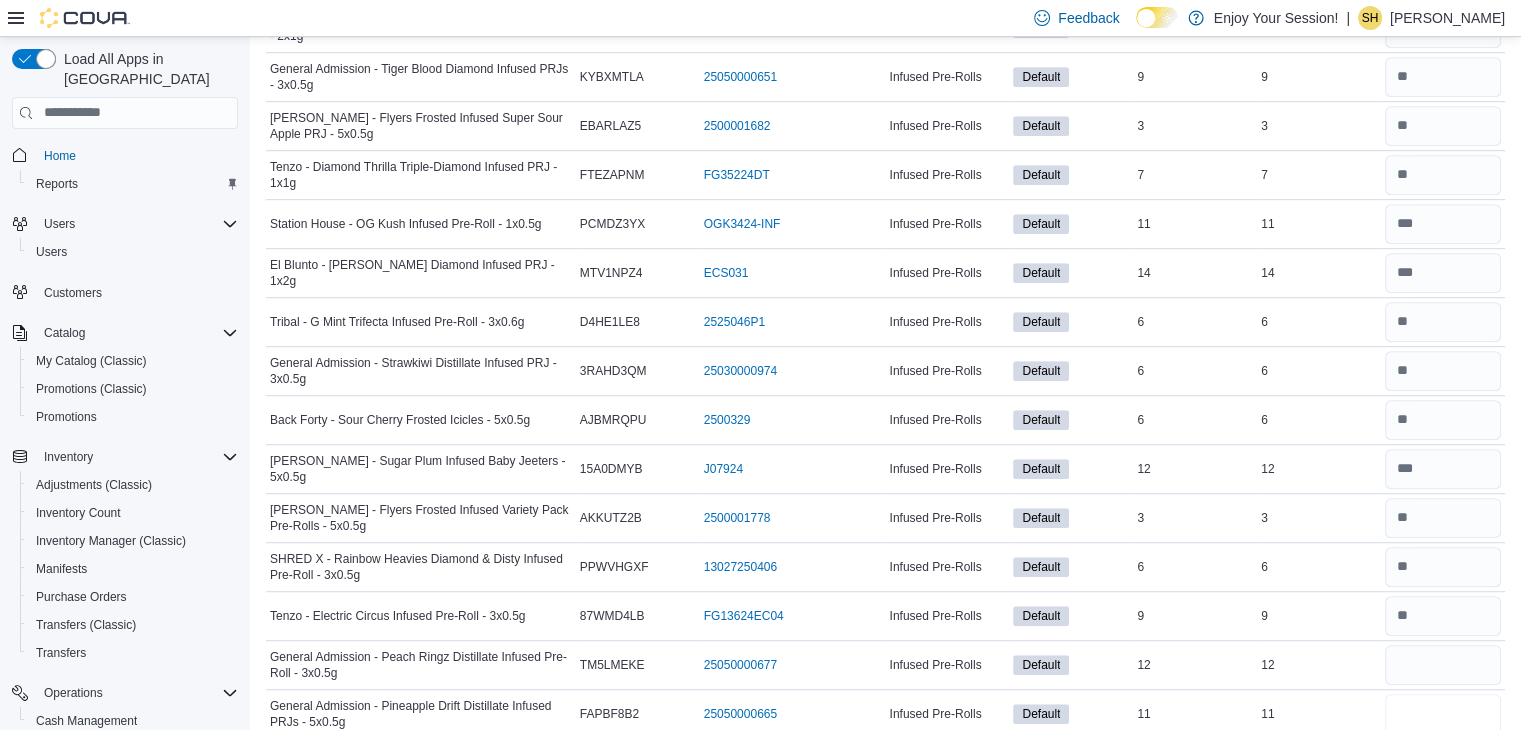 type 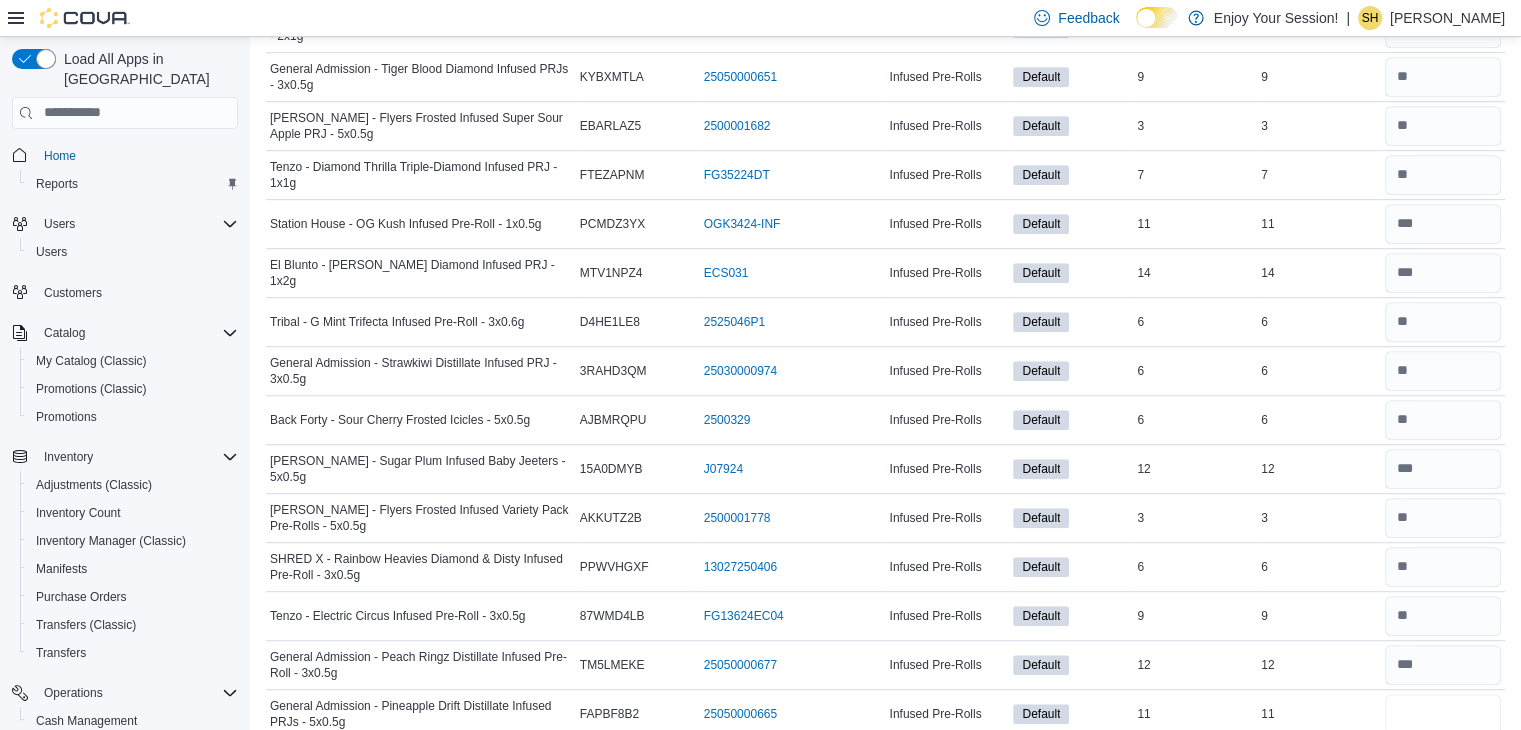 type on "**" 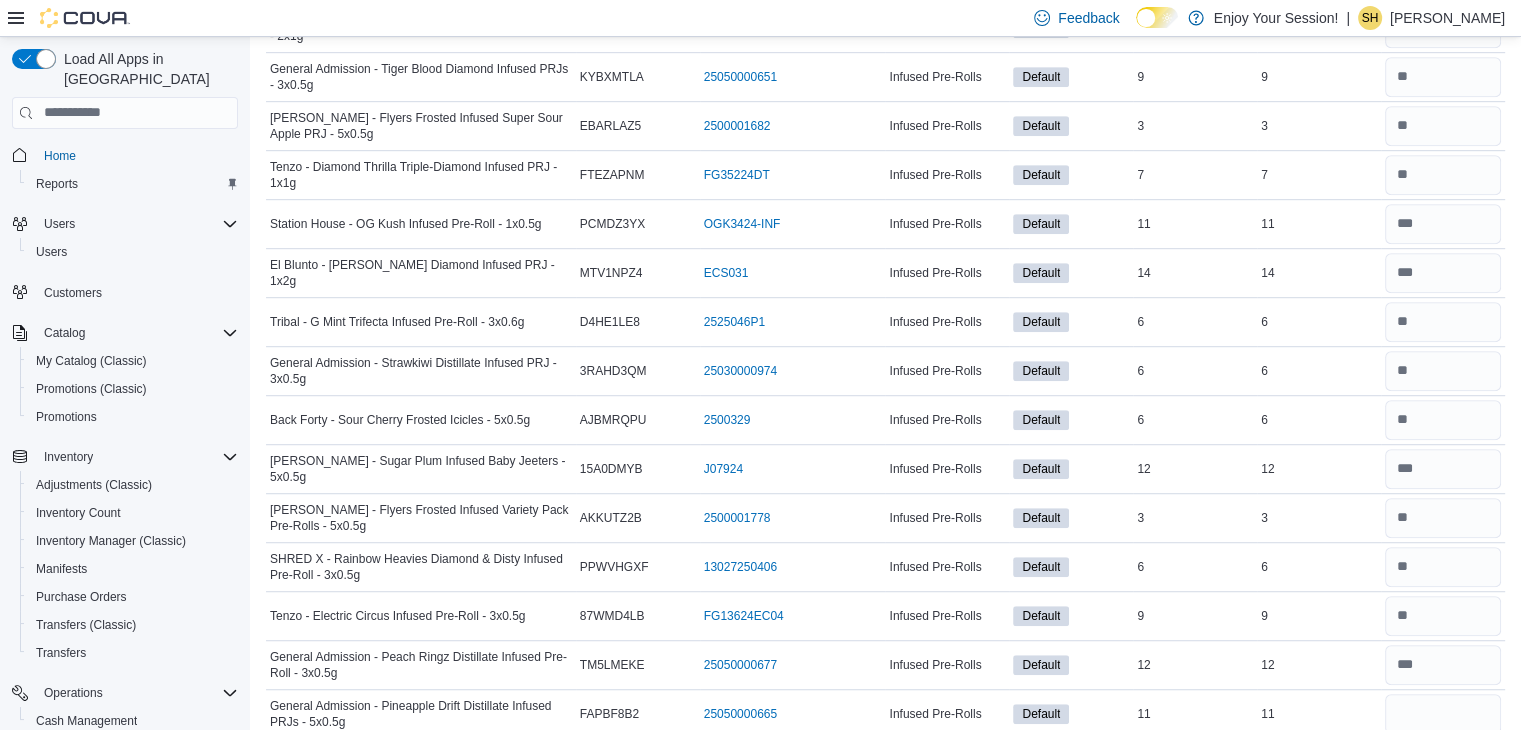 type 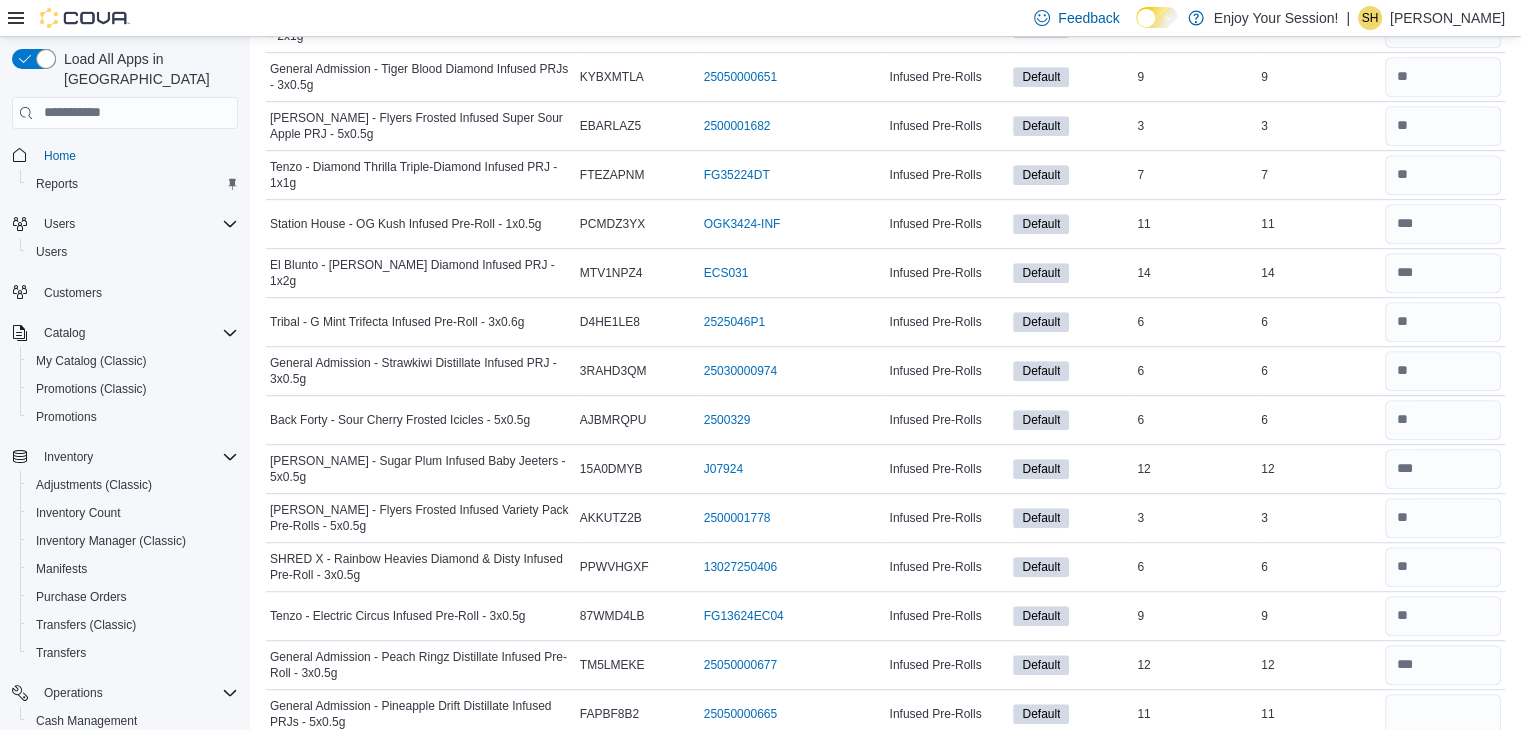 scroll, scrollTop: 1564, scrollLeft: 0, axis: vertical 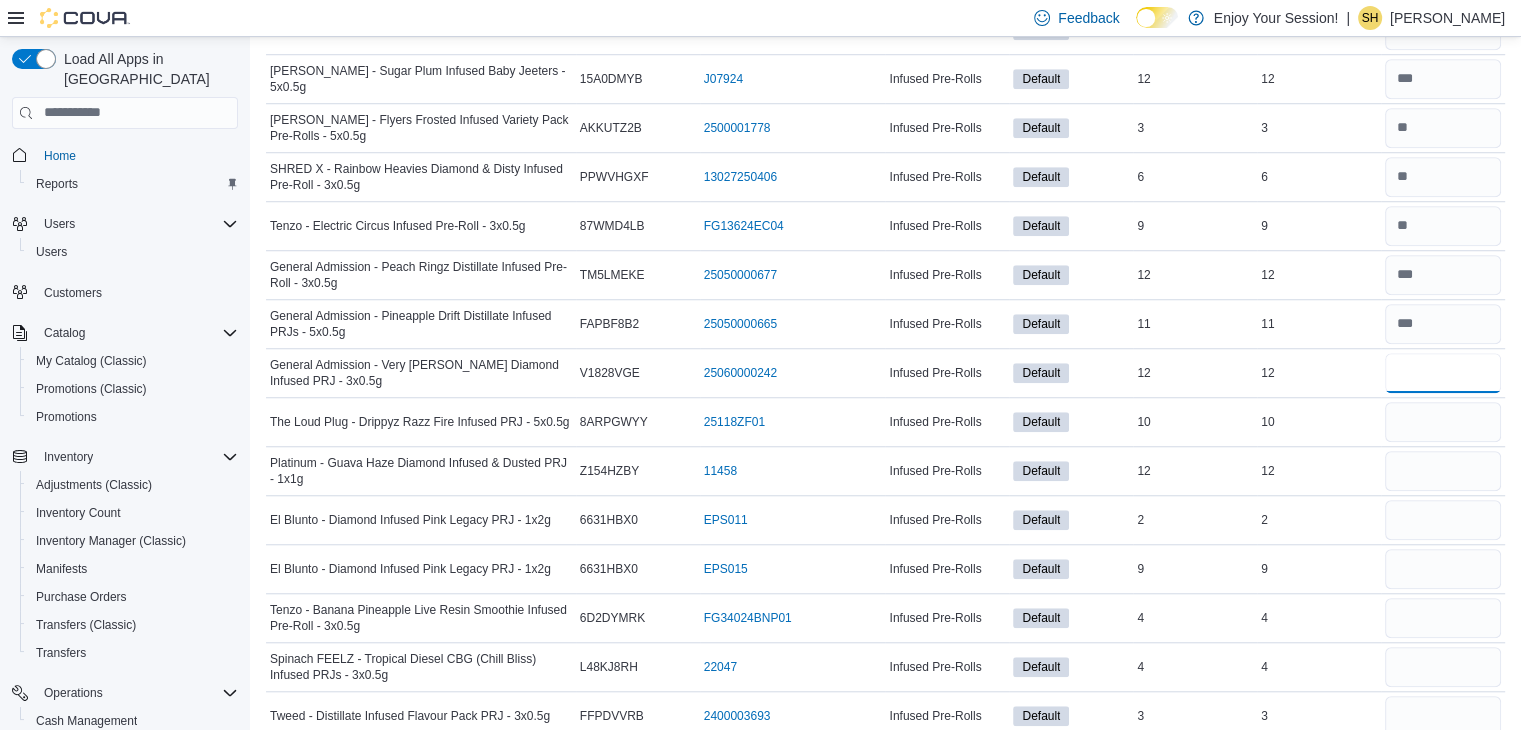 type on "**" 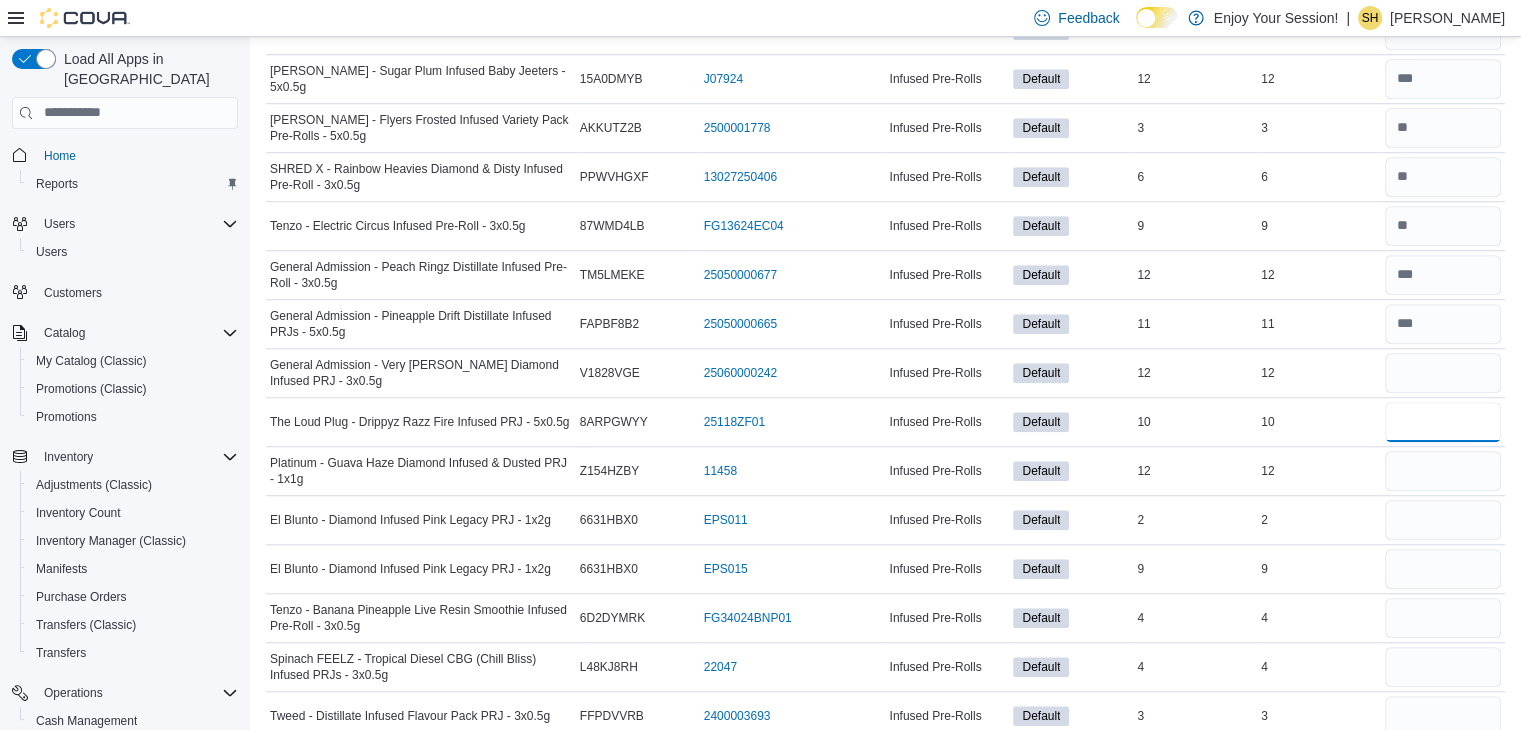 type 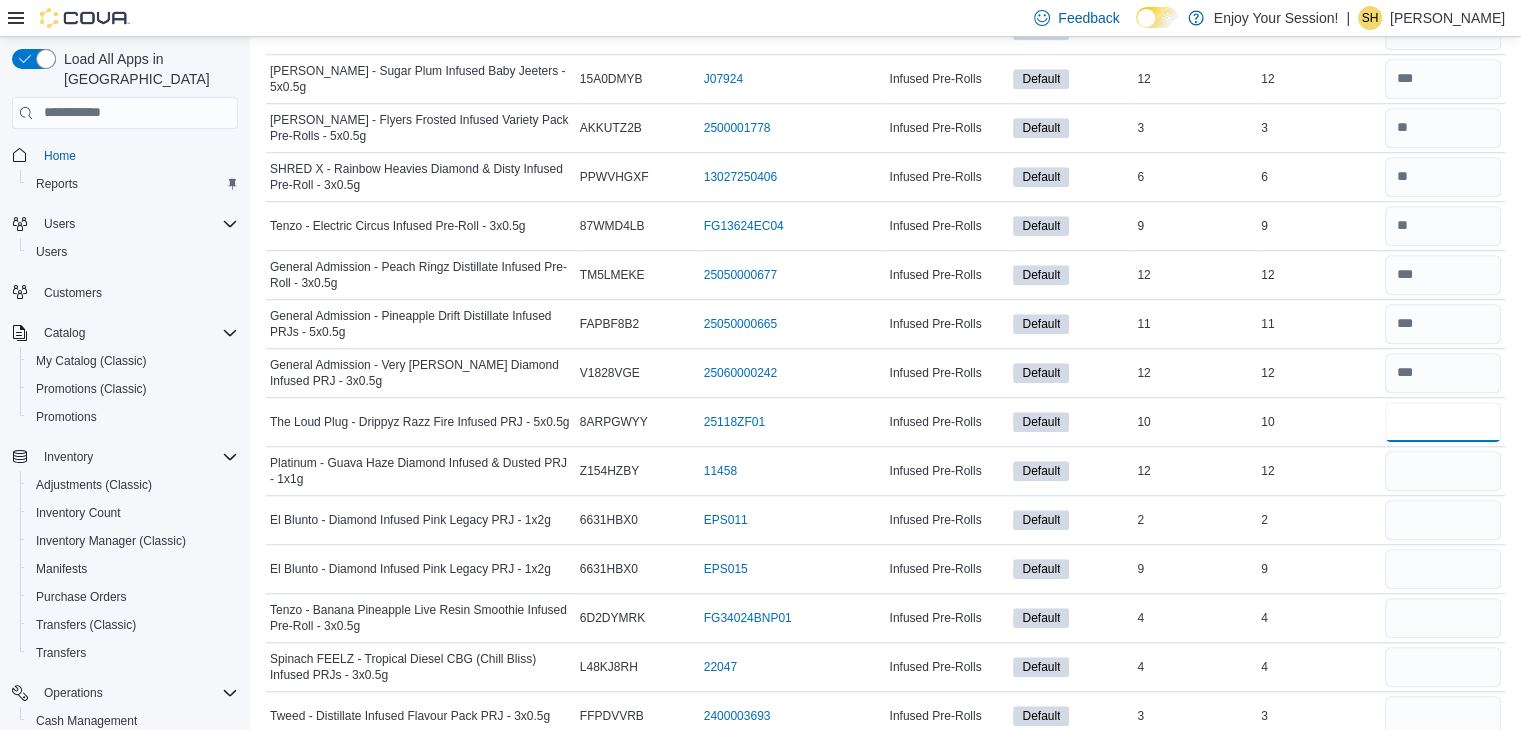 type on "**" 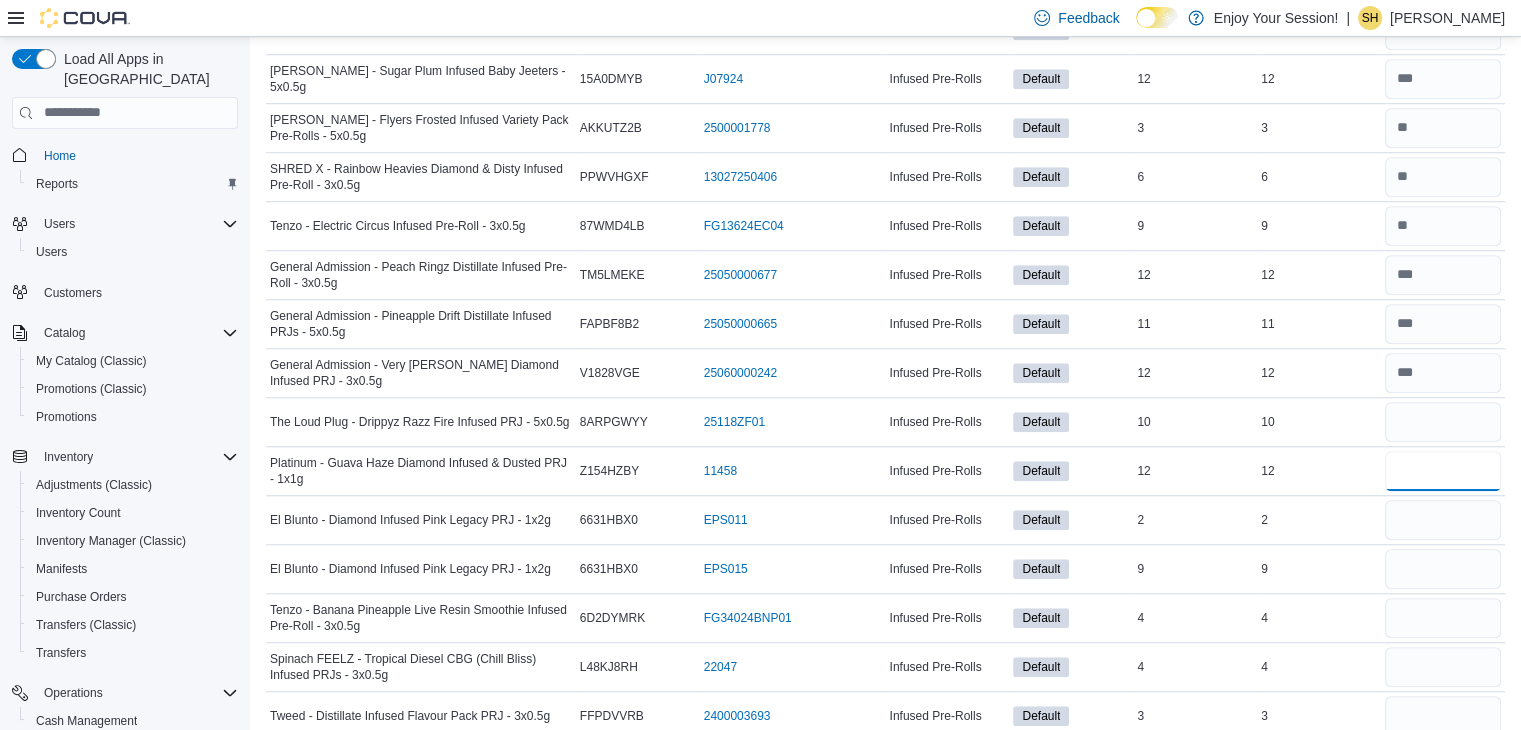 type 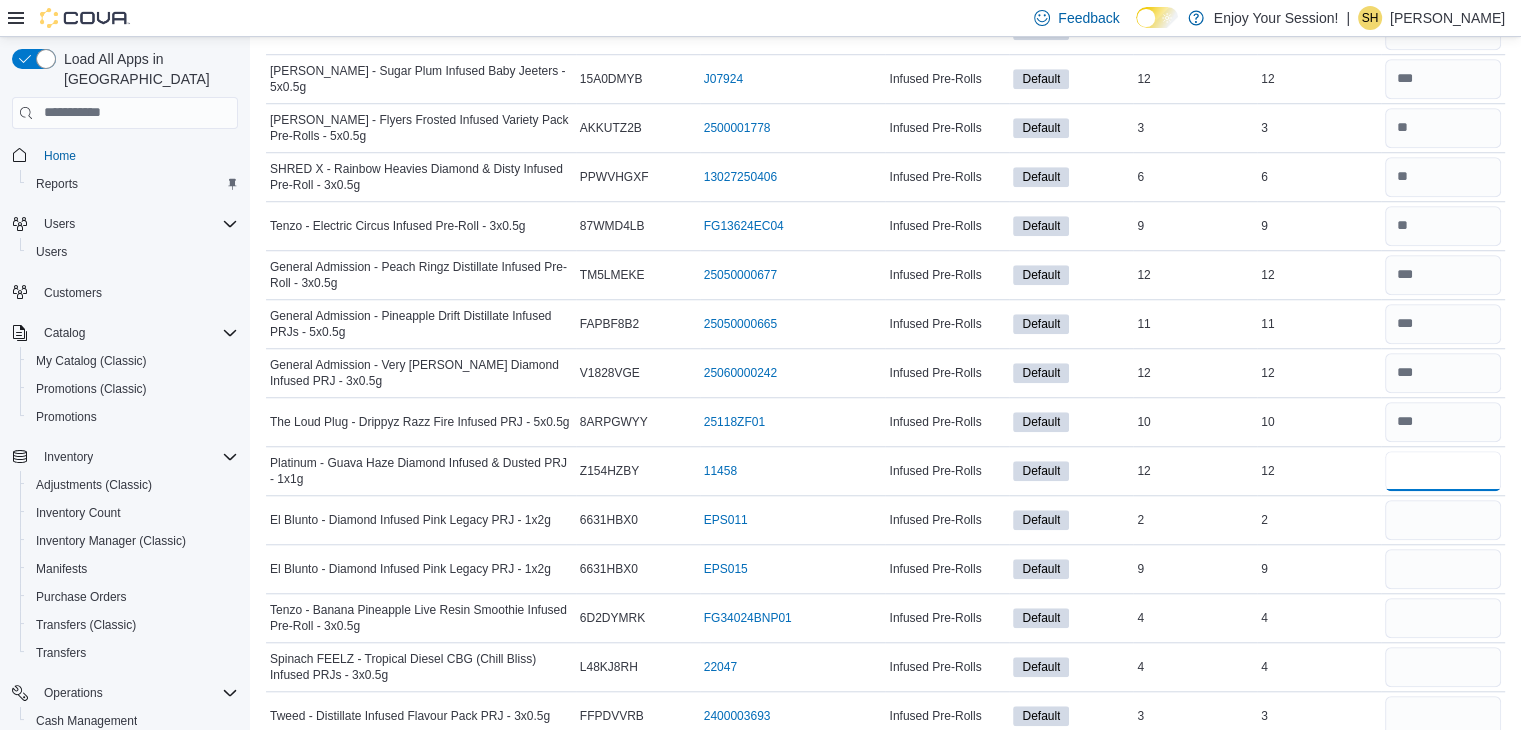 type on "**" 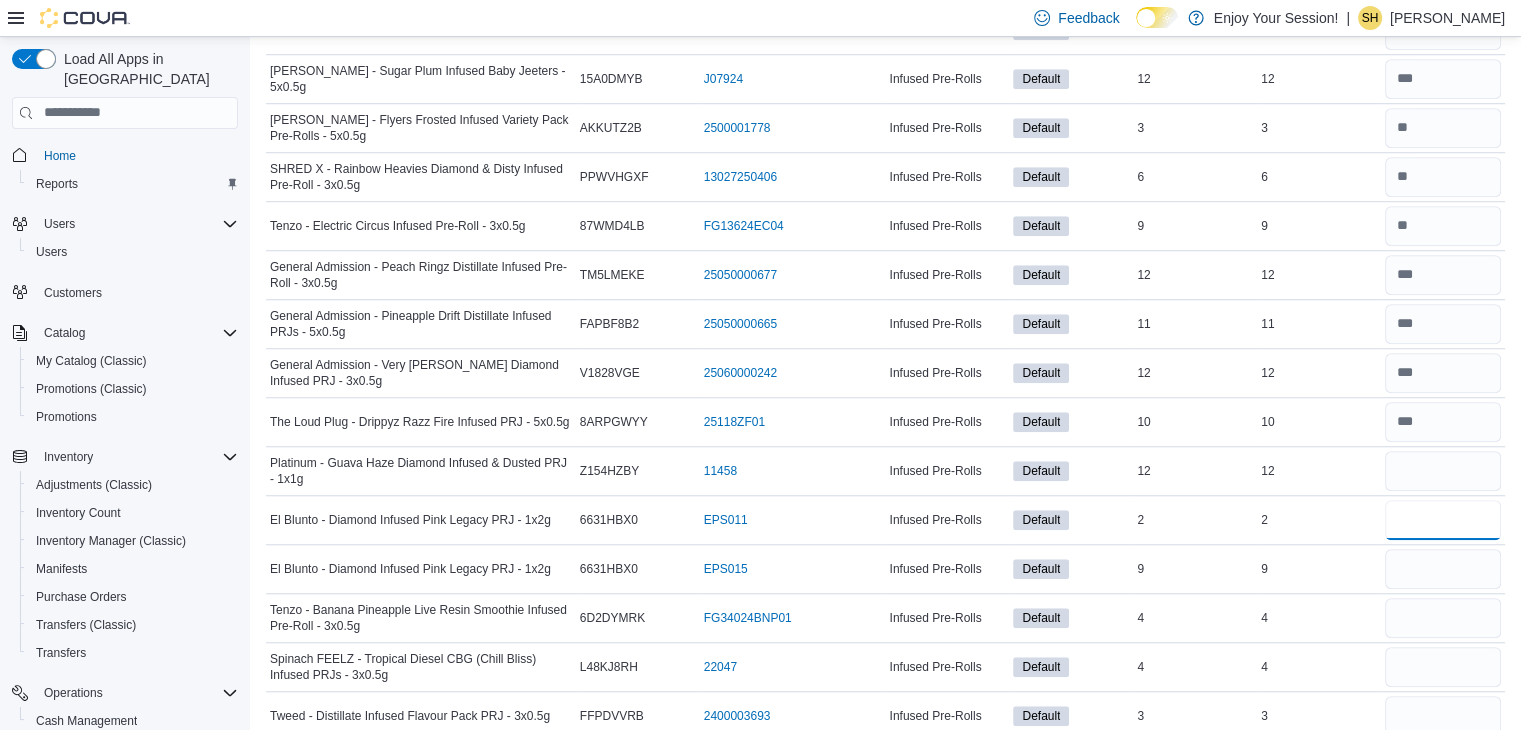 type 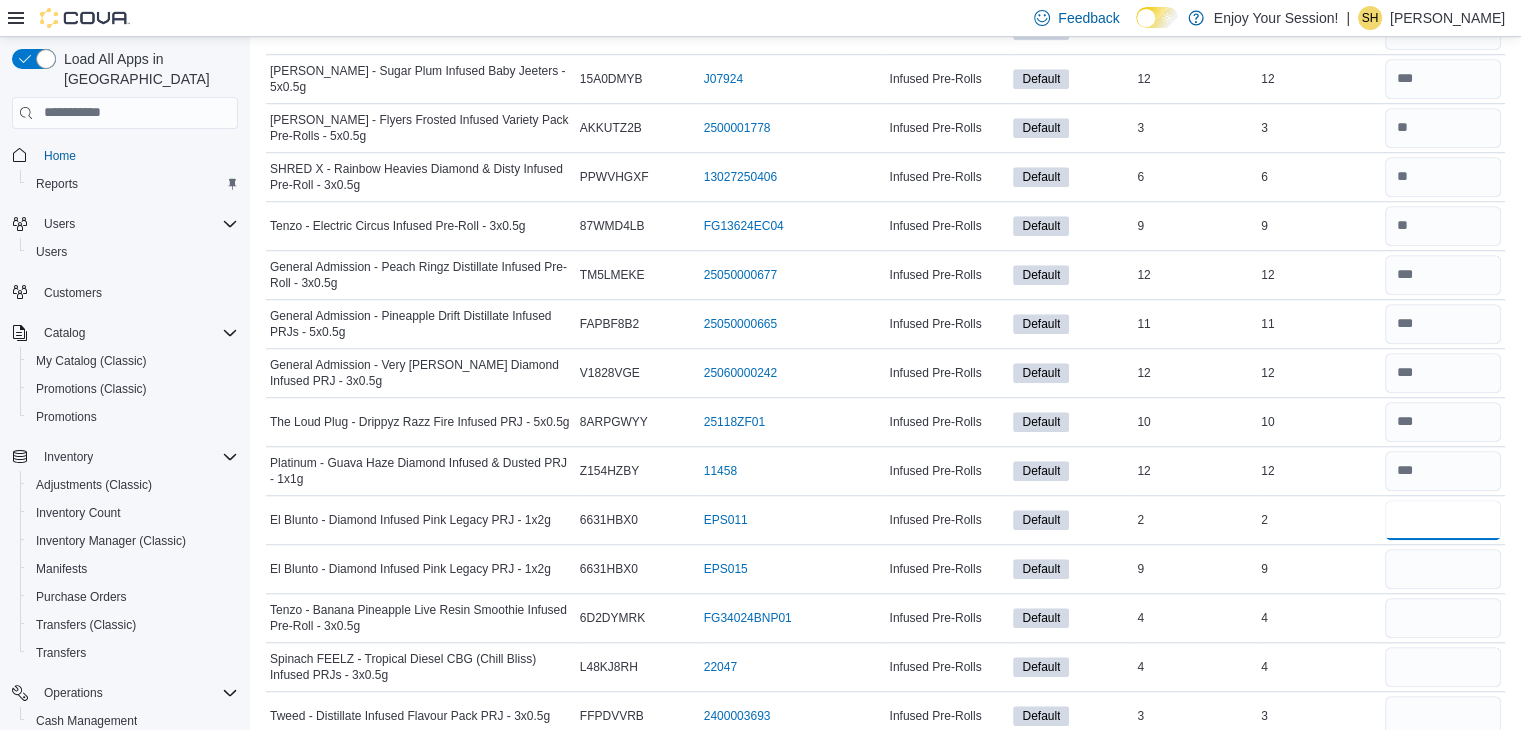 type on "*" 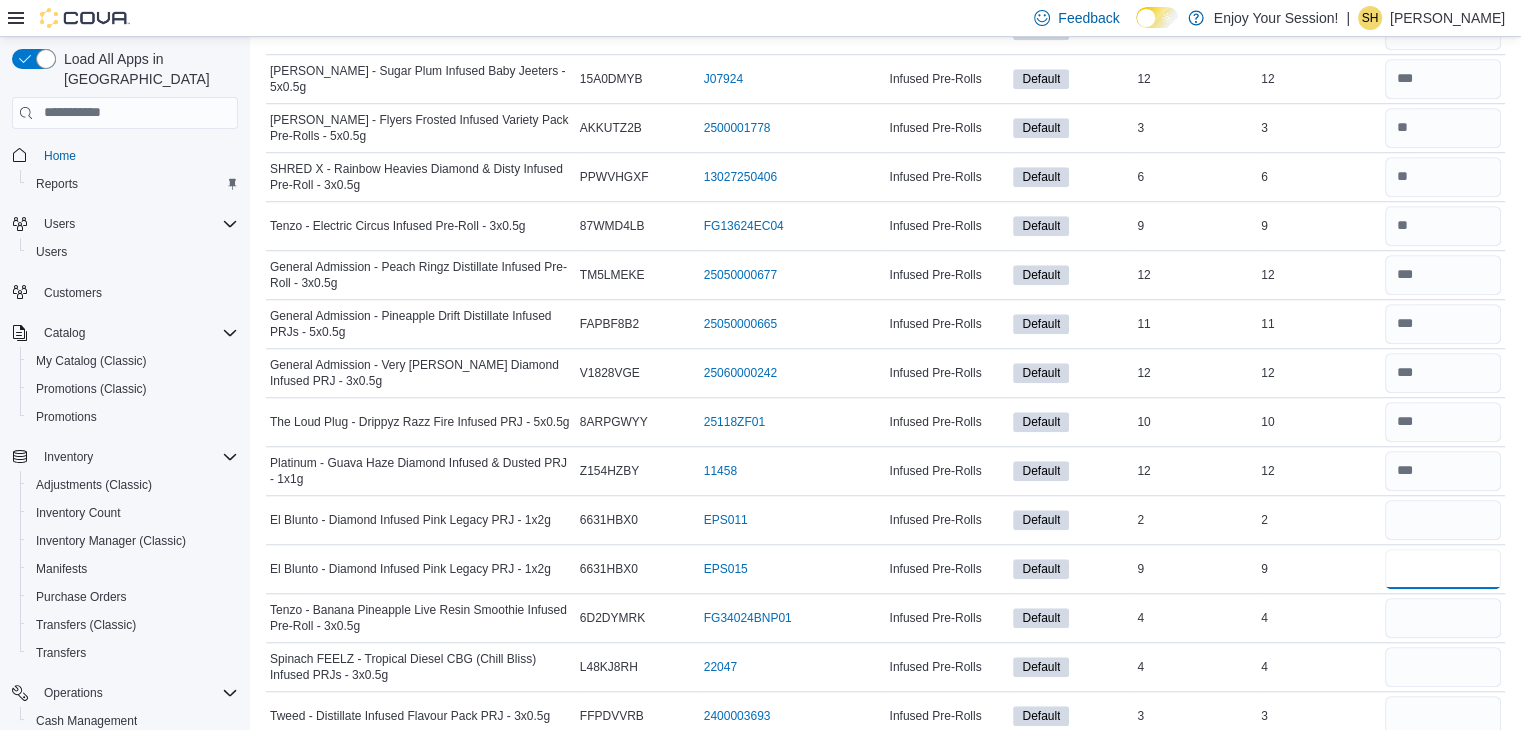 type 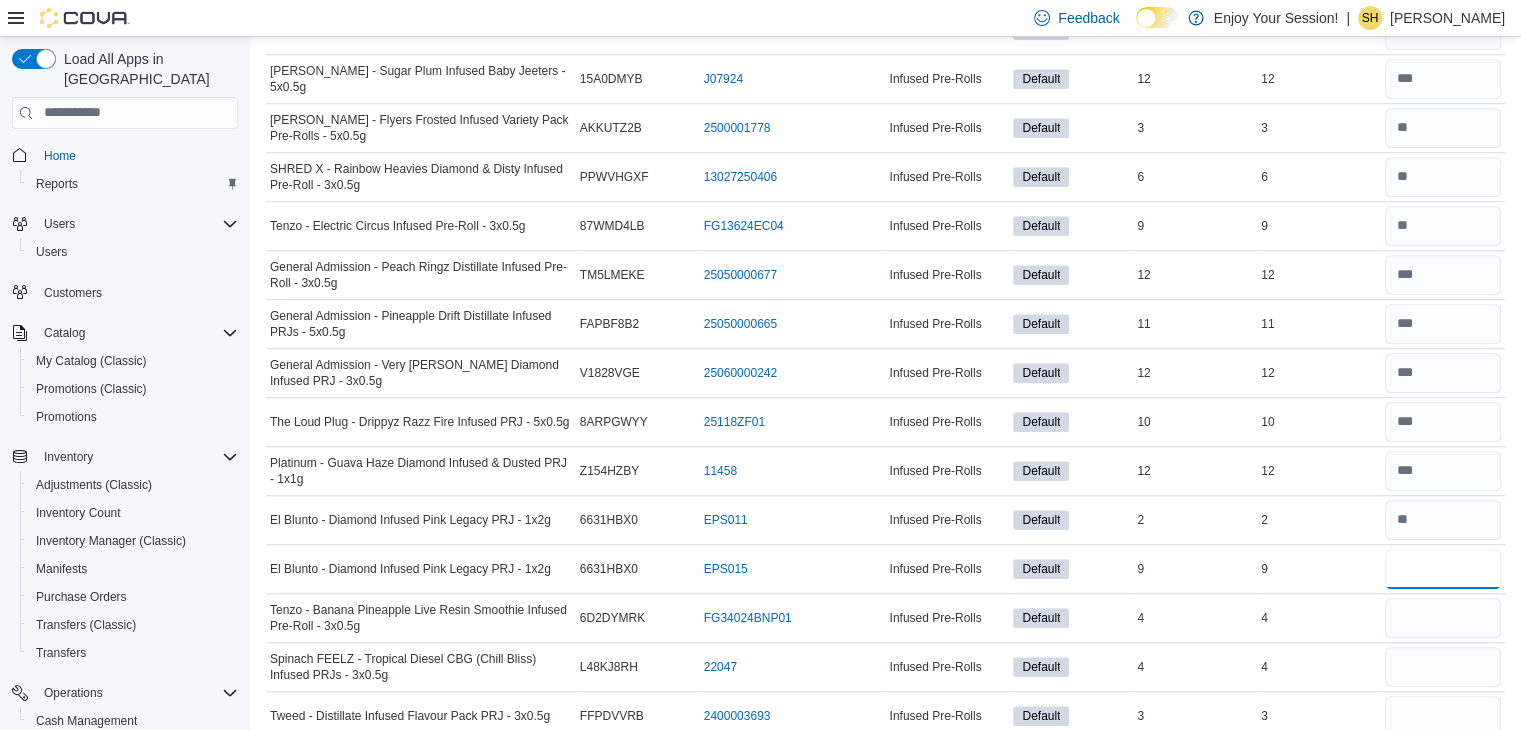 type on "*" 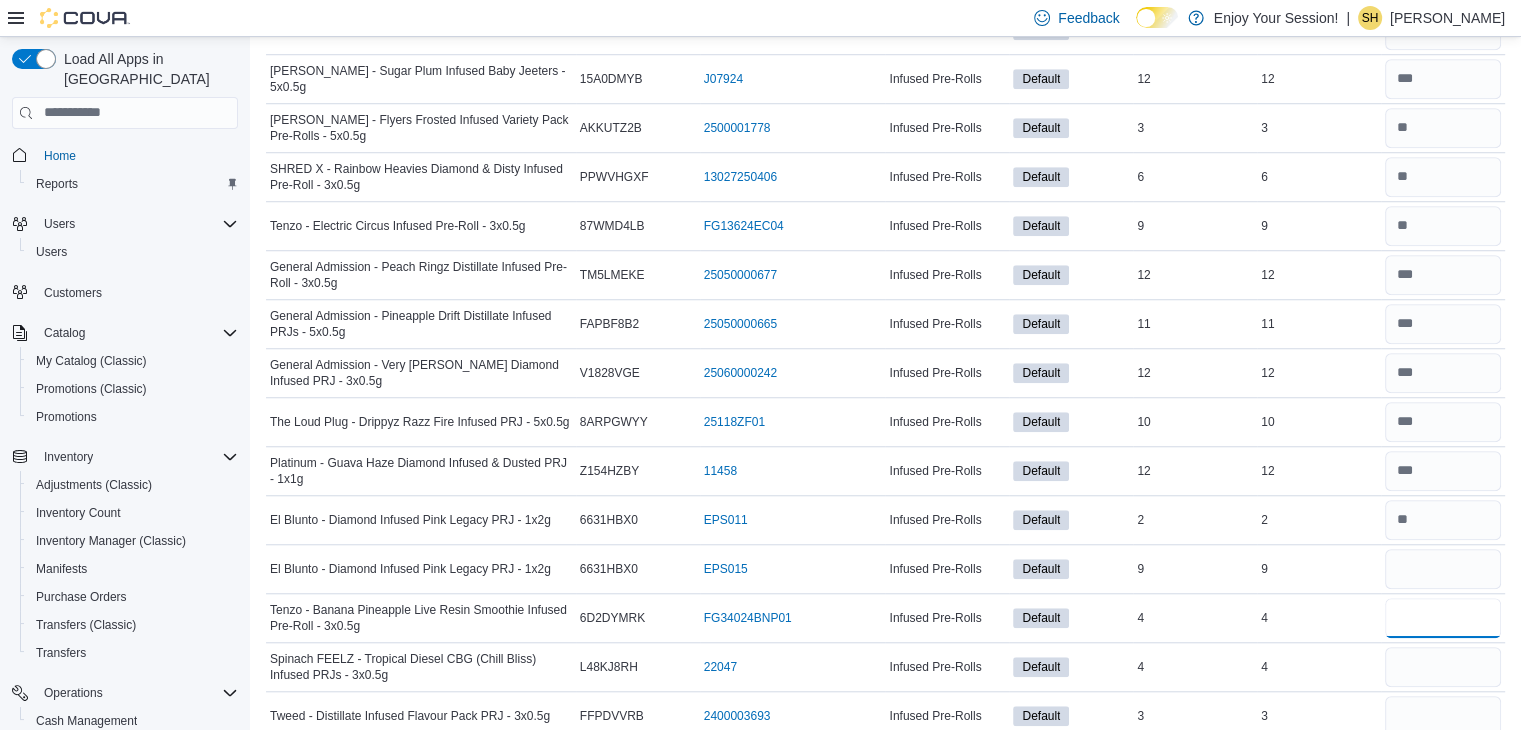 type 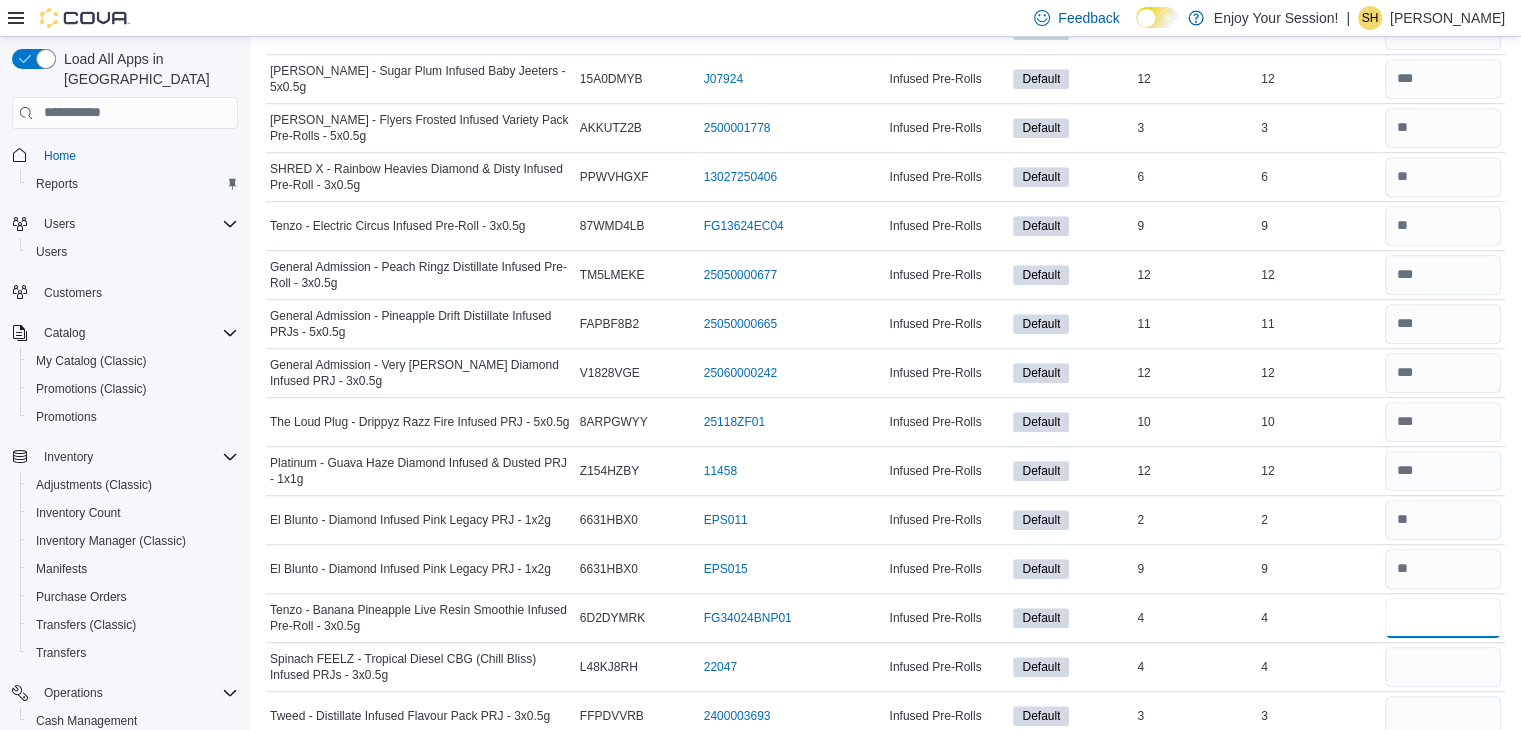 type on "*" 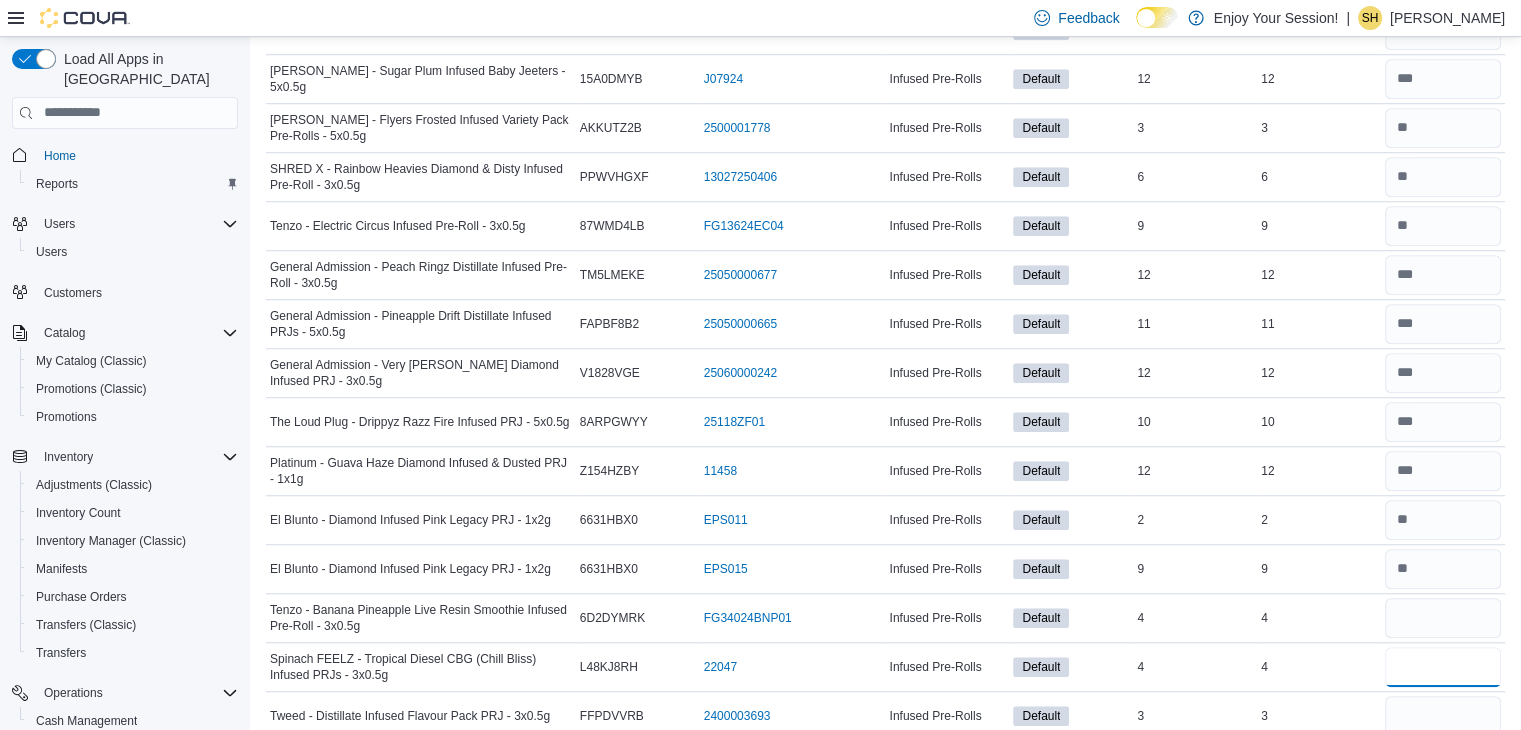 type 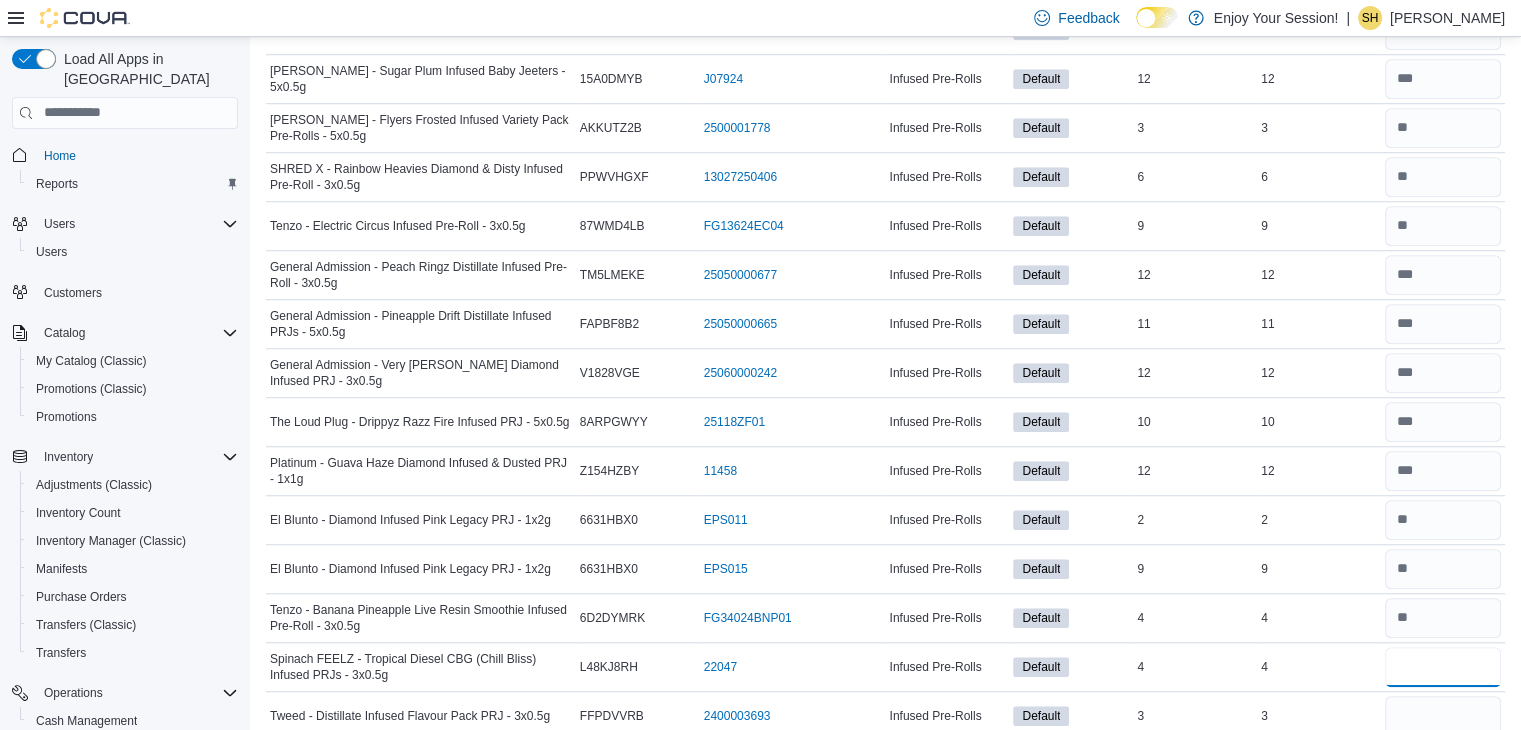 type on "*" 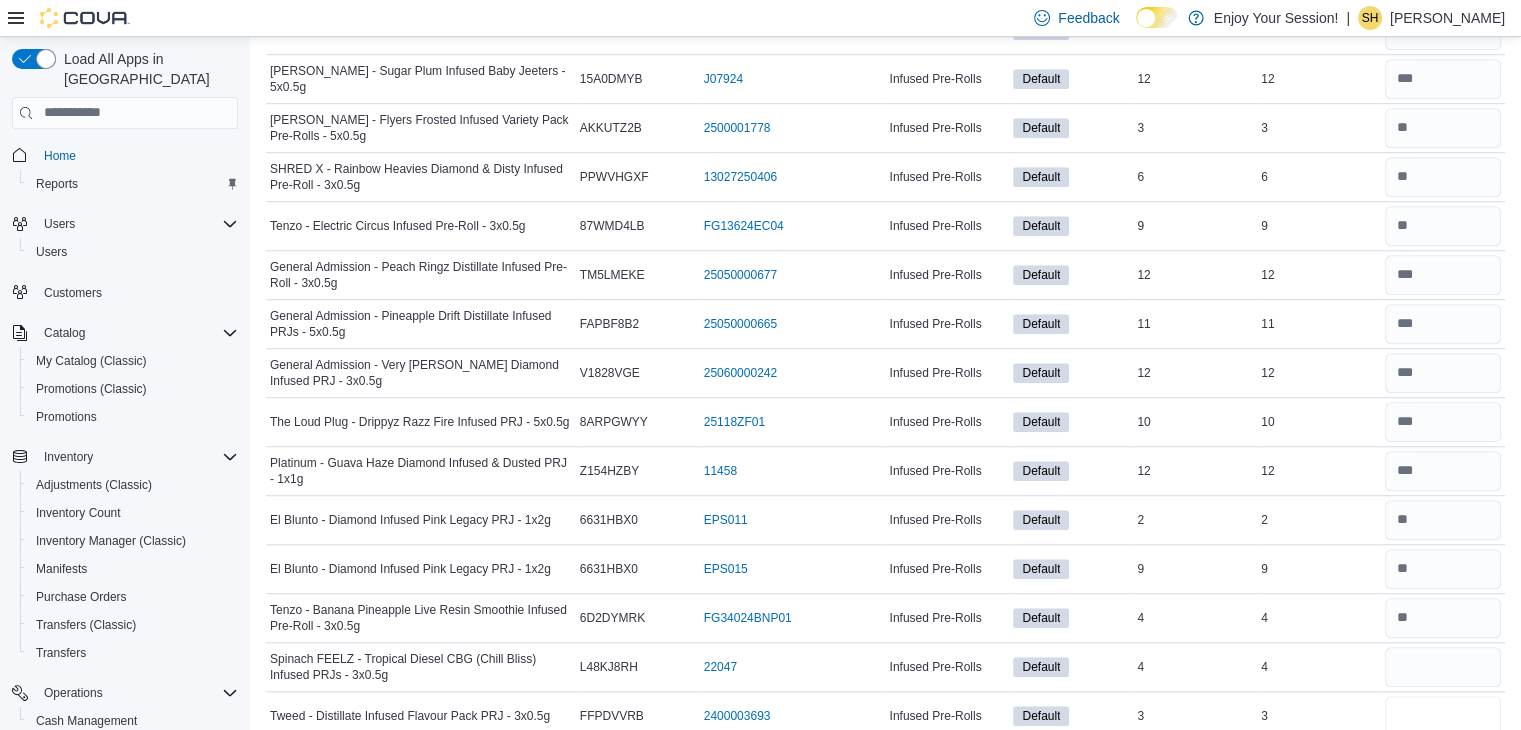 type 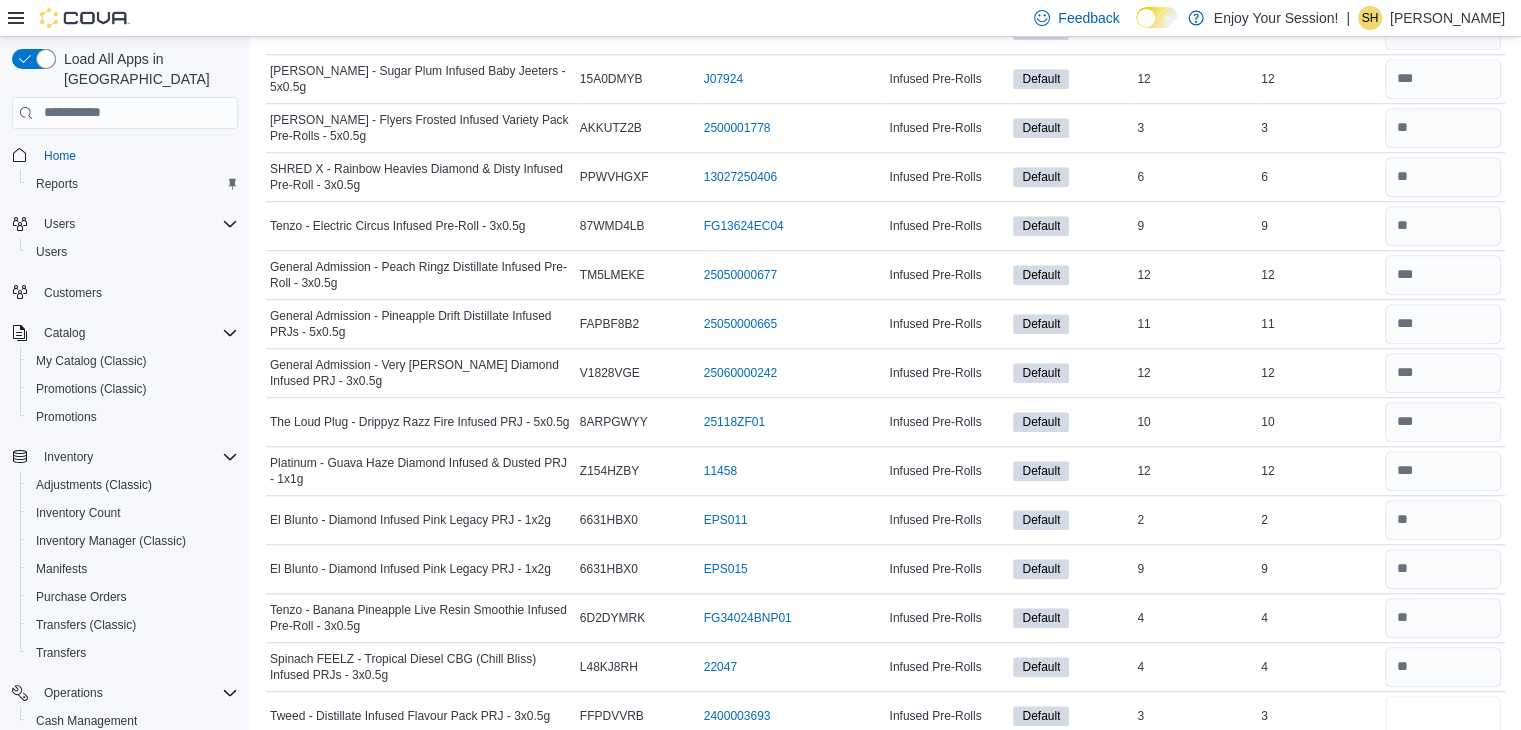 type on "*" 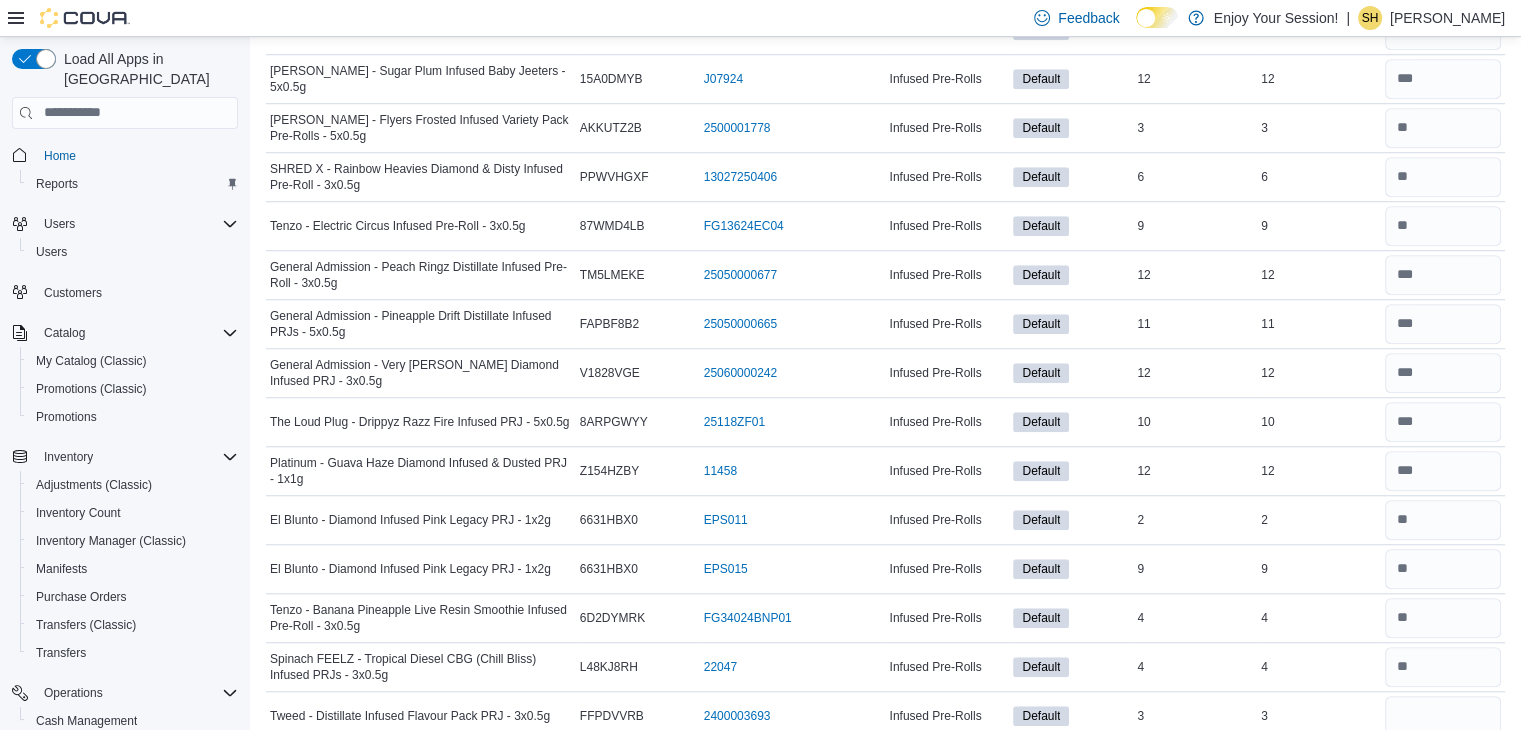 type 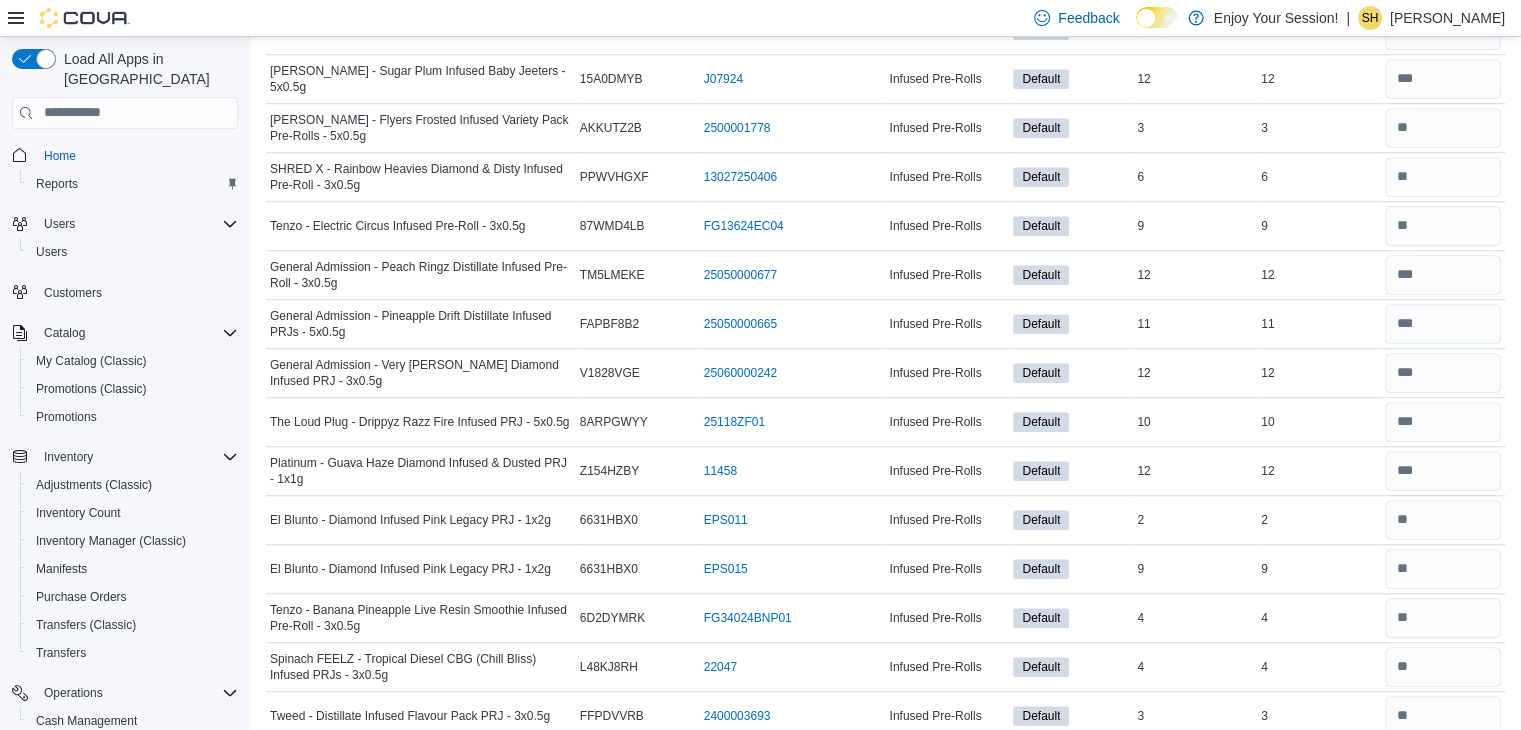 scroll, scrollTop: 1955, scrollLeft: 0, axis: vertical 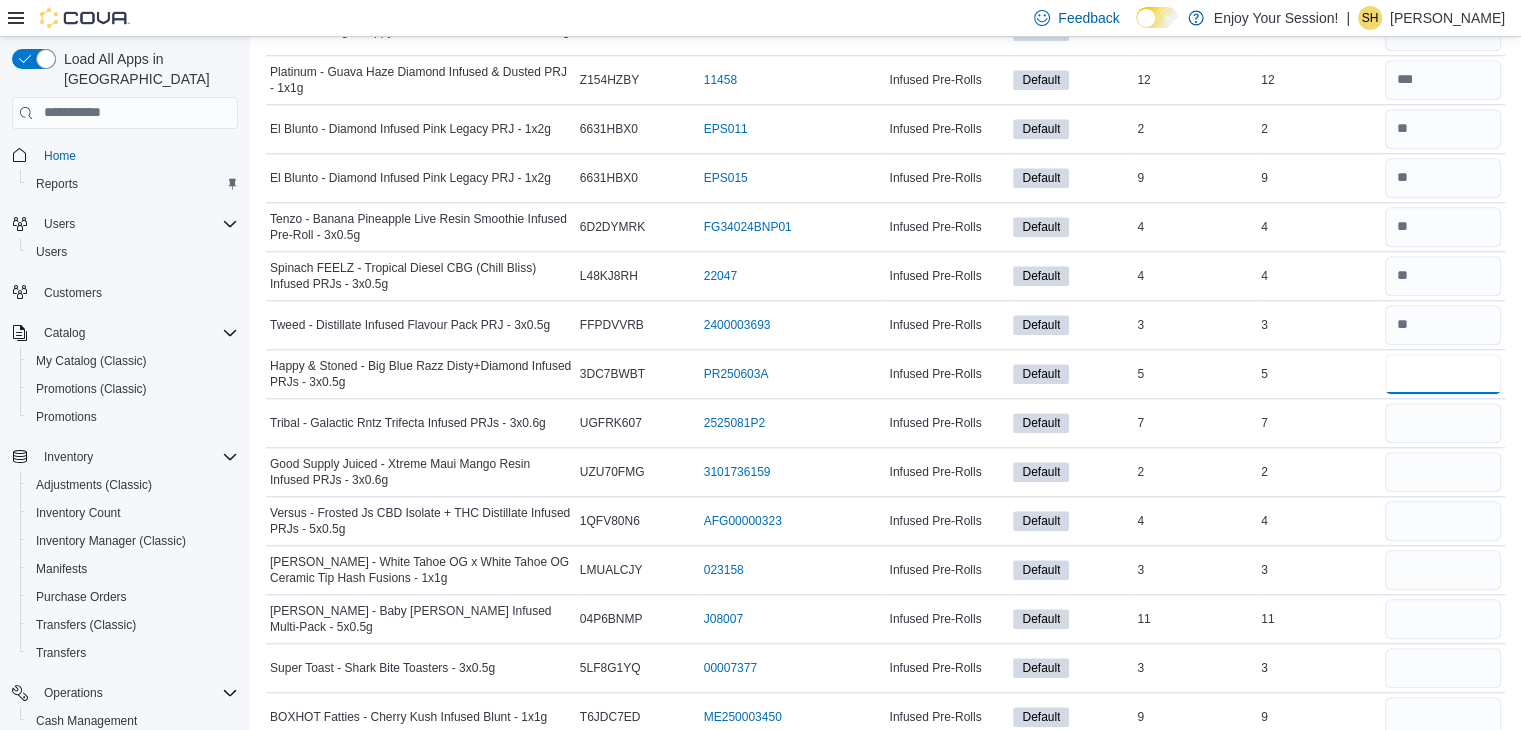 type on "*" 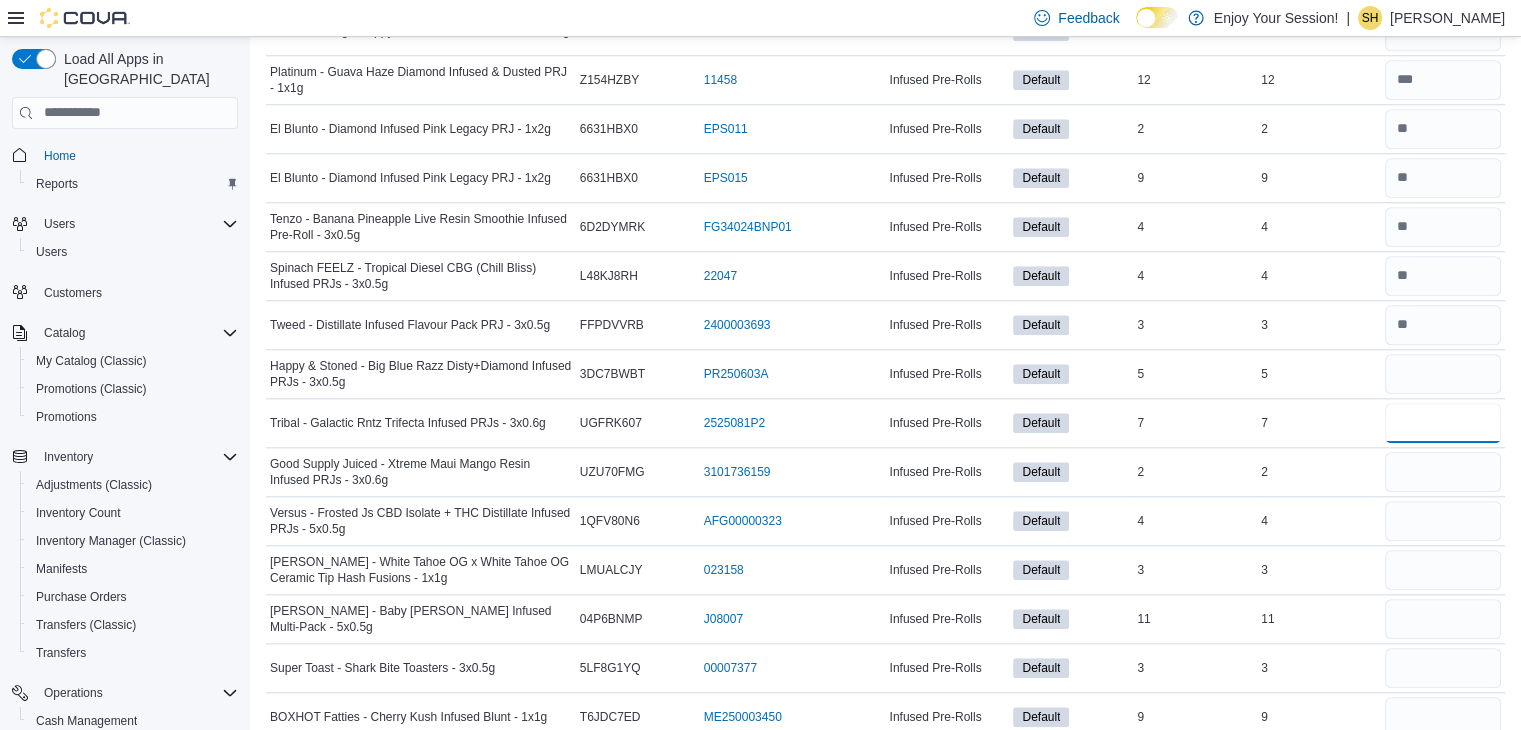 type 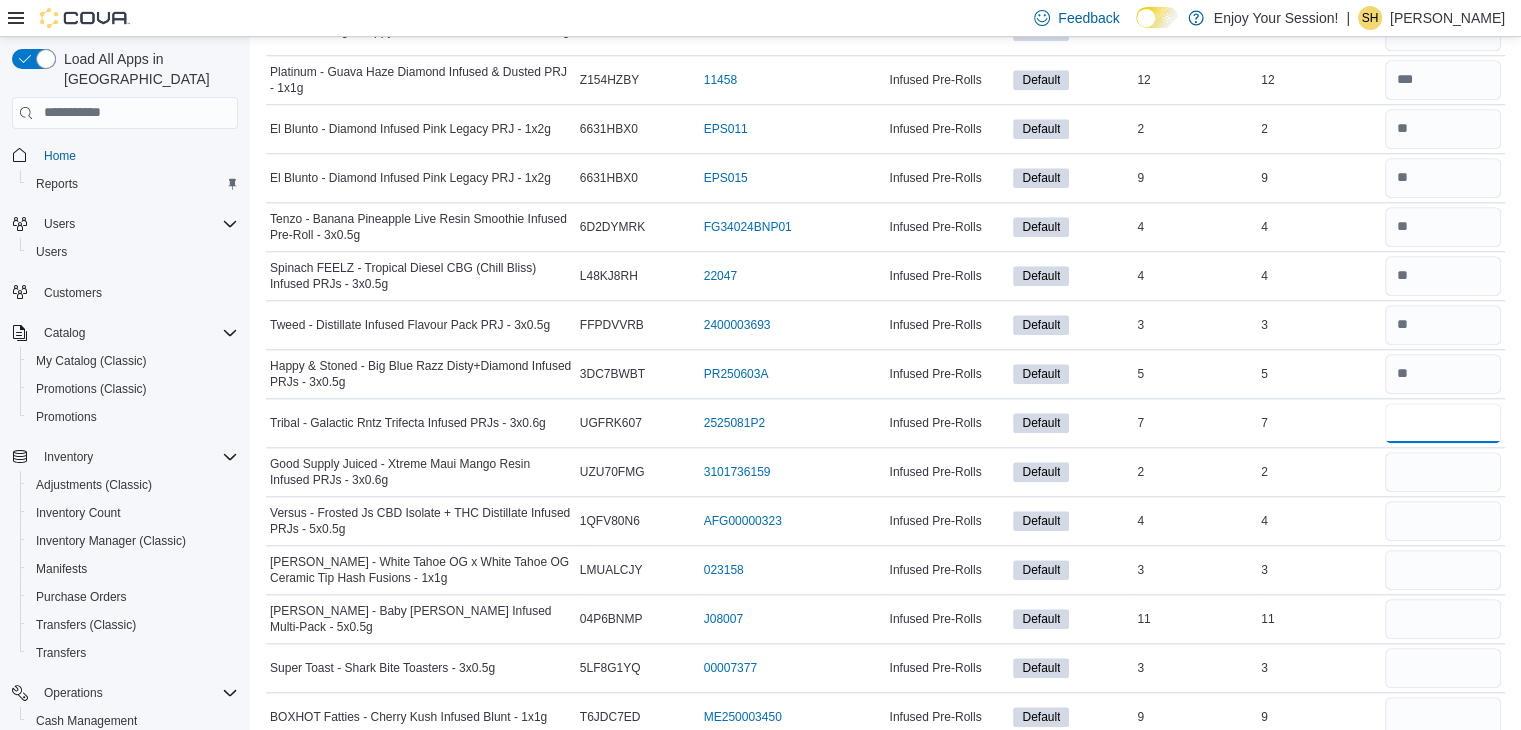 type on "*" 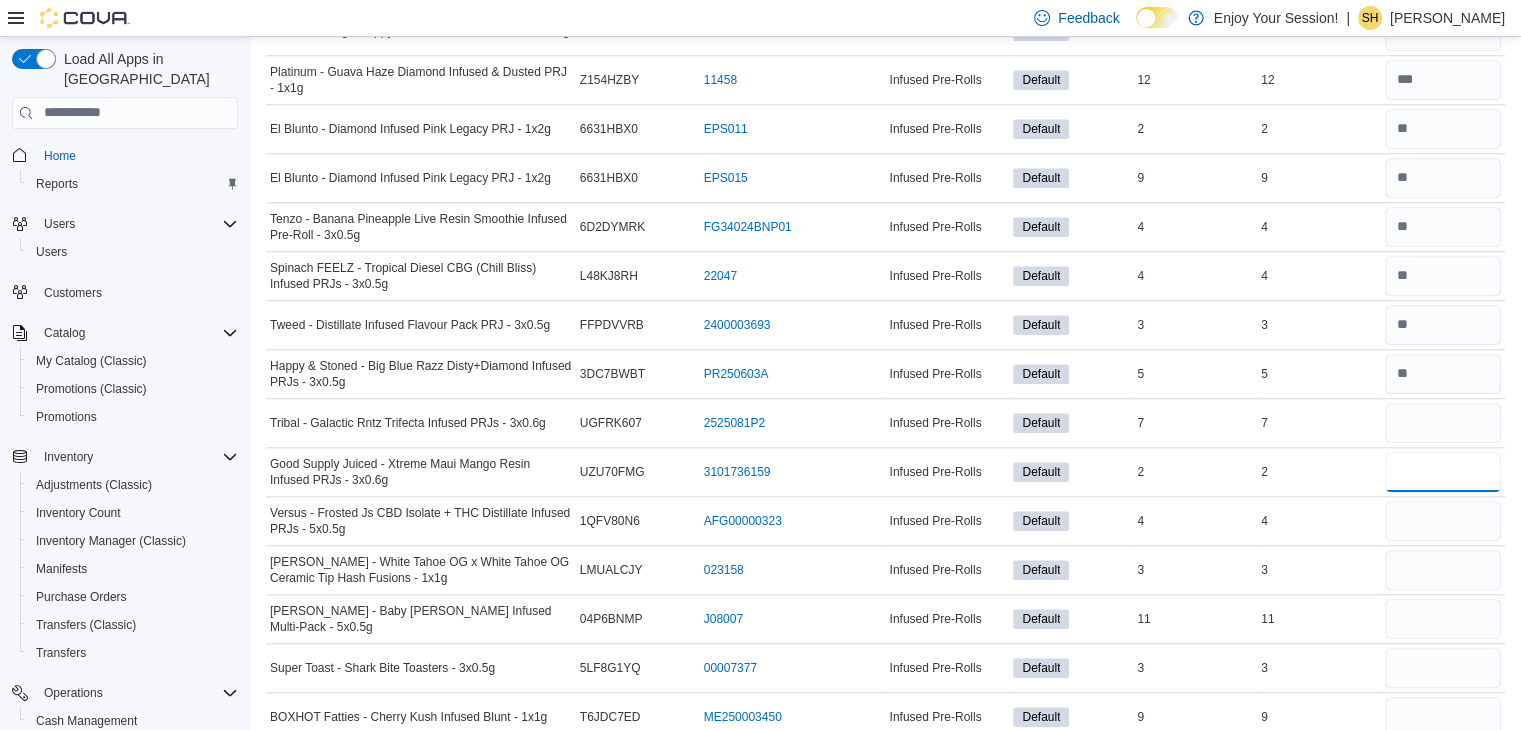 type 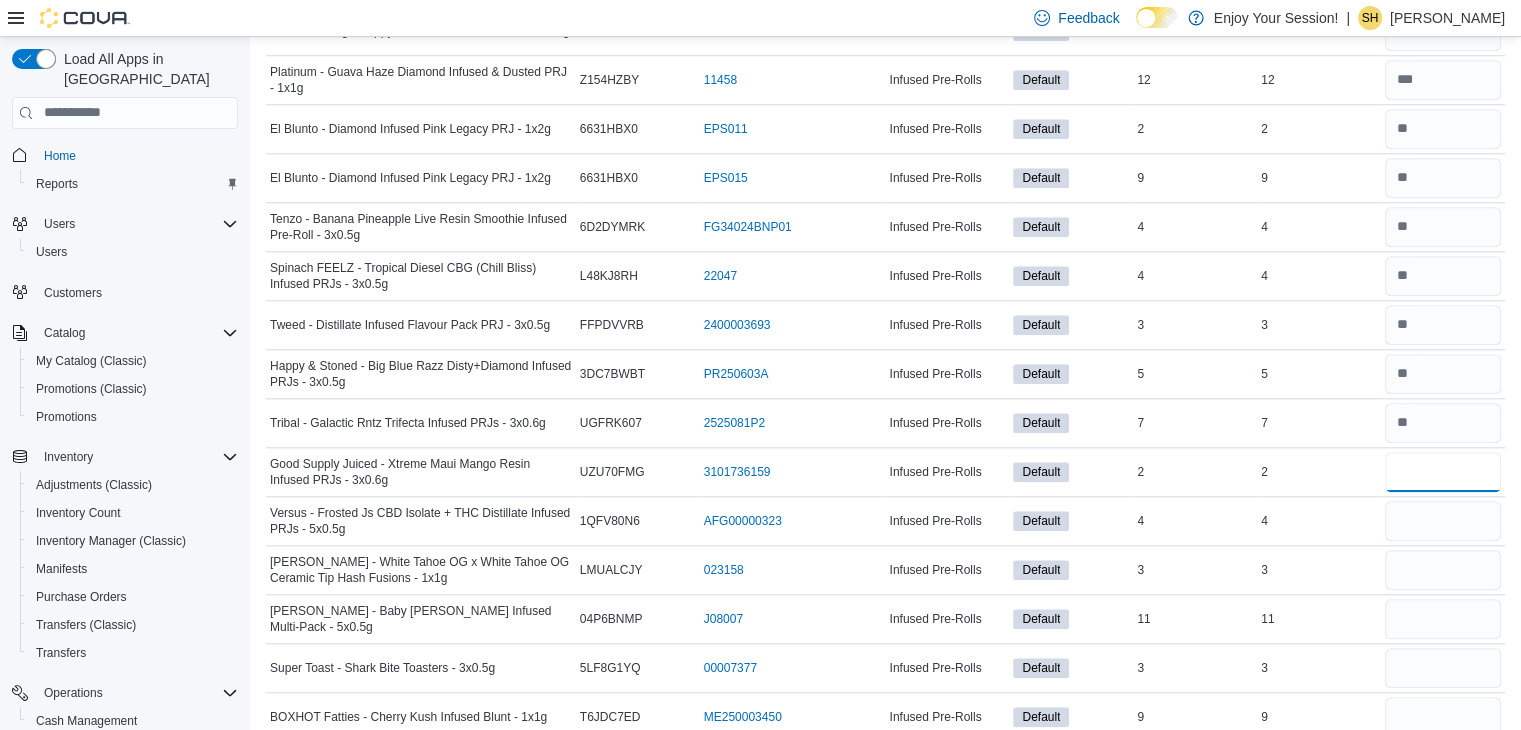 type on "*" 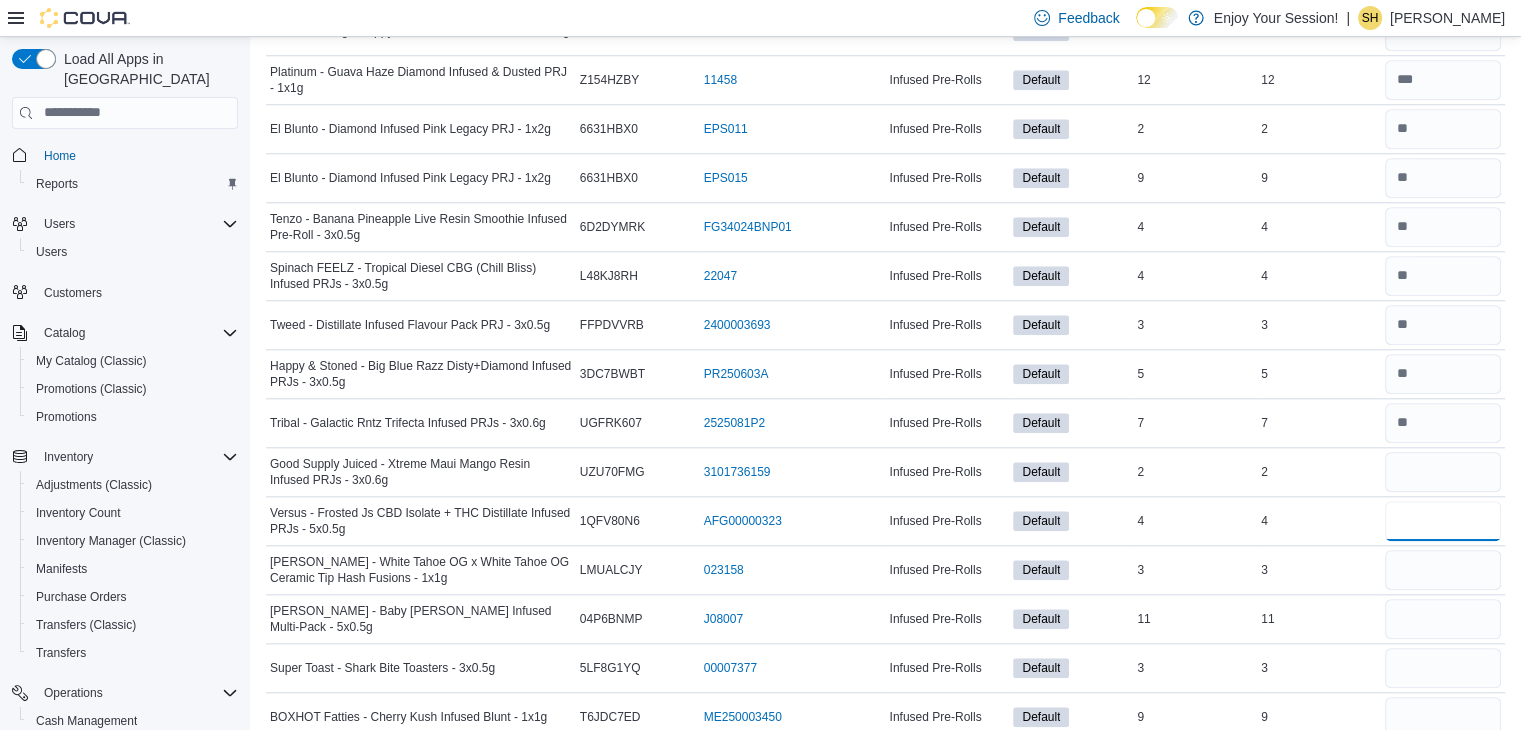 type 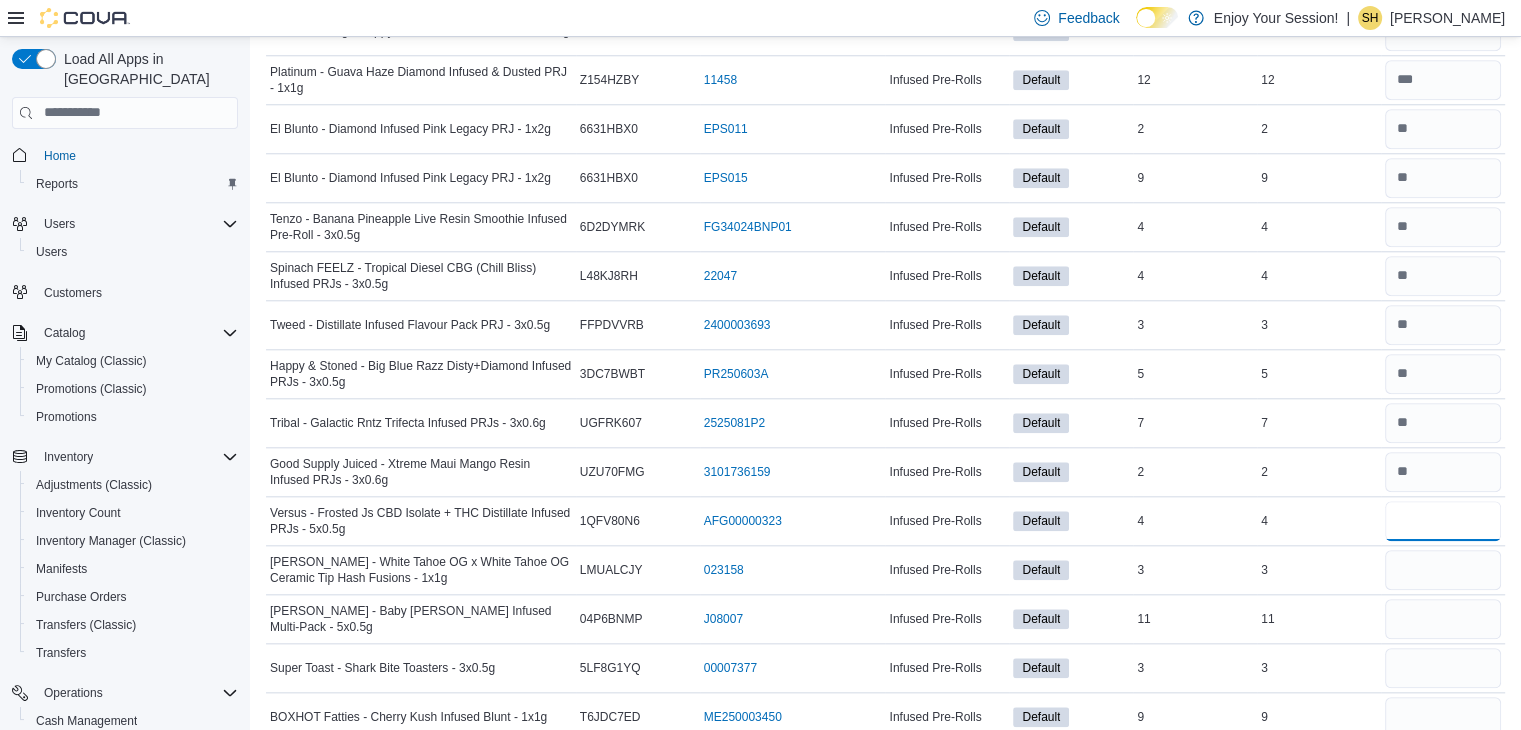 type on "*" 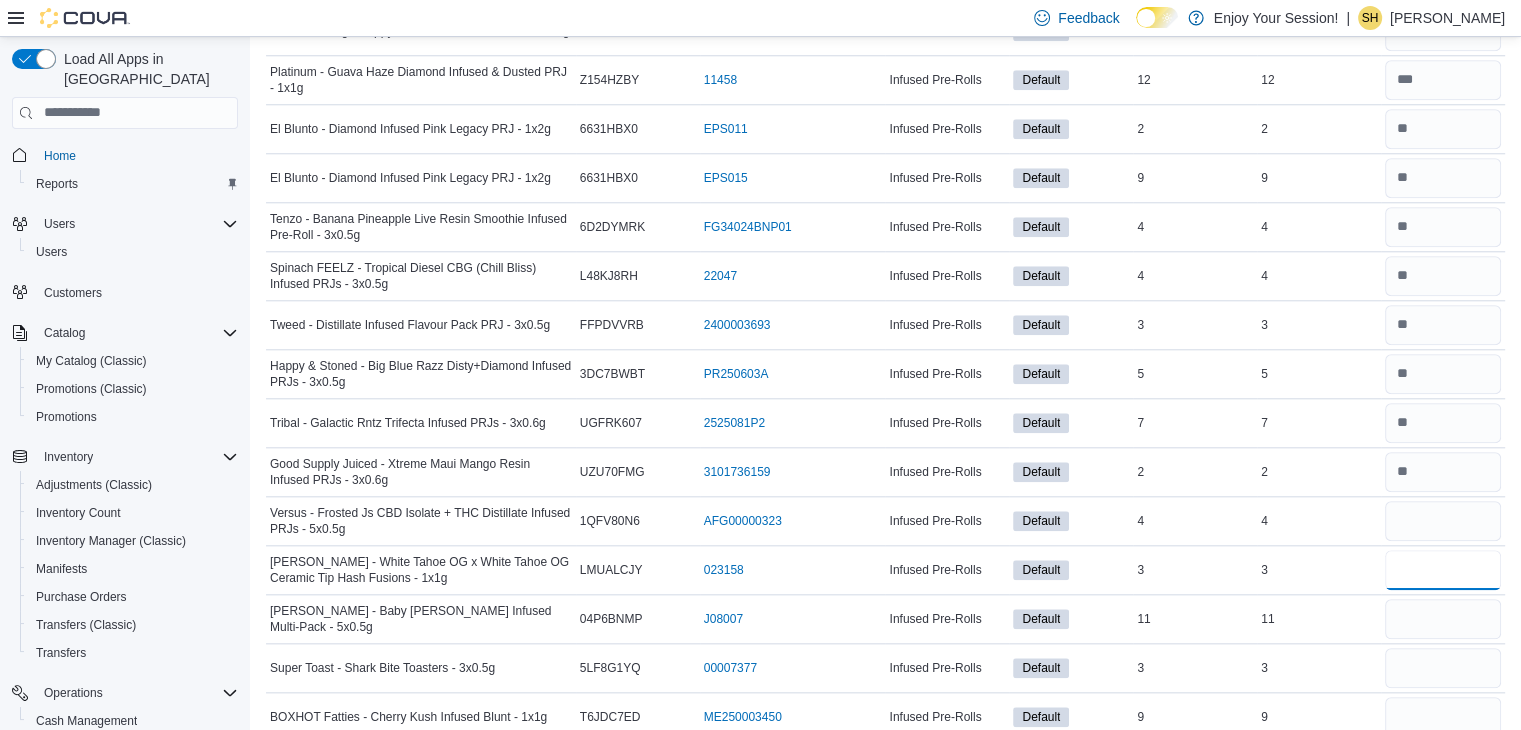 type 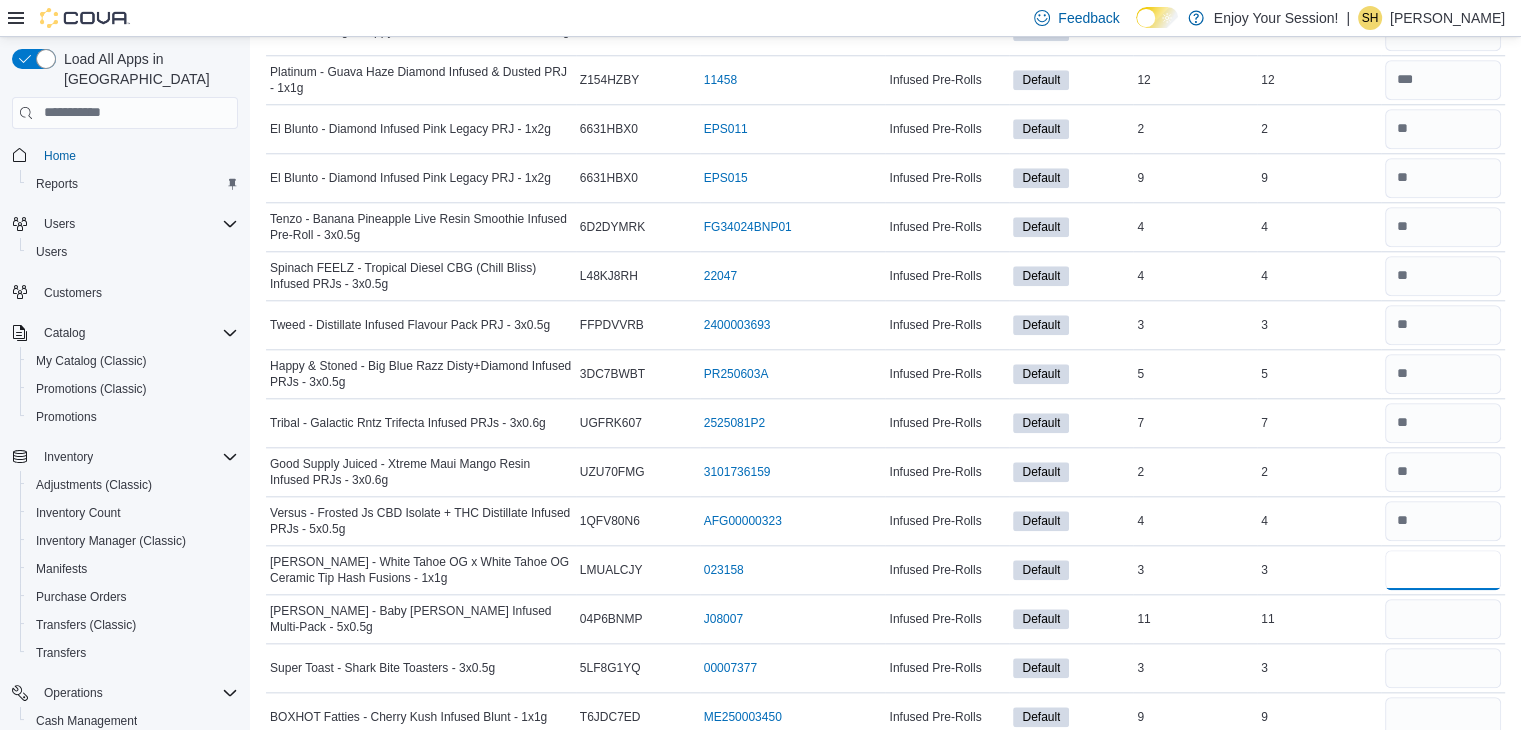type on "*" 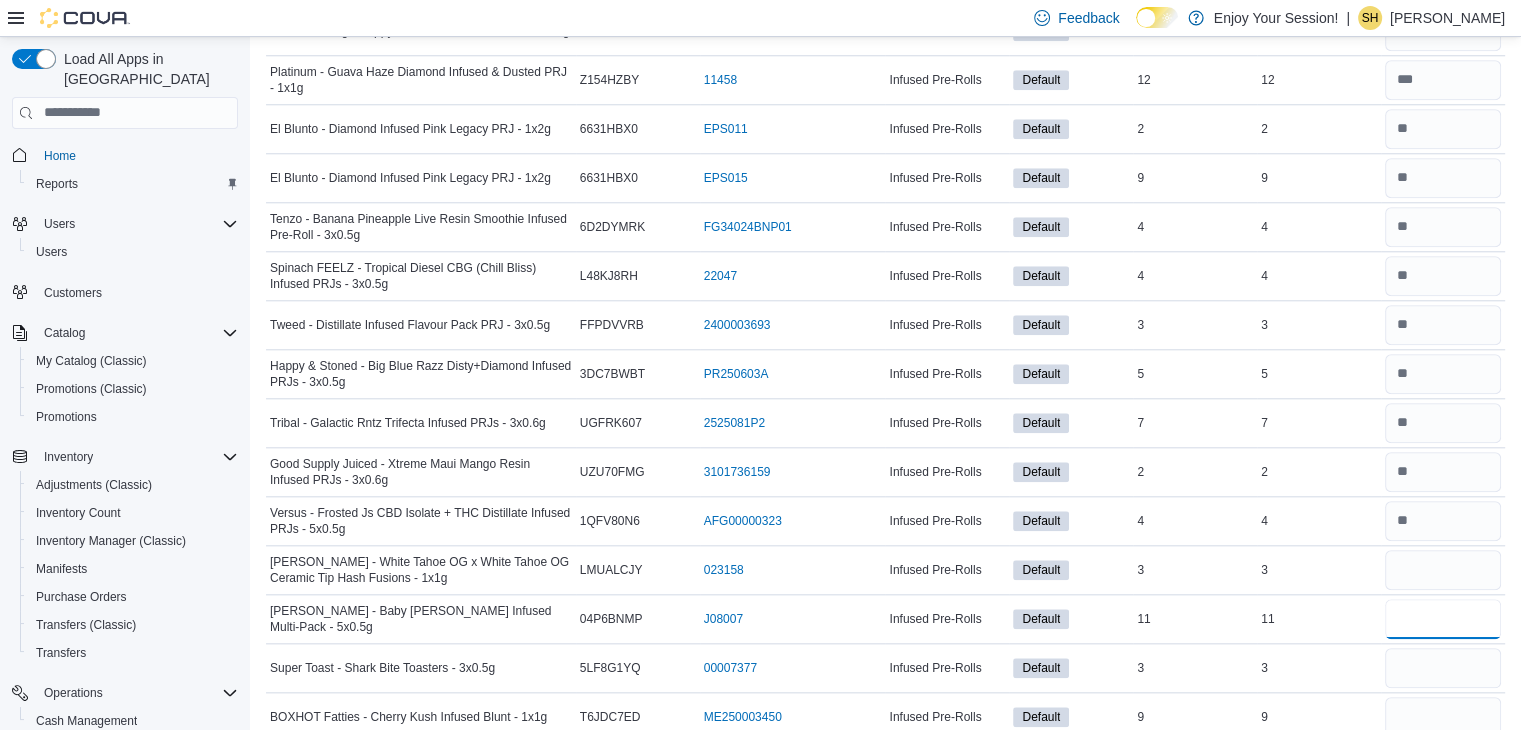 type 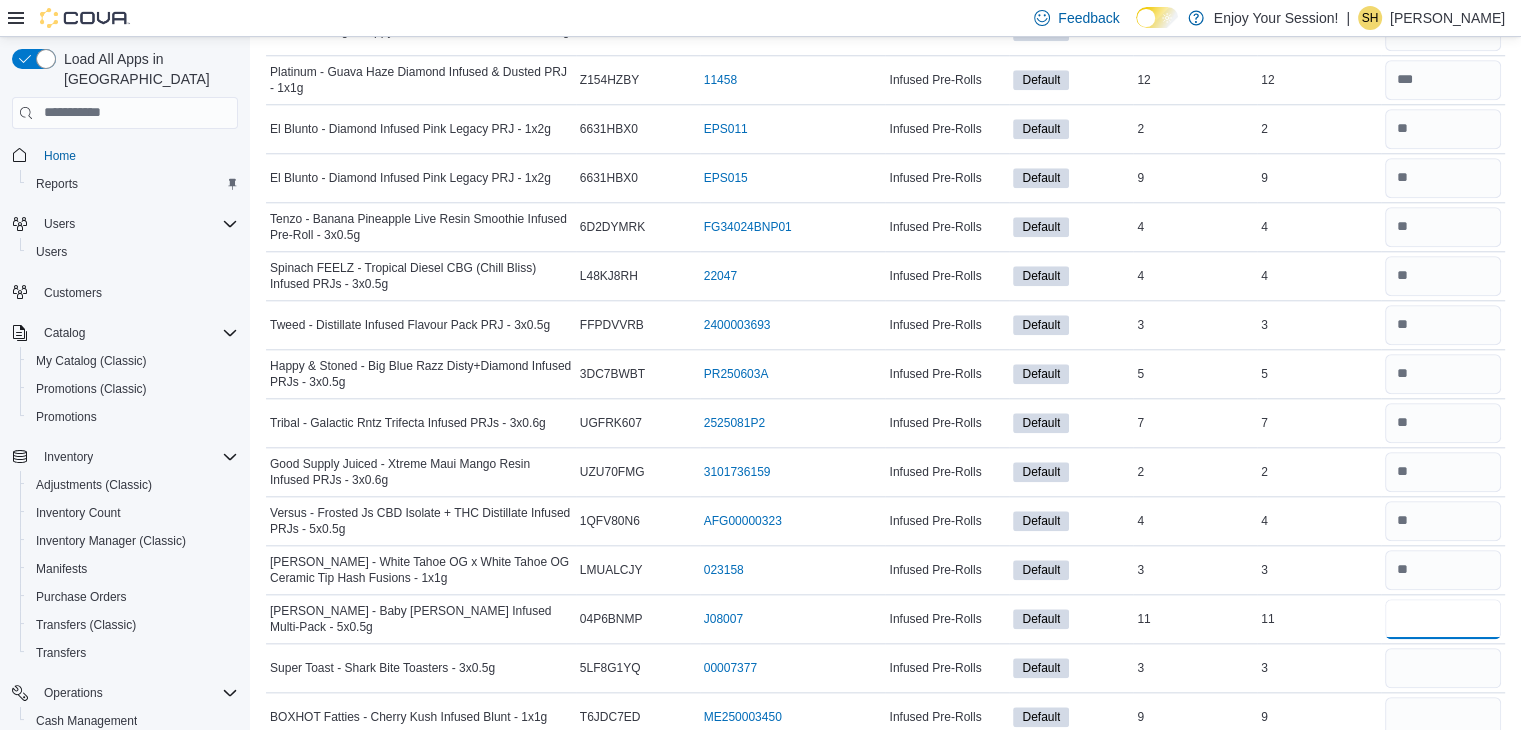 type on "**" 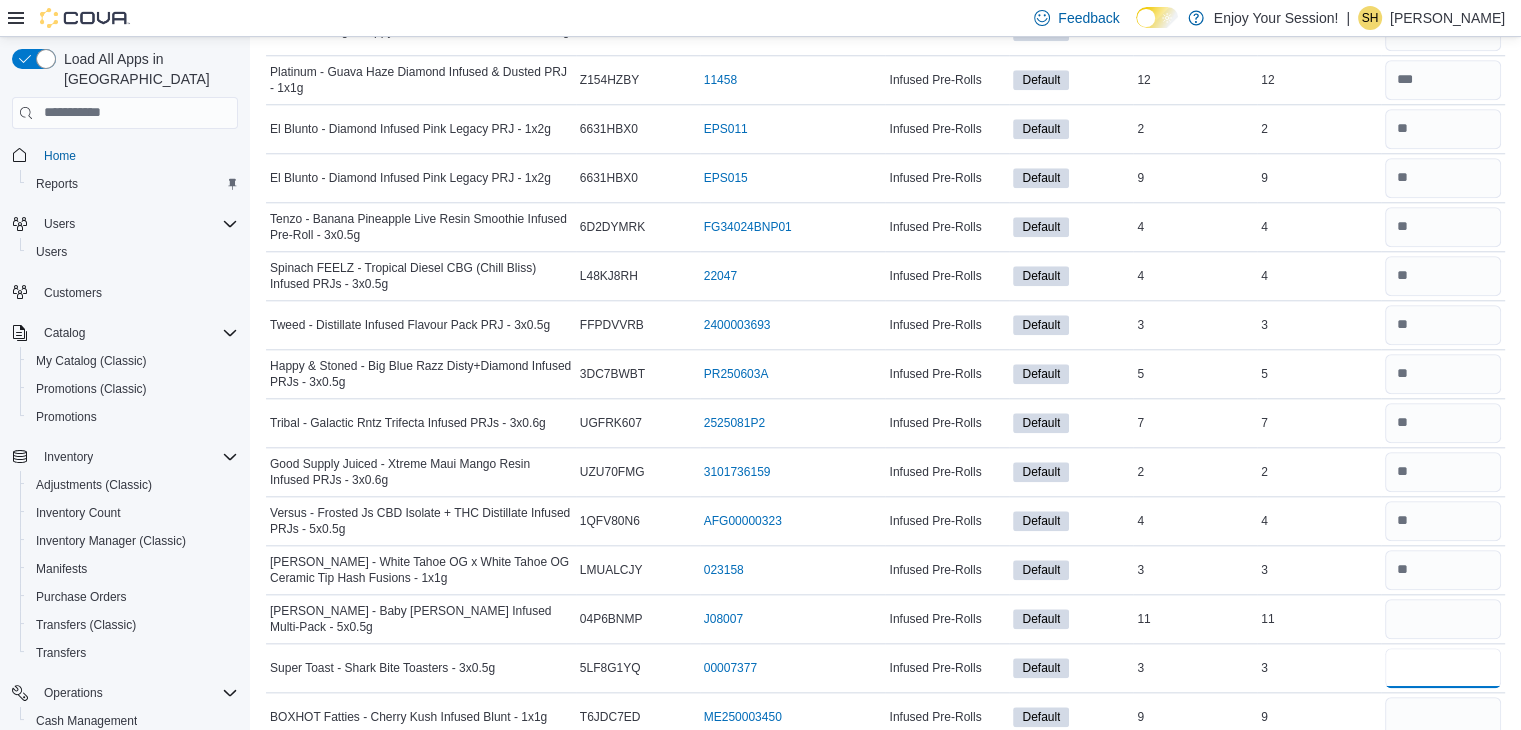 type 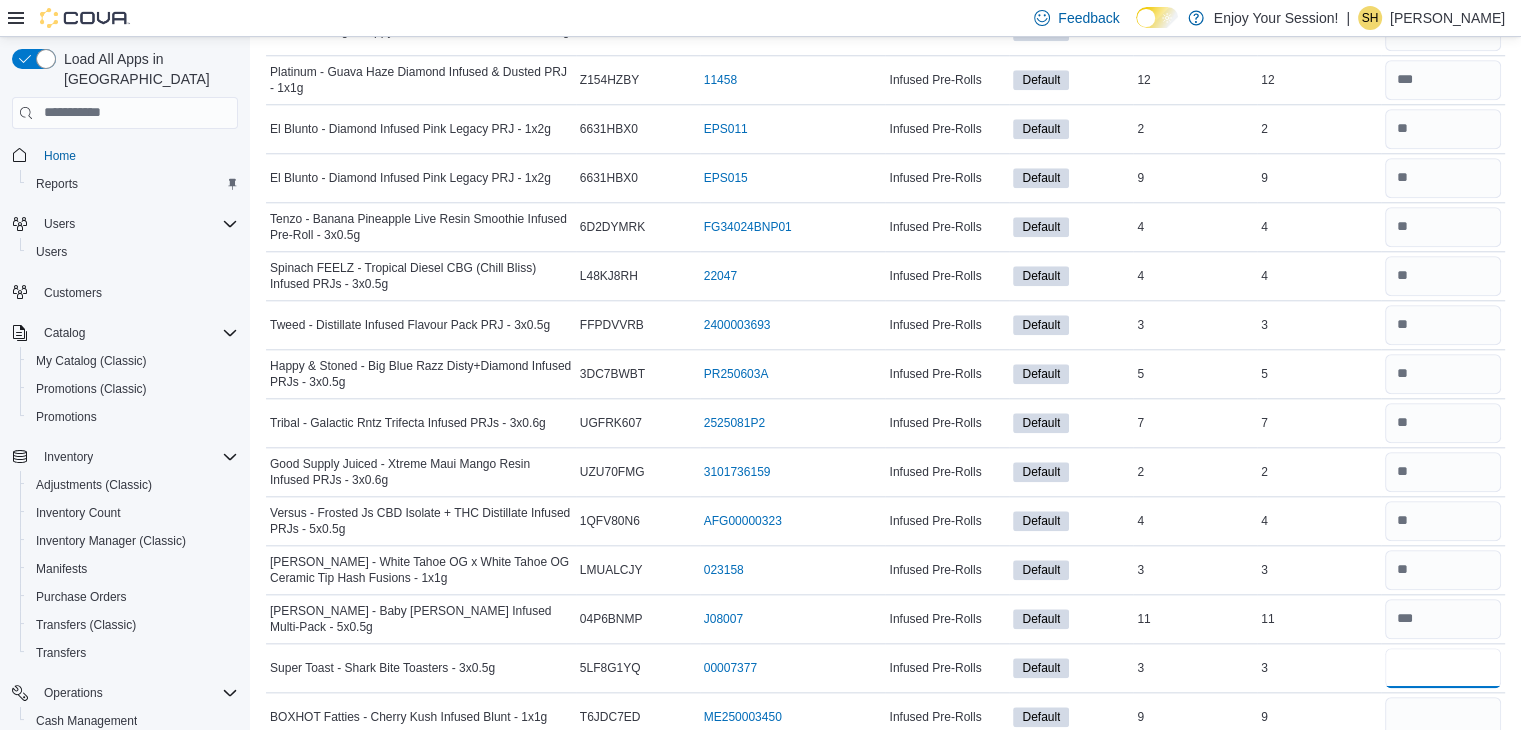 type on "*" 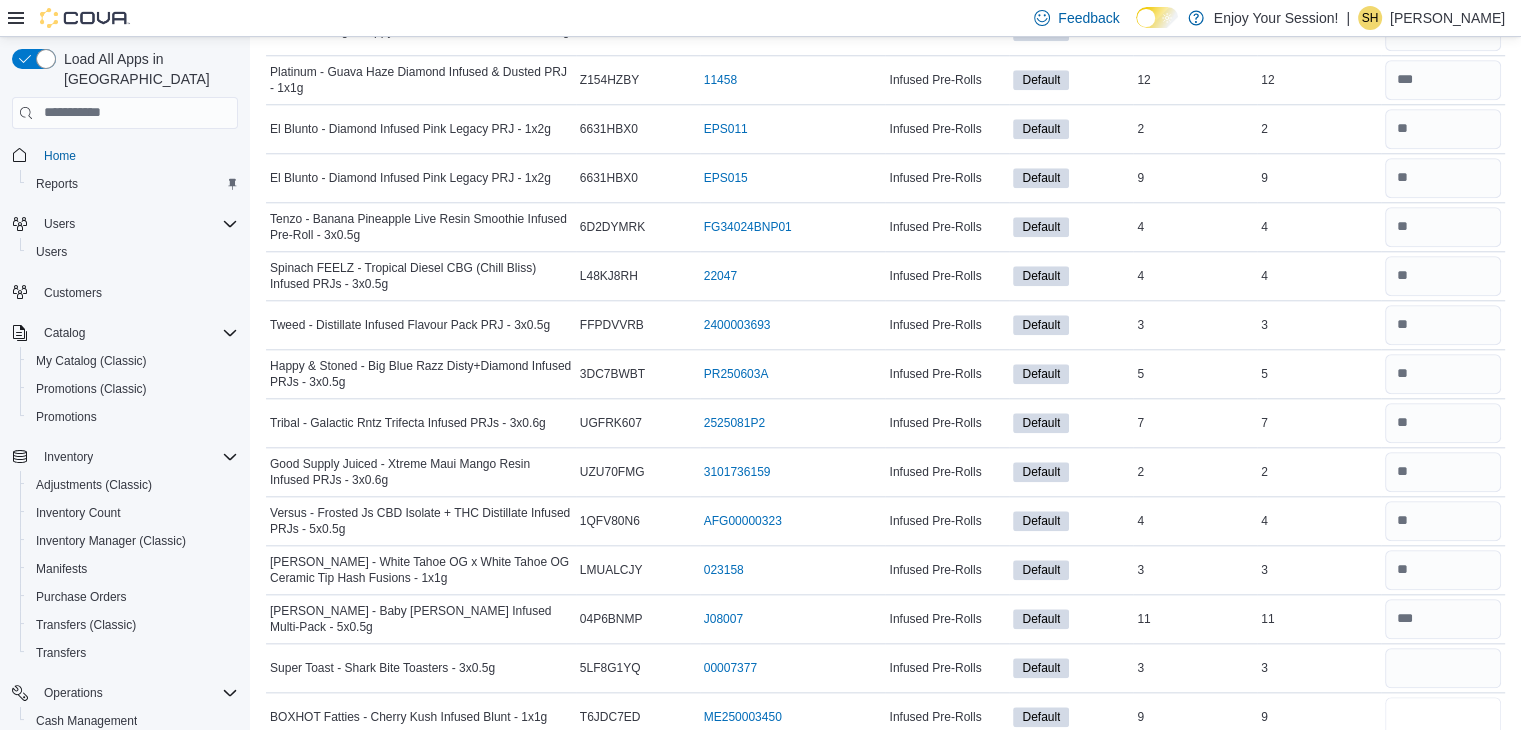 type 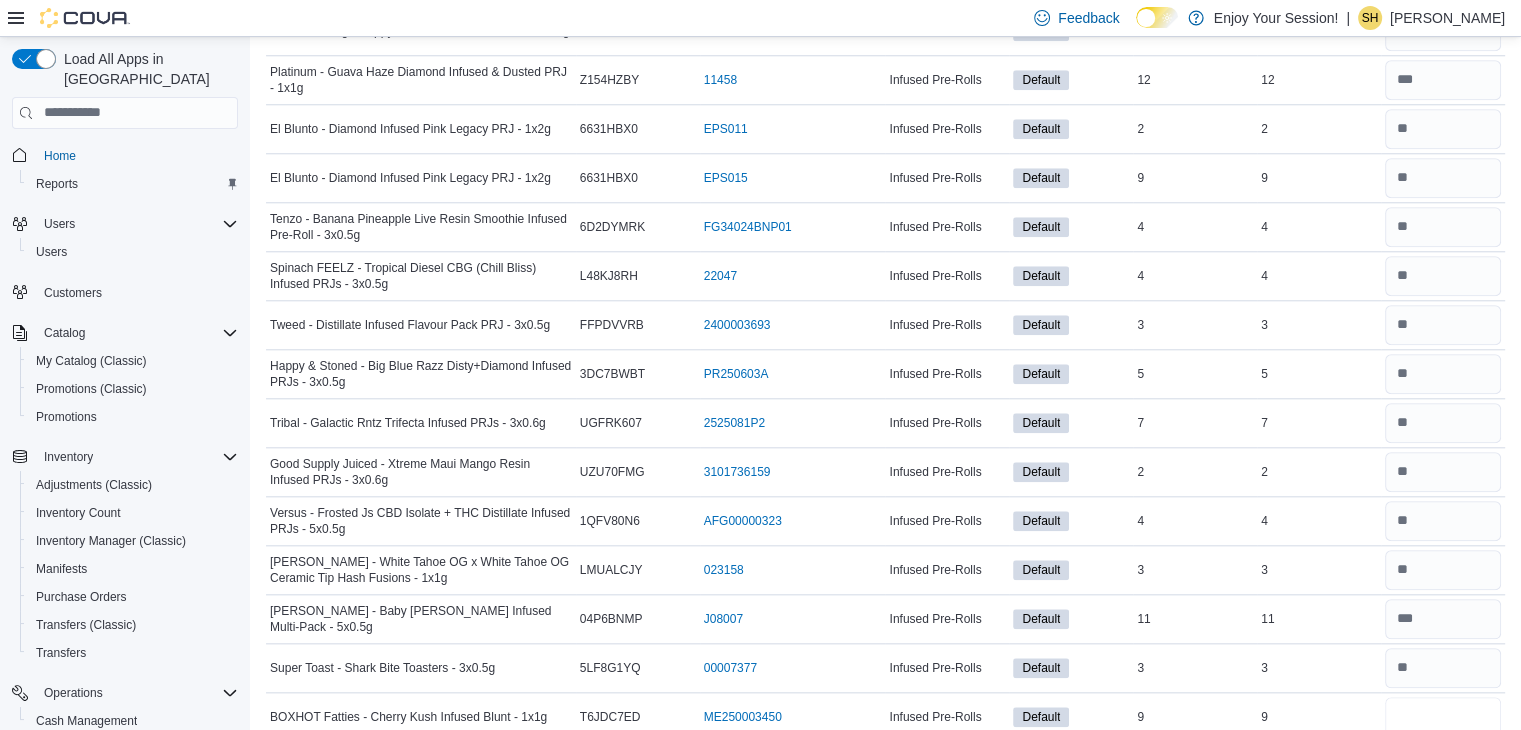 type on "*" 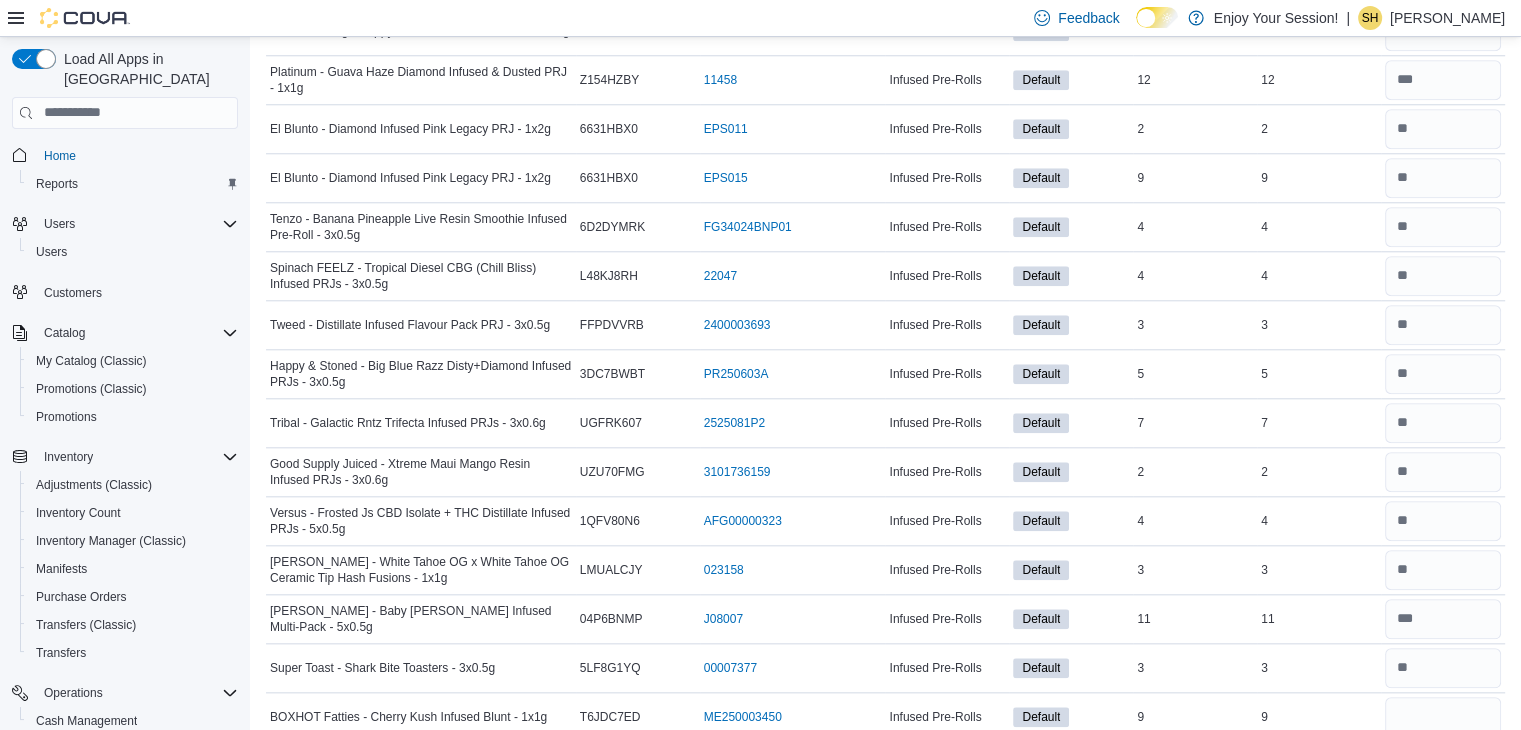 type 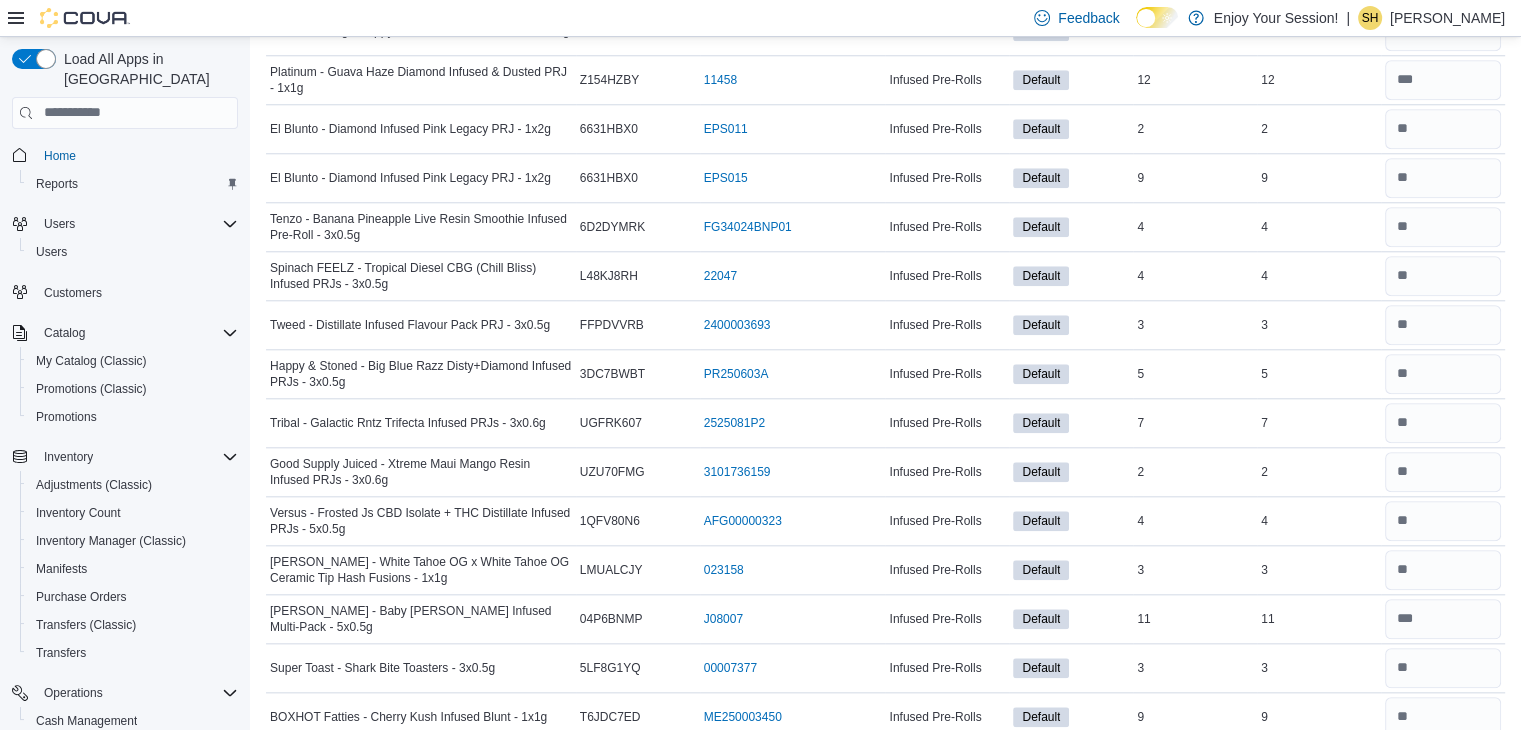 scroll, scrollTop: 2345, scrollLeft: 0, axis: vertical 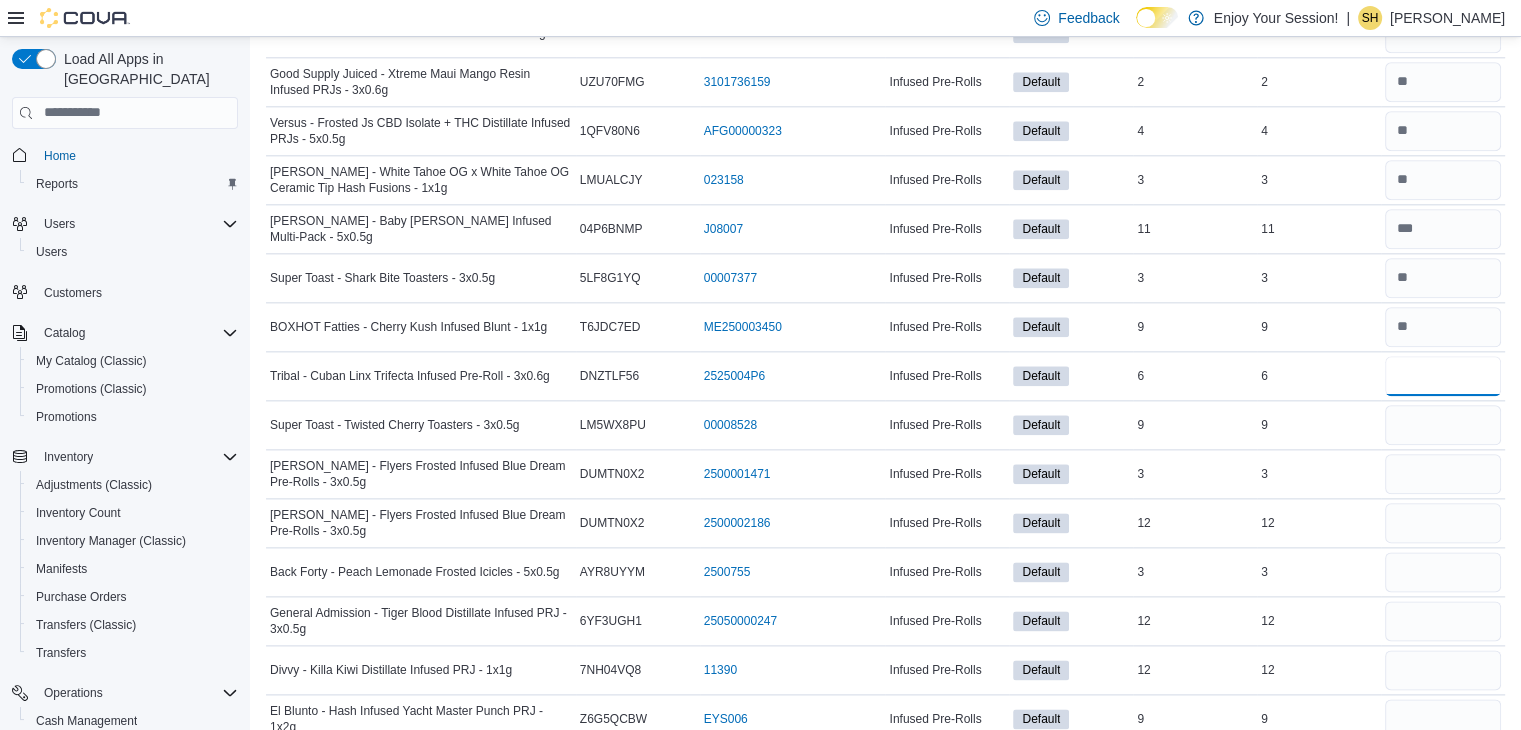 type on "*" 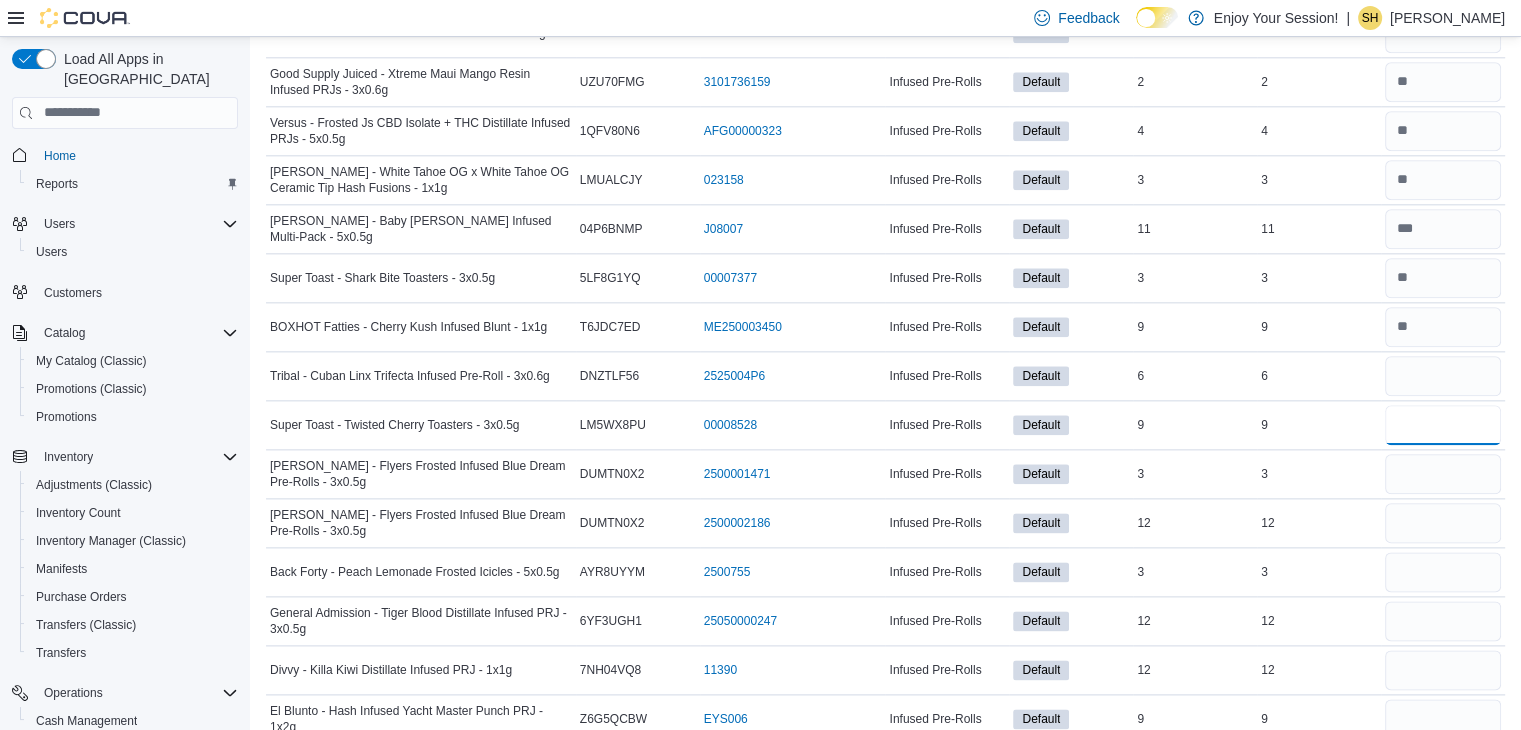 type 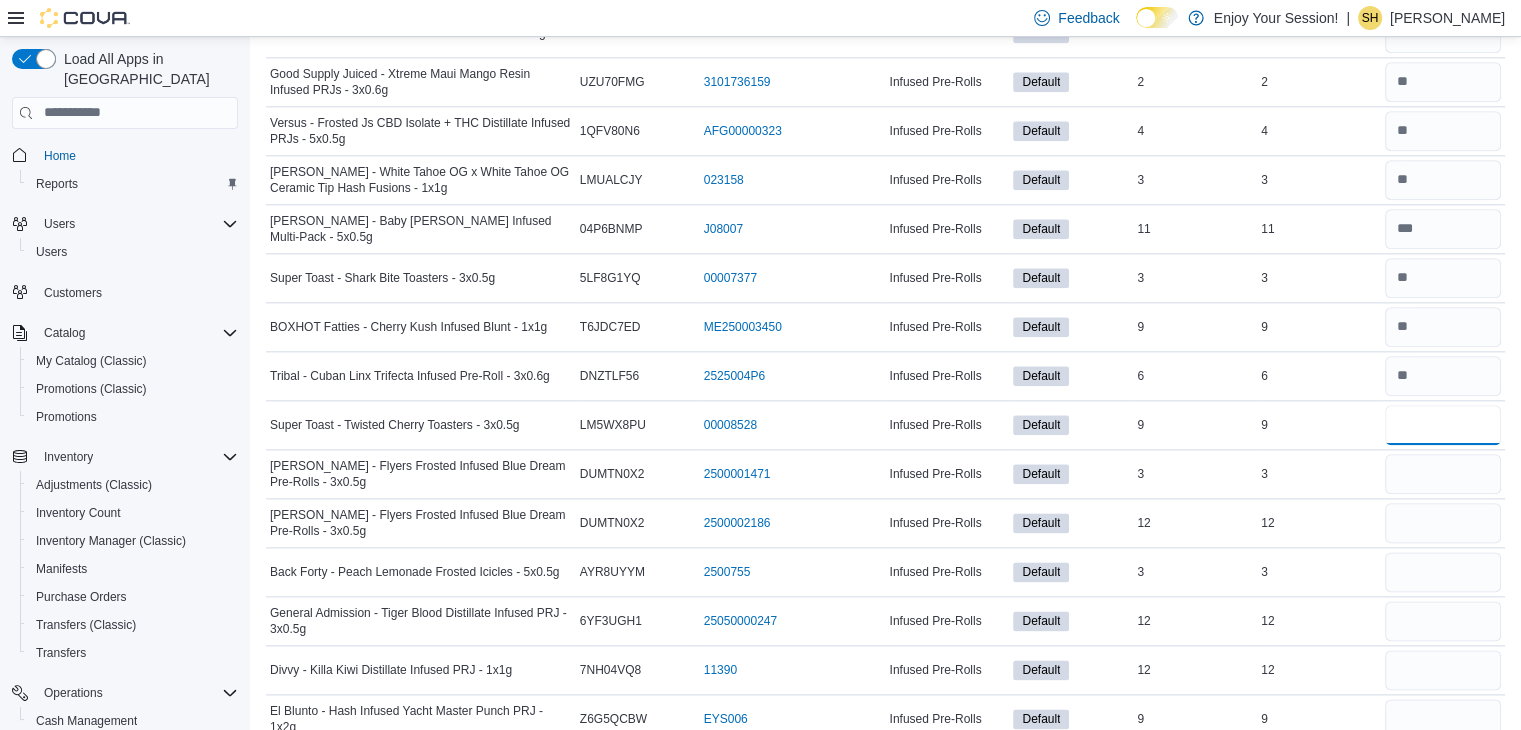 type on "*" 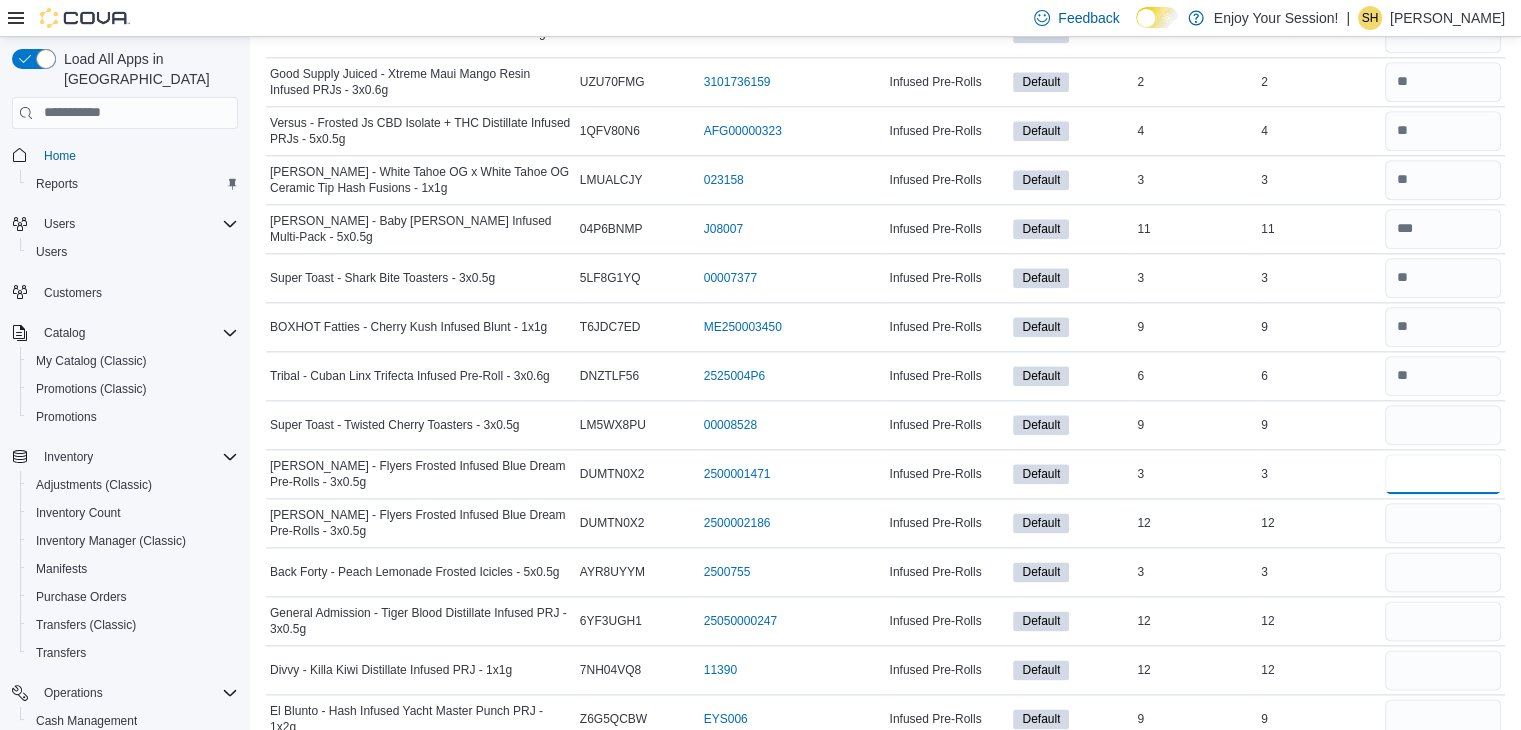 type 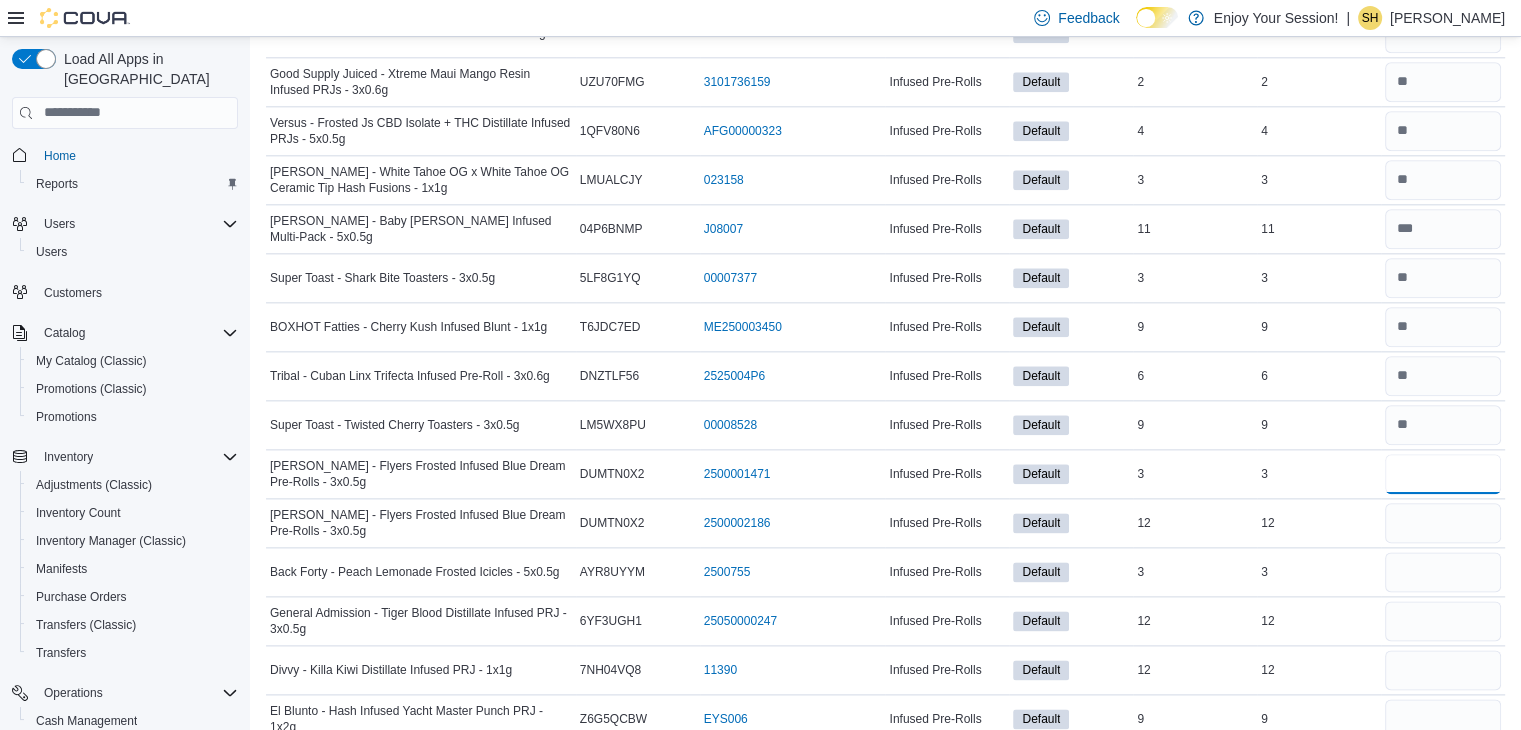 type on "*" 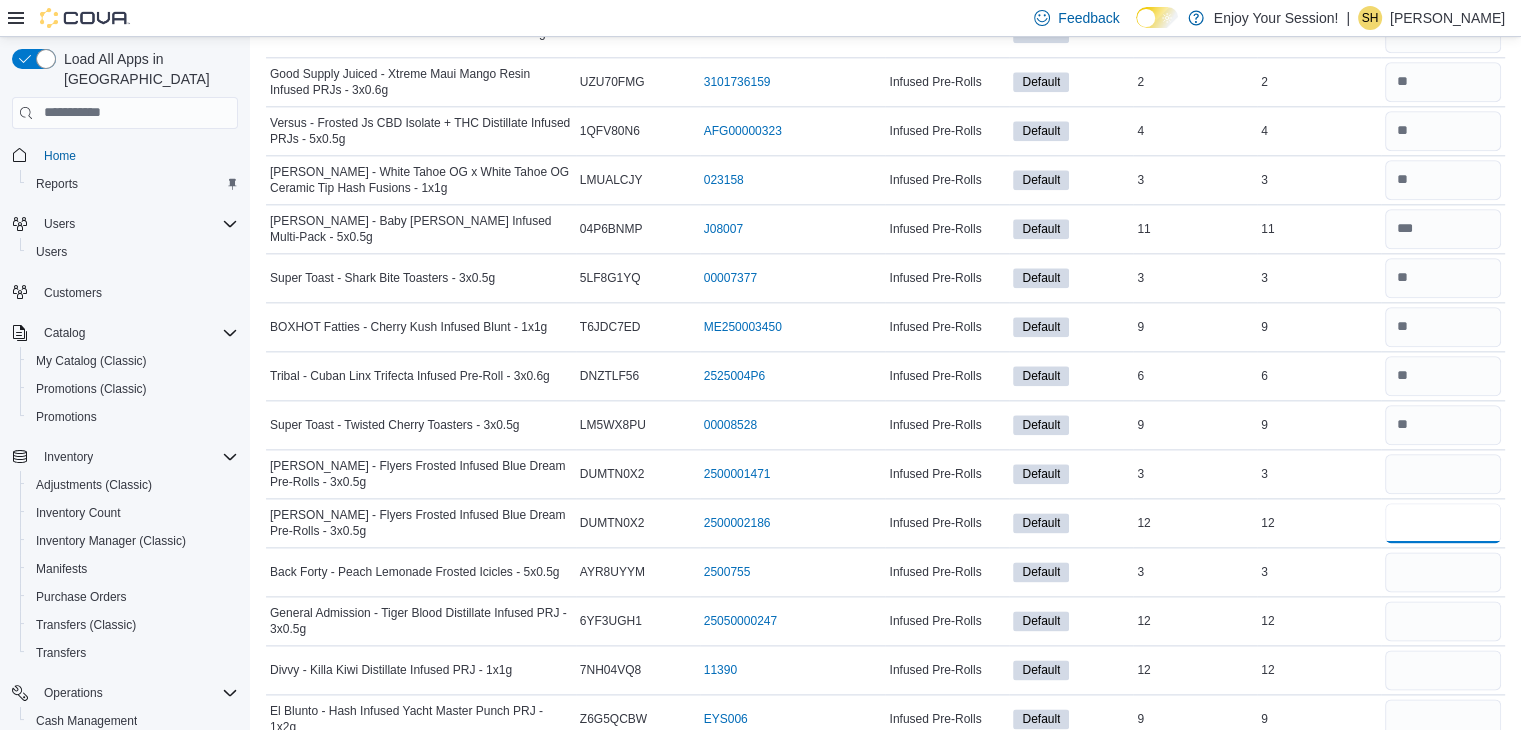 type 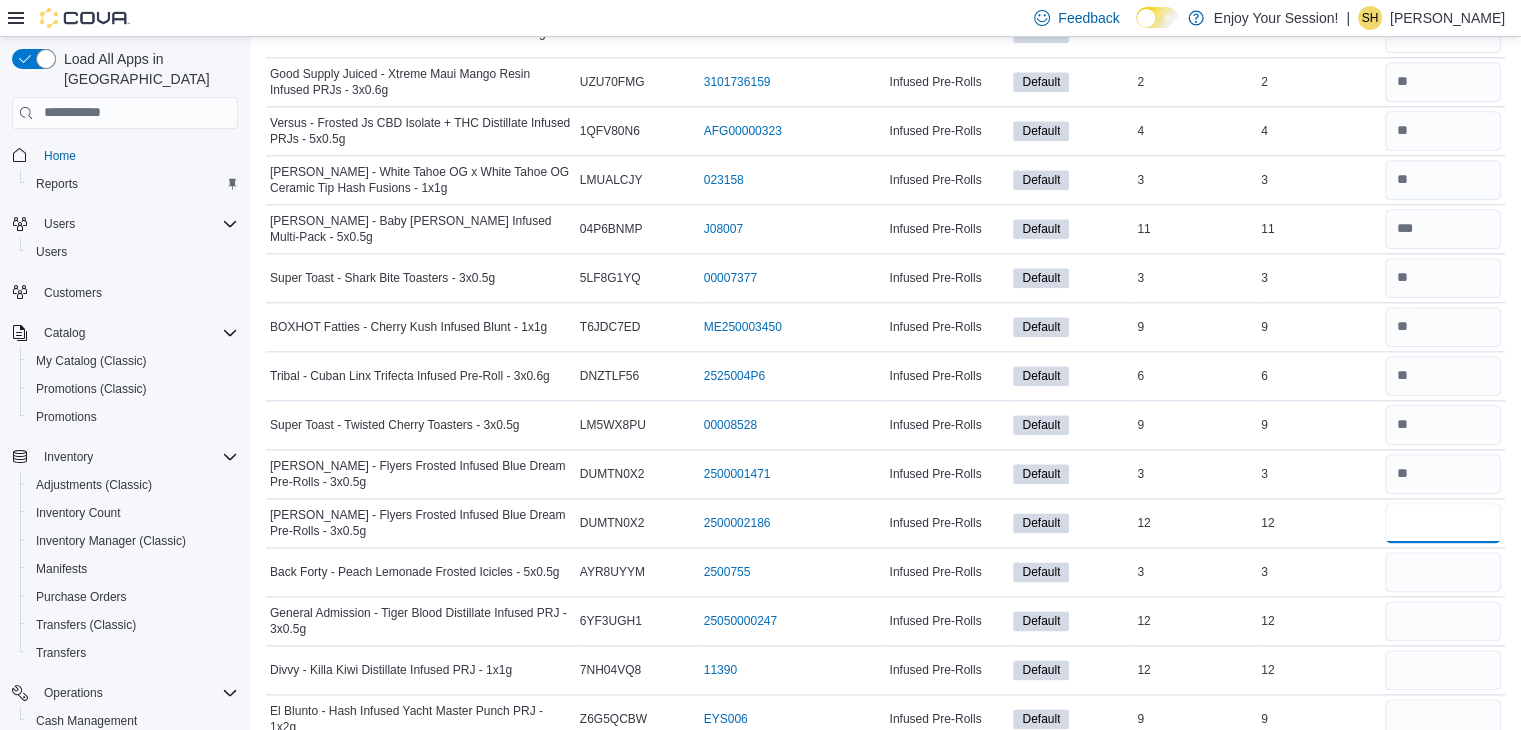type on "**" 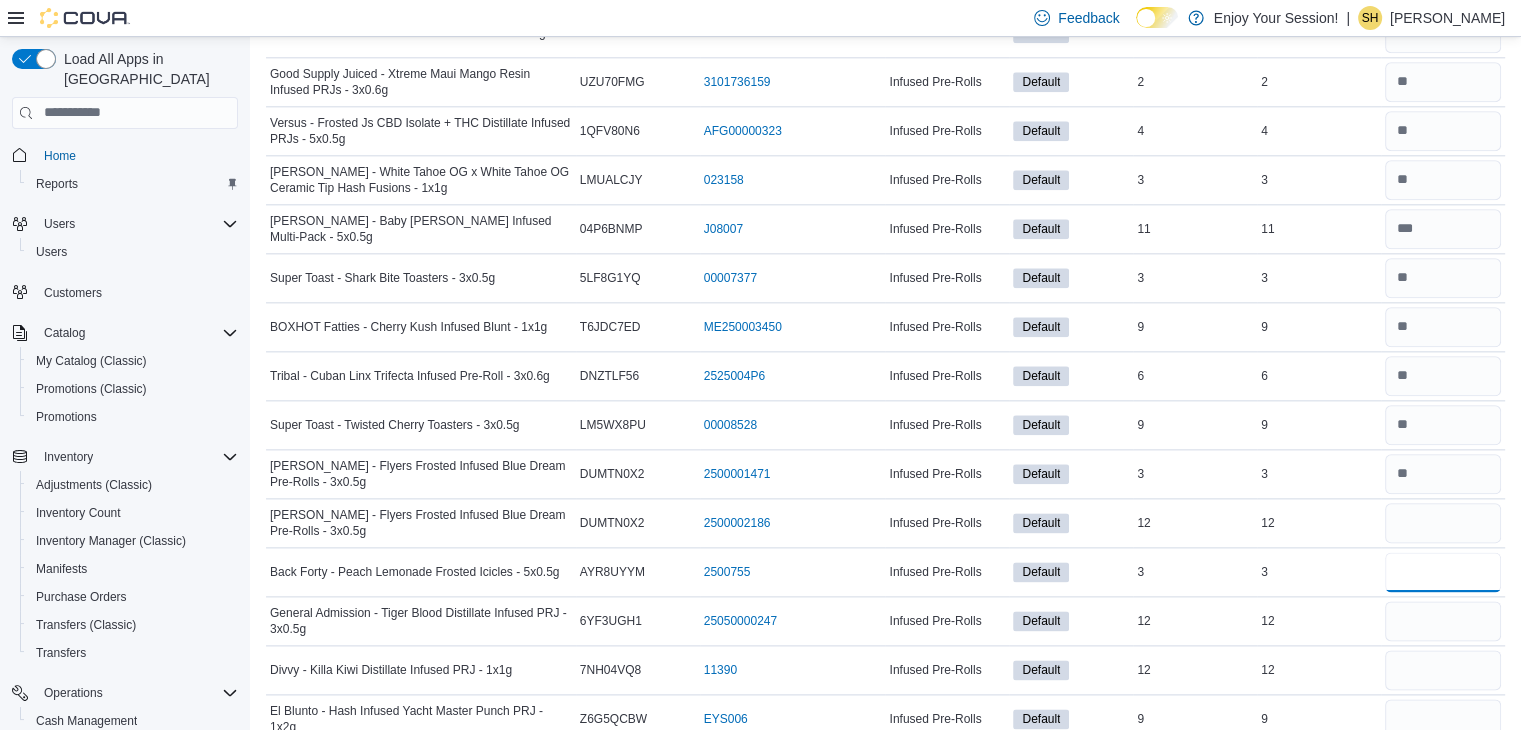 type 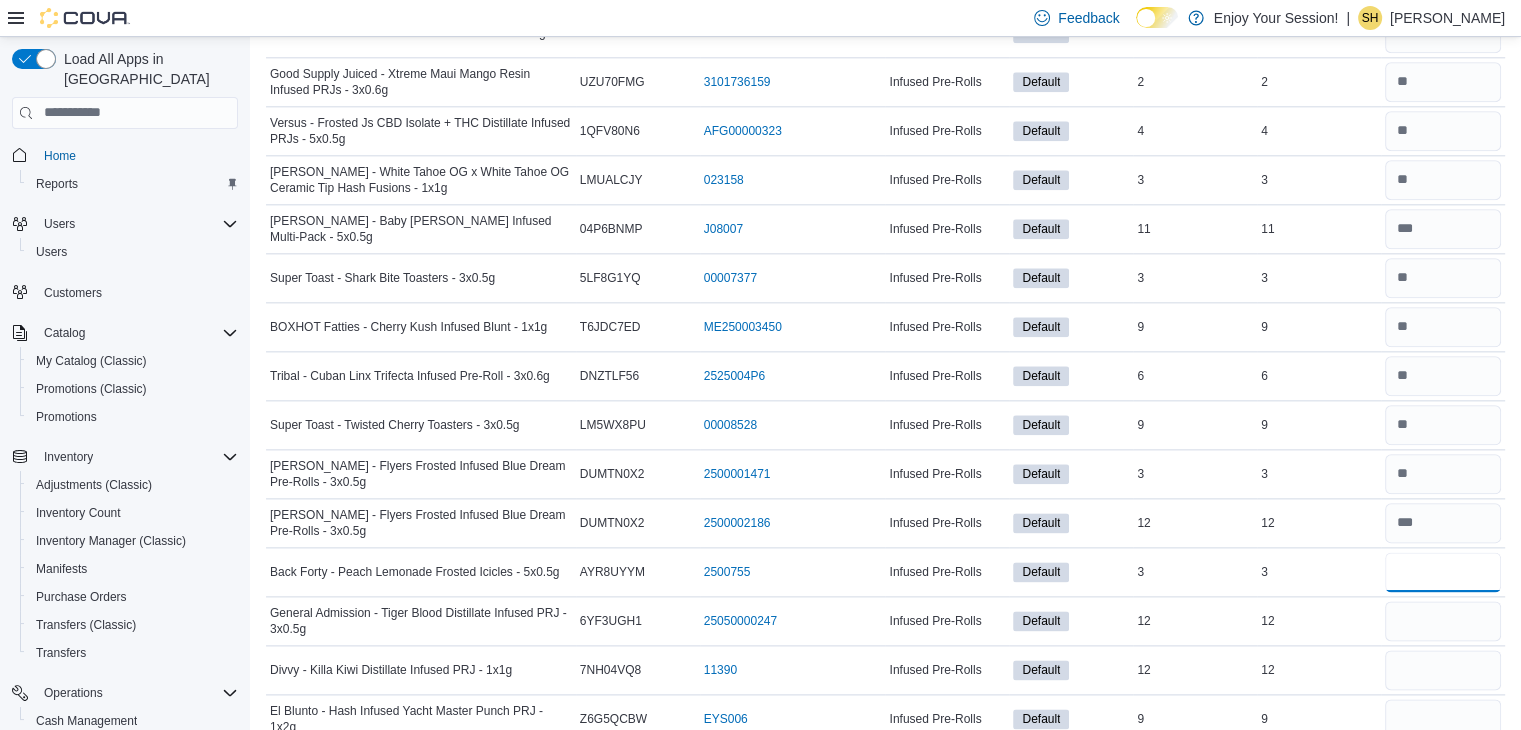 type on "*" 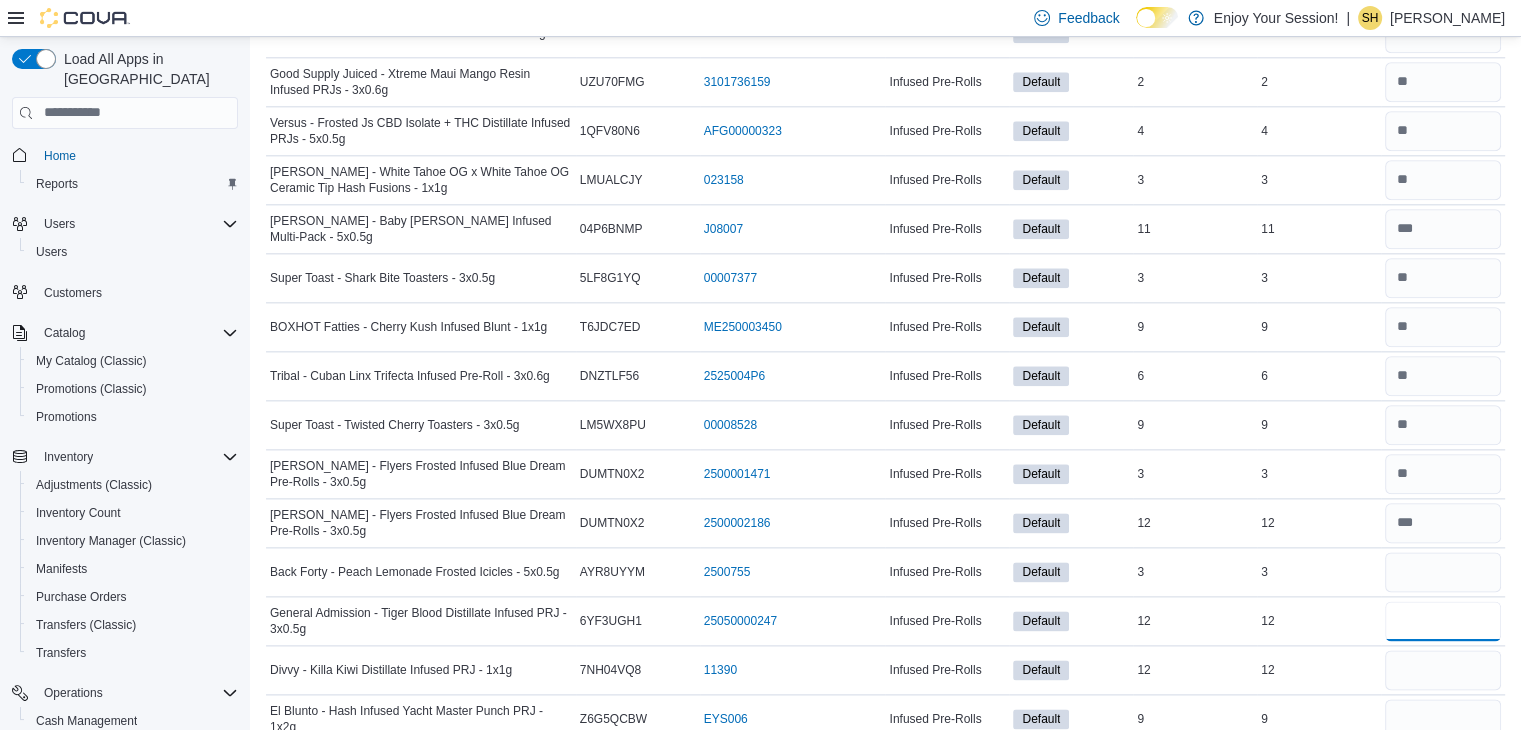 type 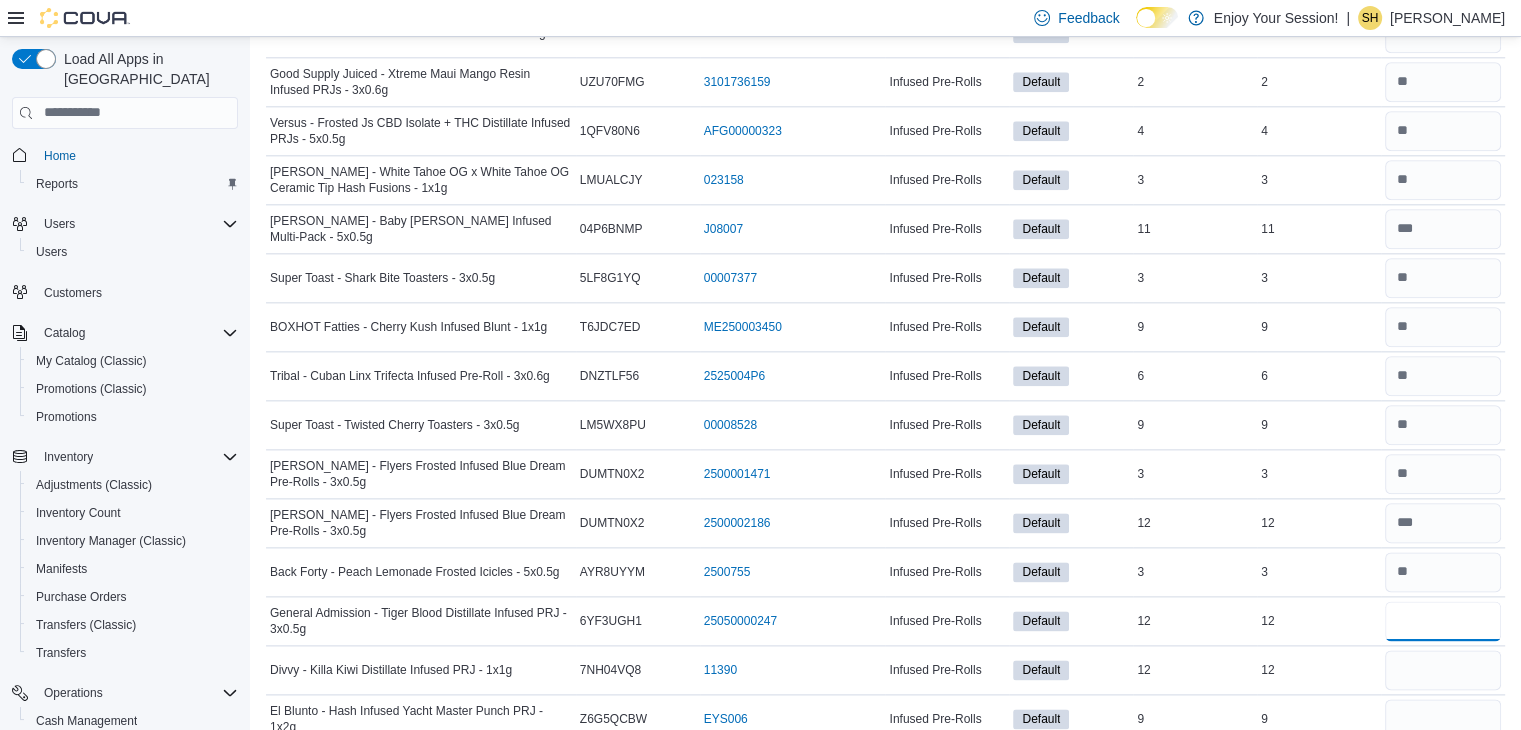 type on "**" 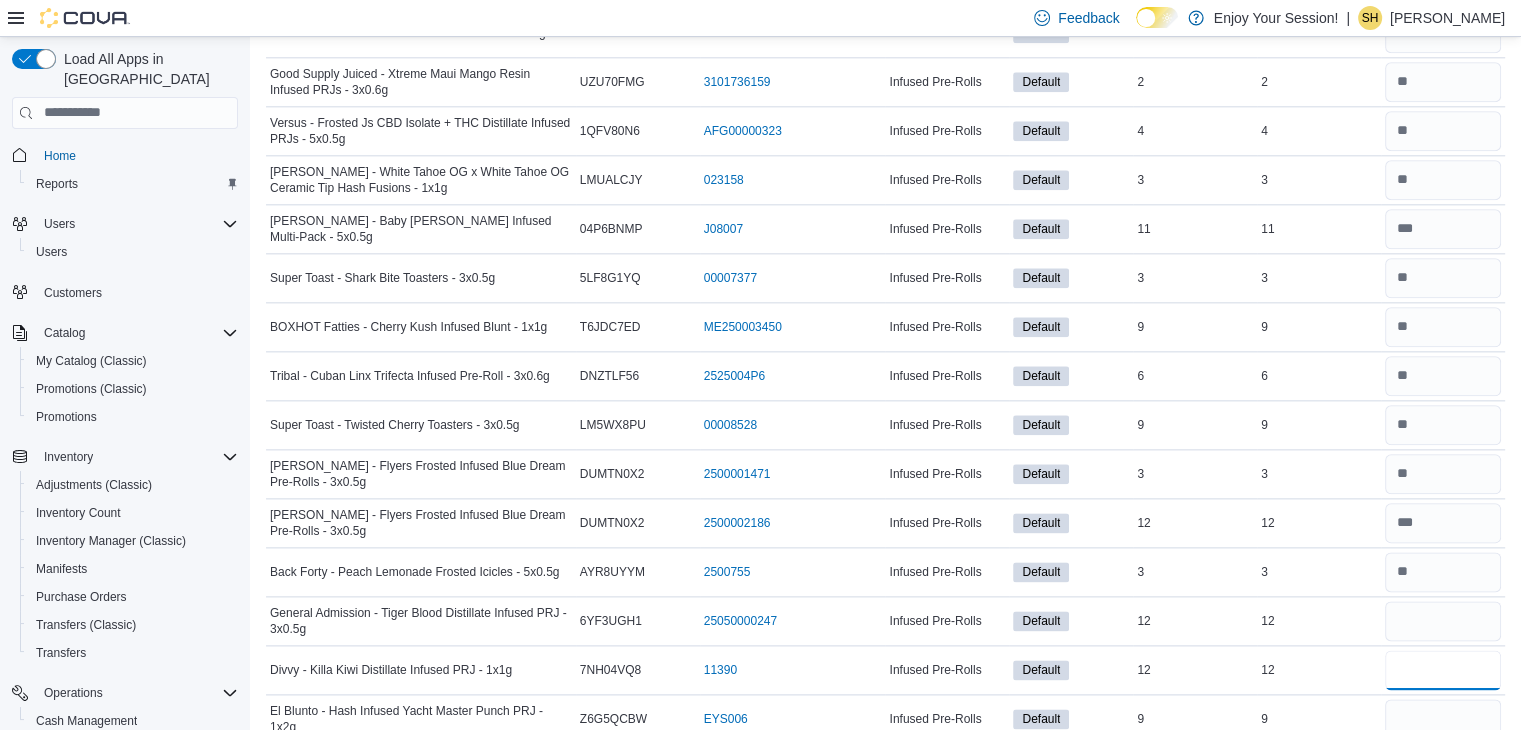 type 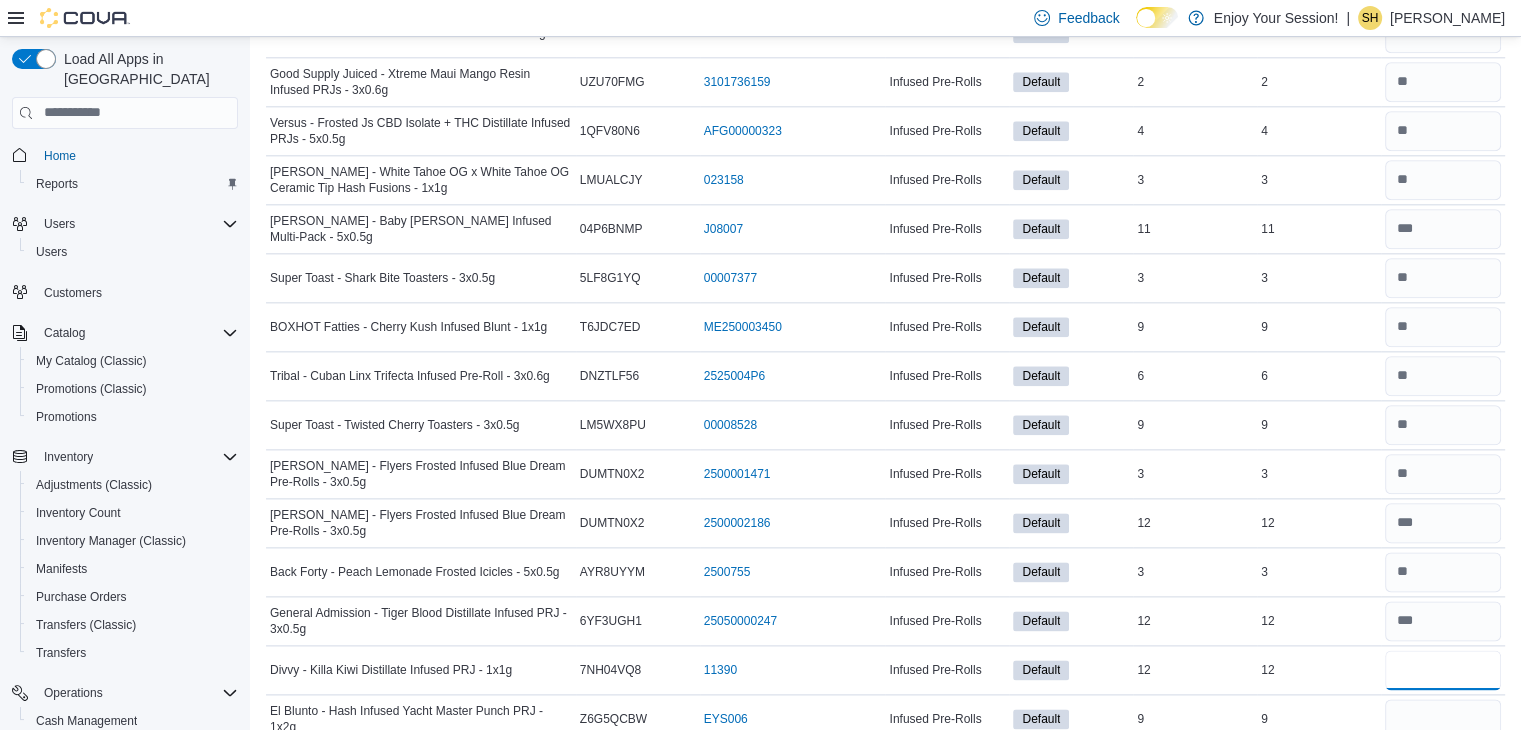 type on "**" 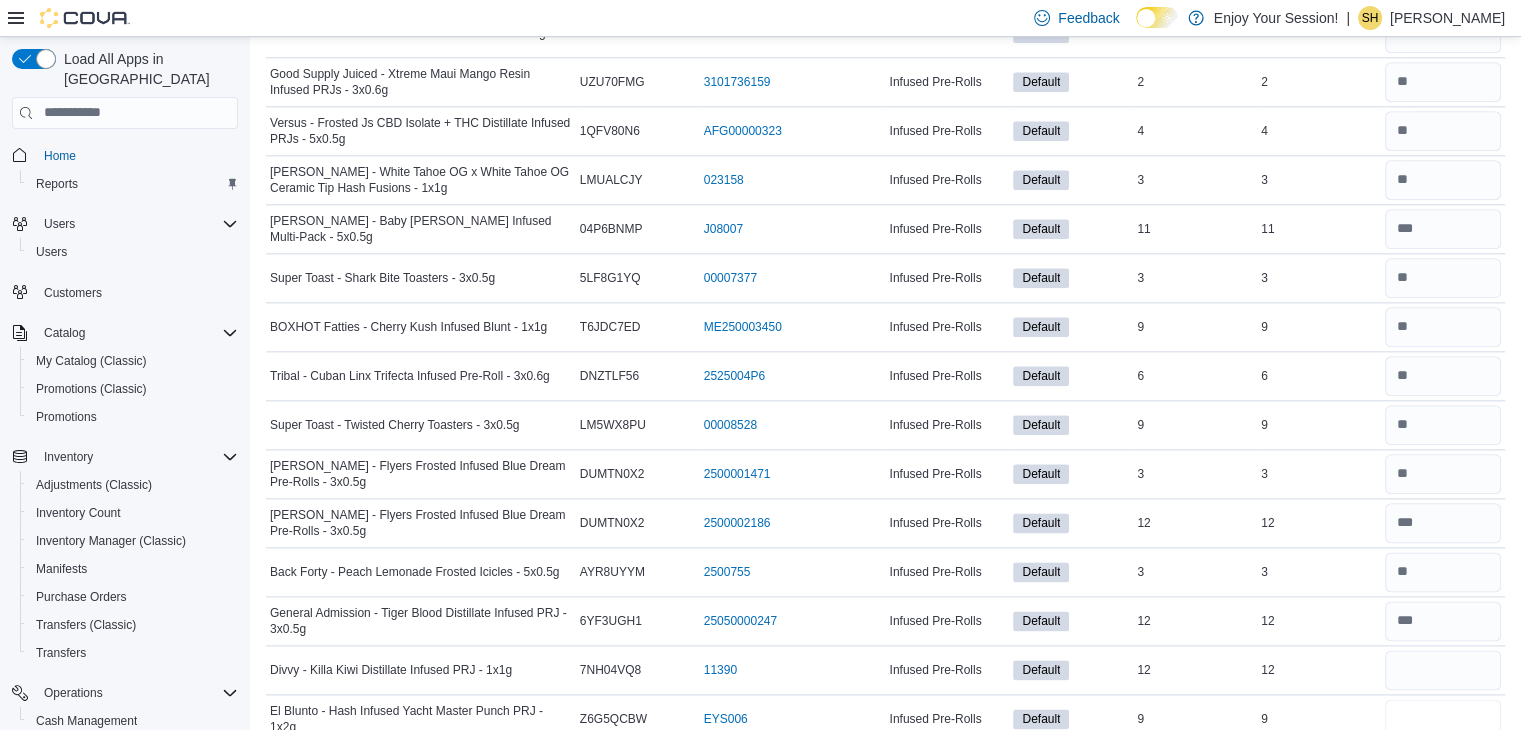 type 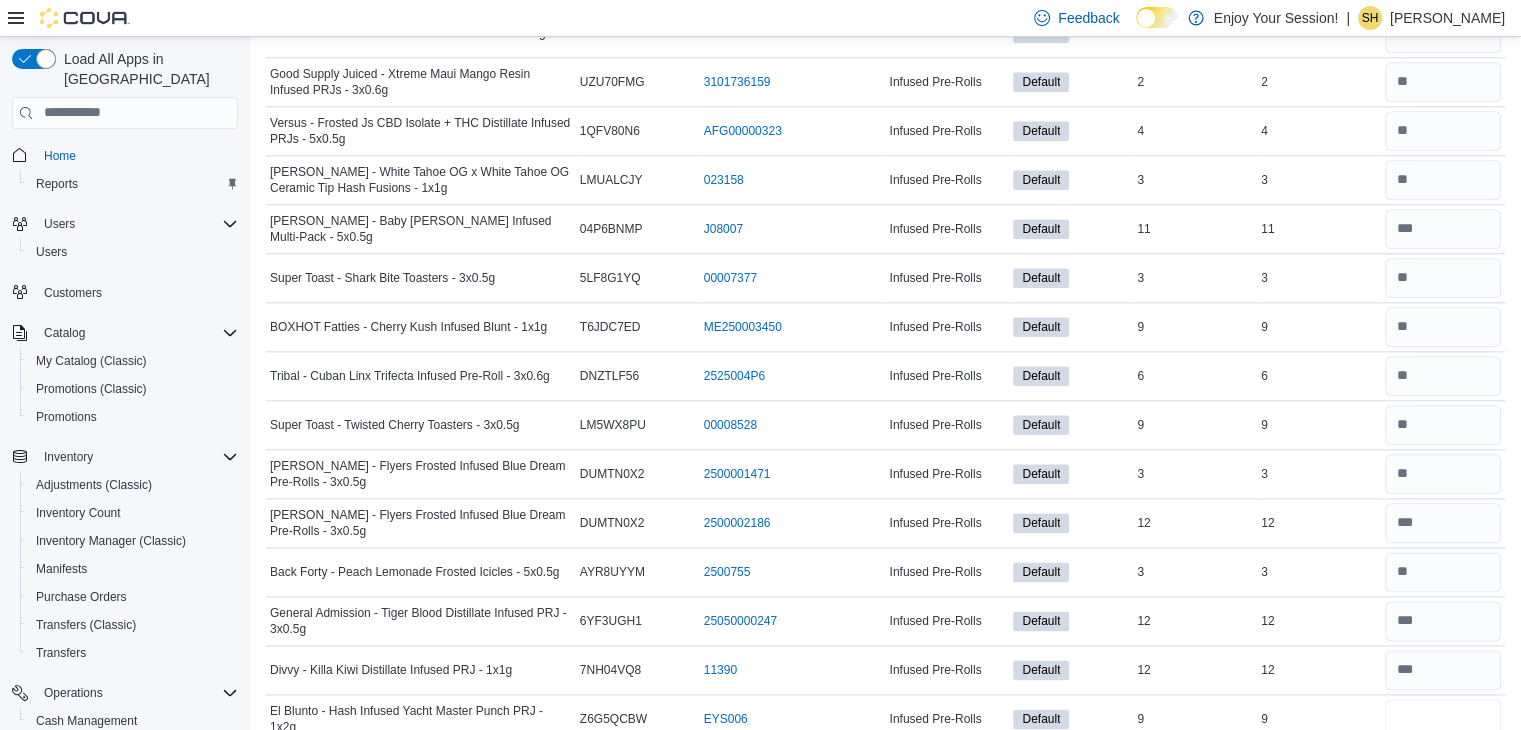 type on "*" 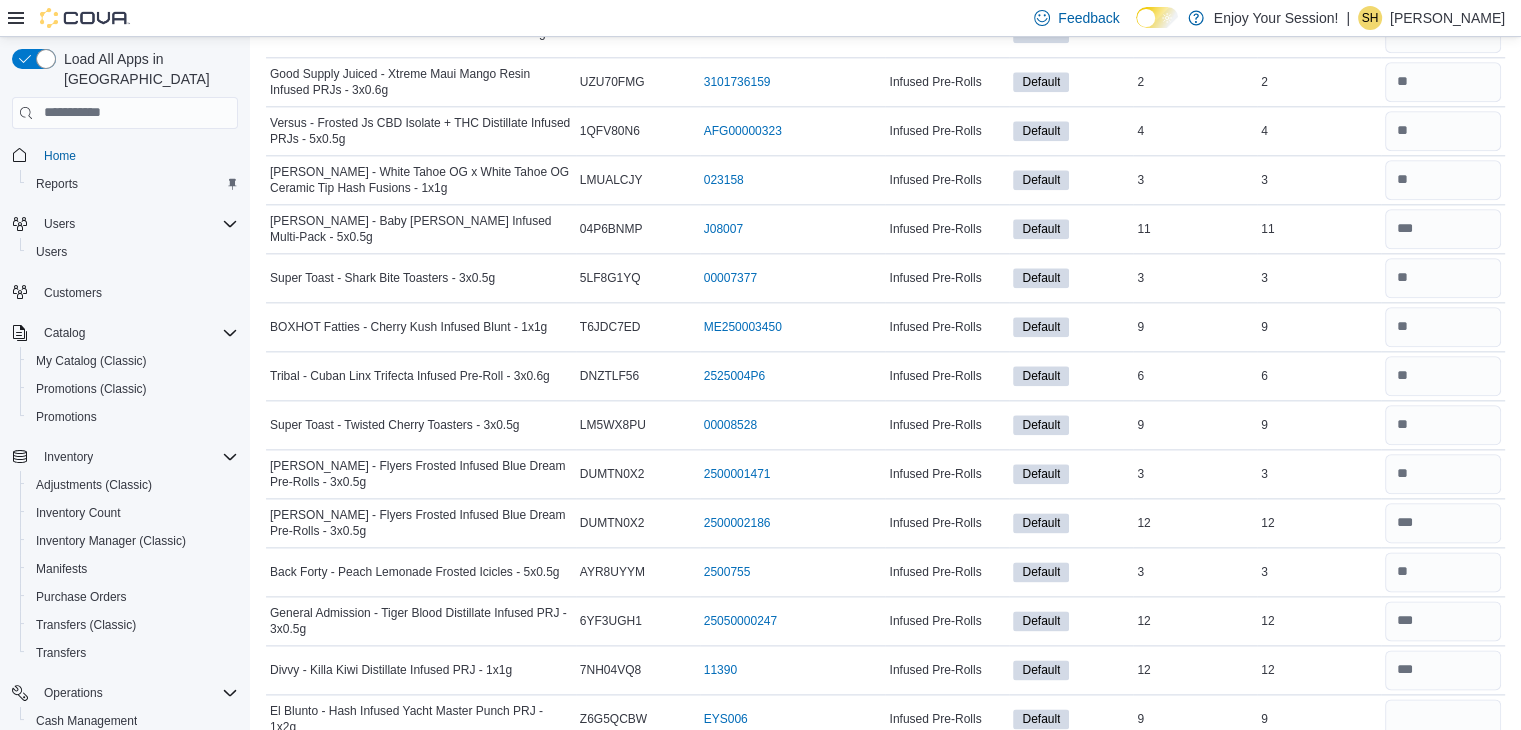 type 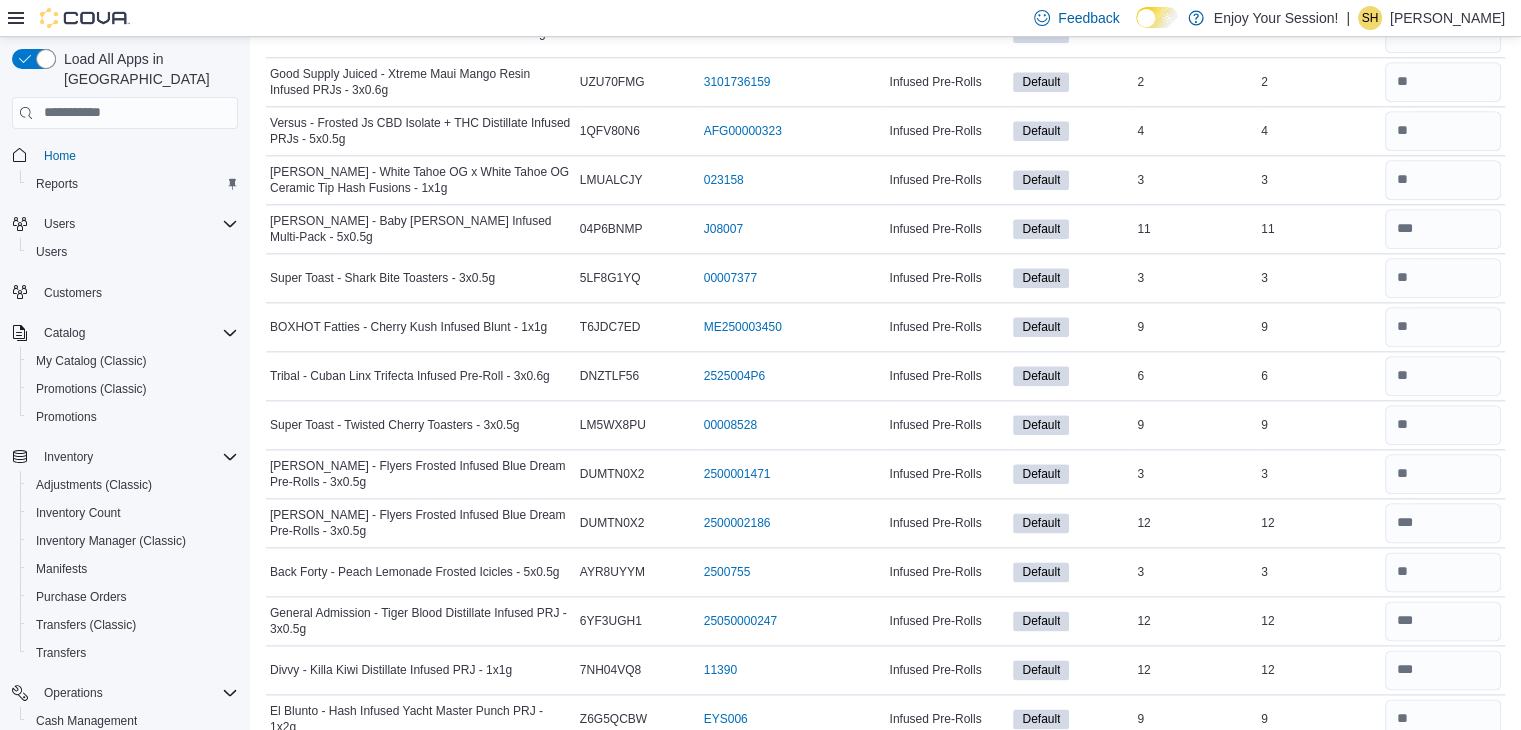 scroll, scrollTop: 2736, scrollLeft: 0, axis: vertical 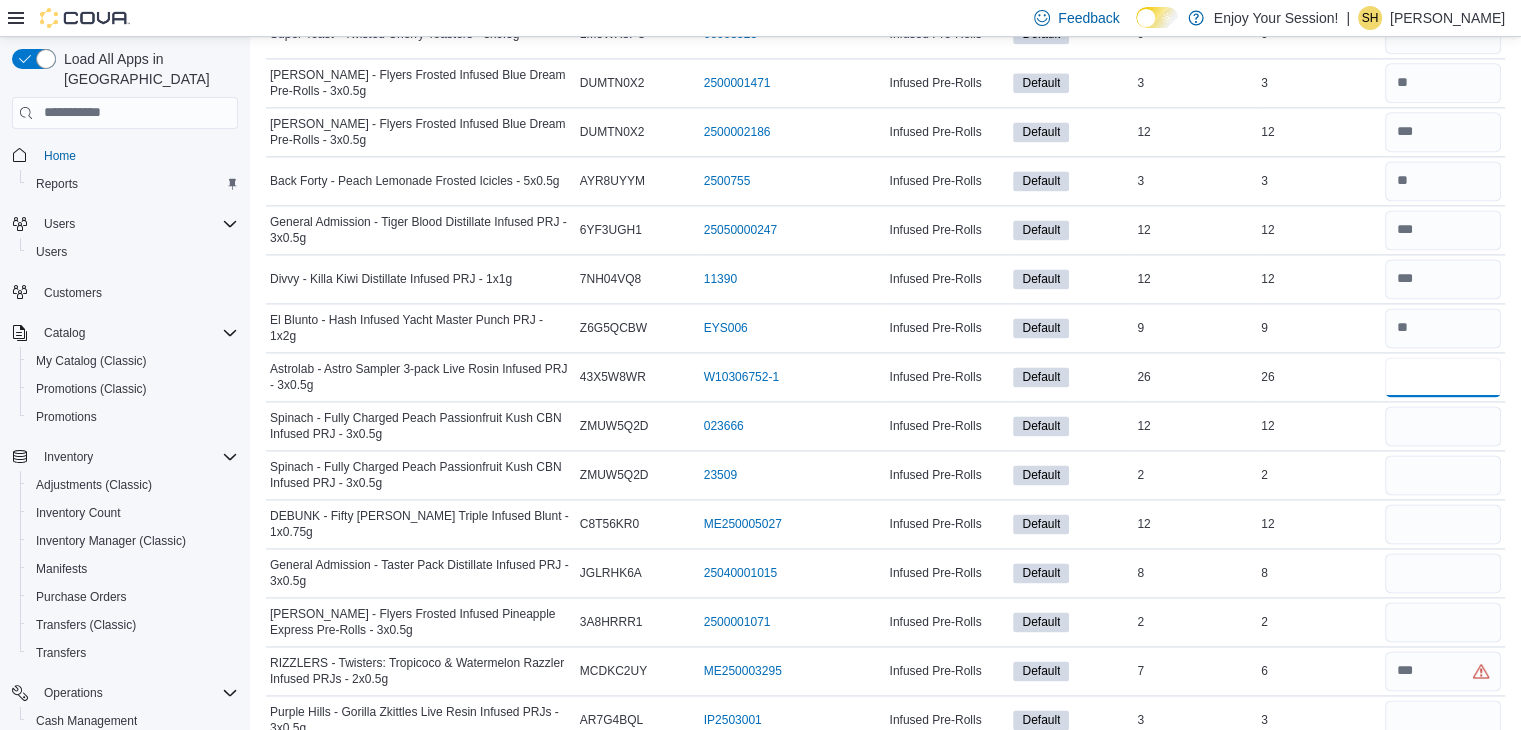 type on "**" 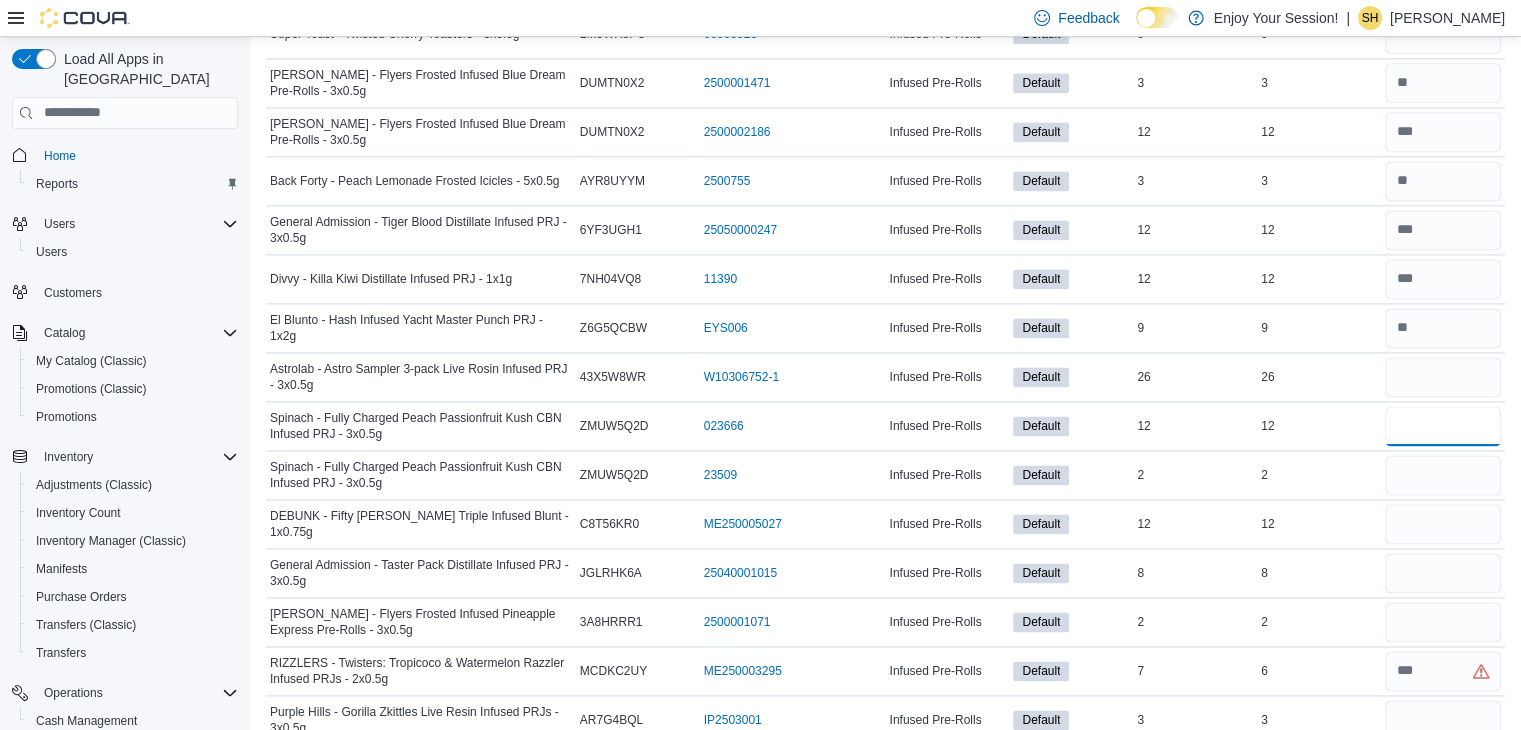 type 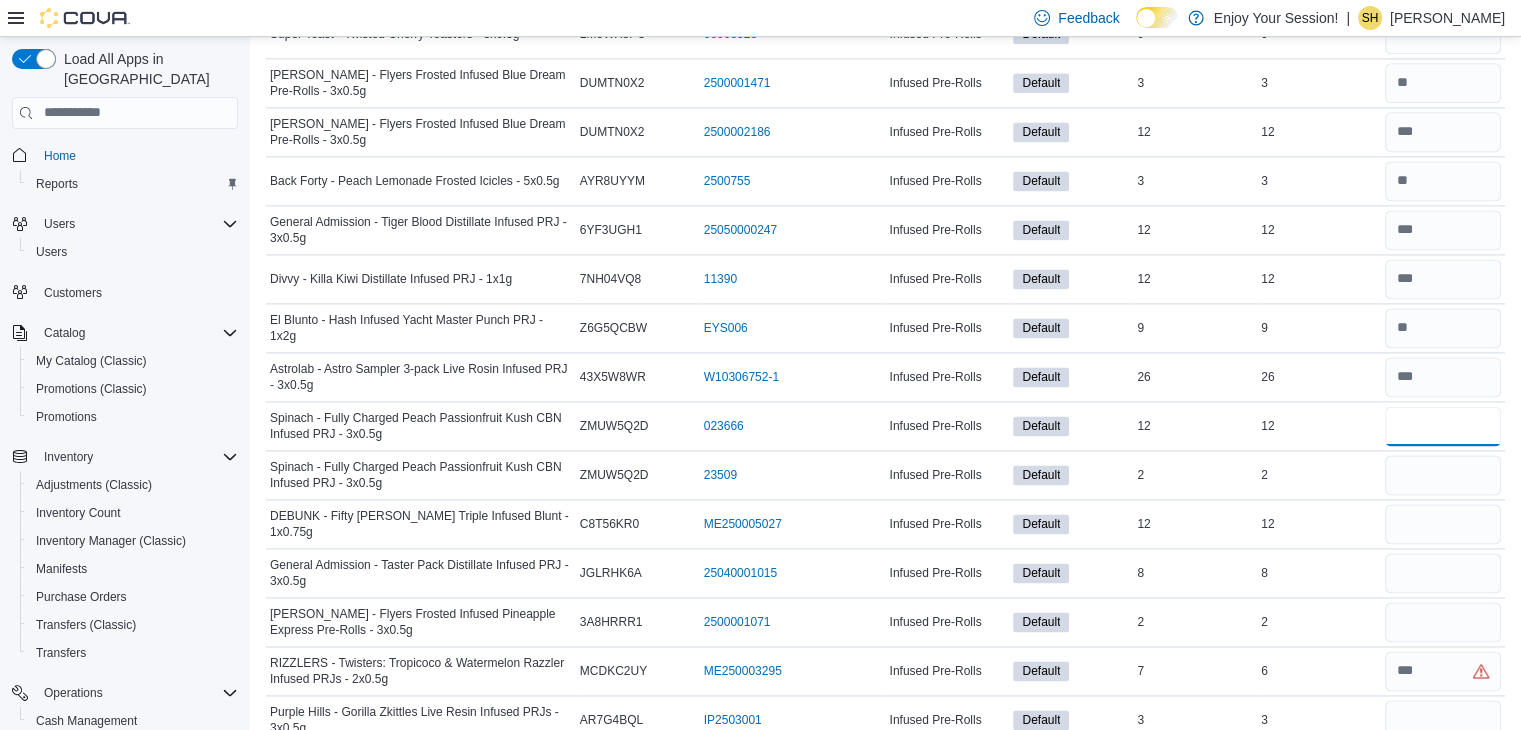 type on "**" 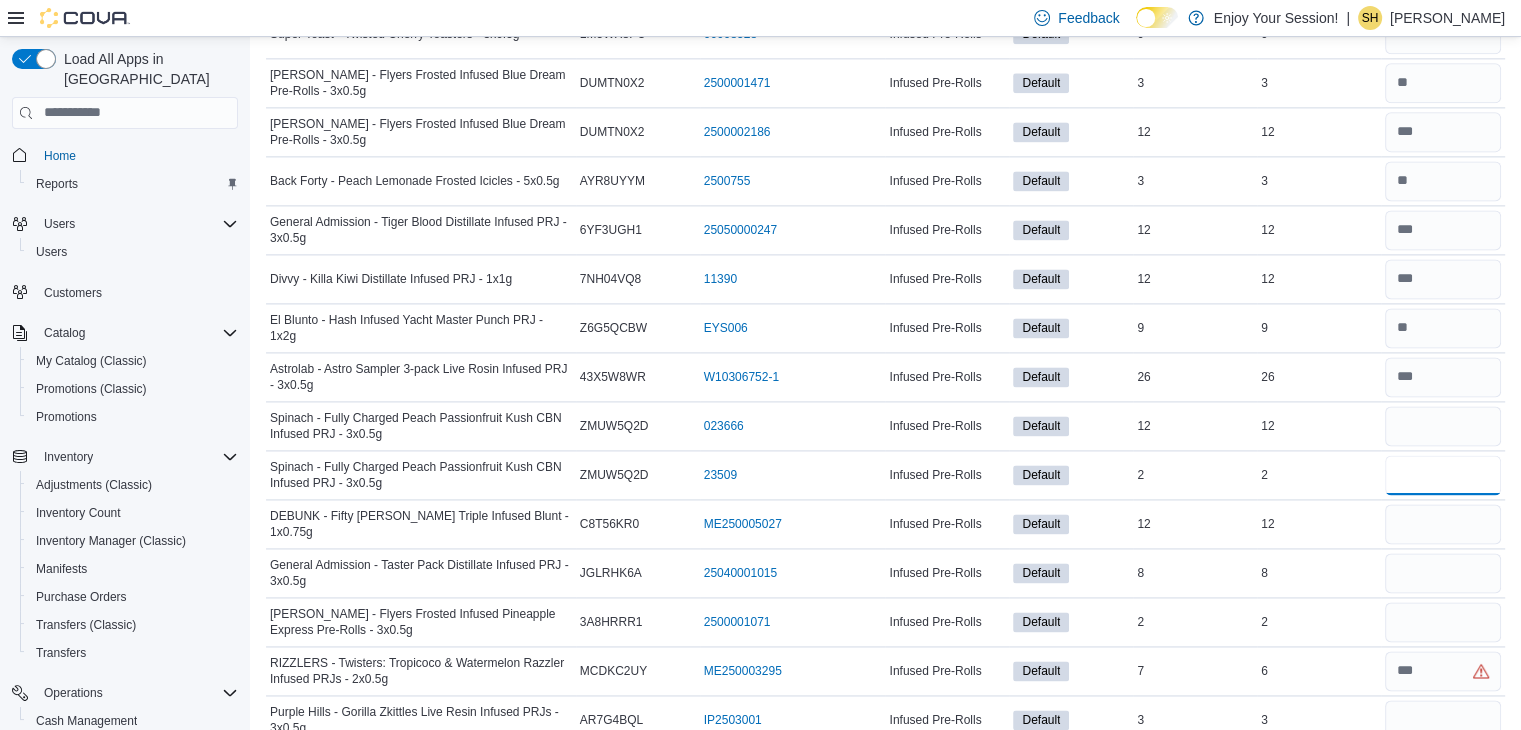 type 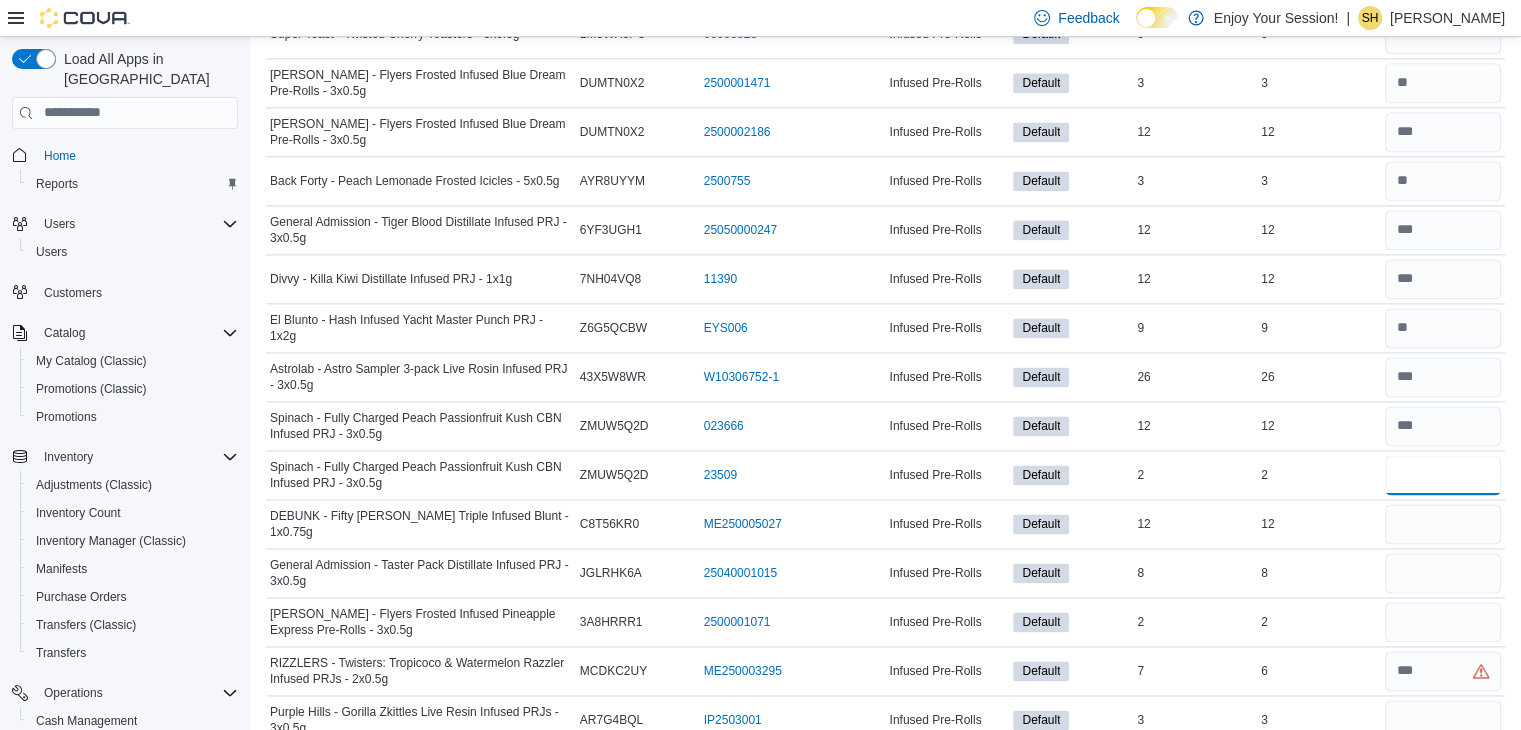 type on "*" 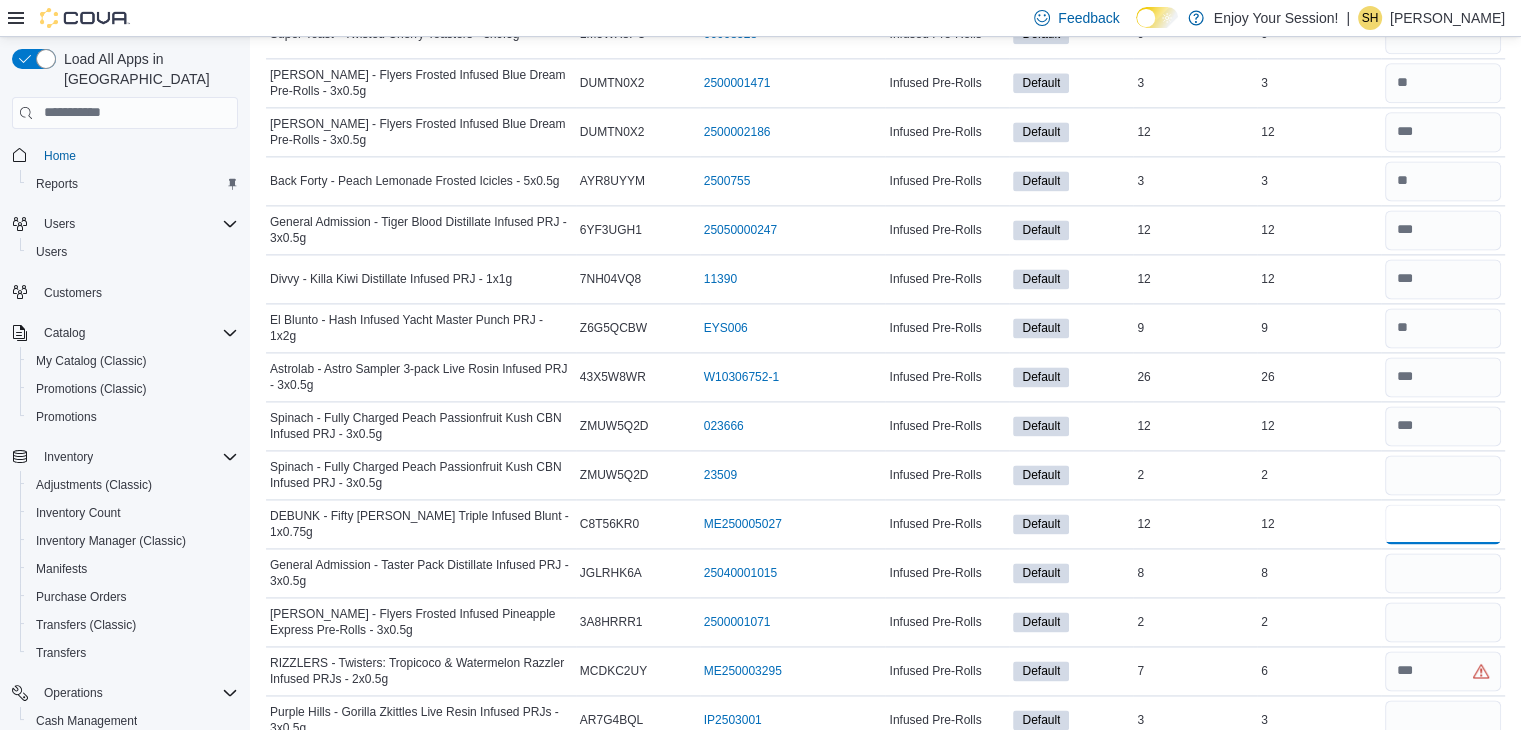 type 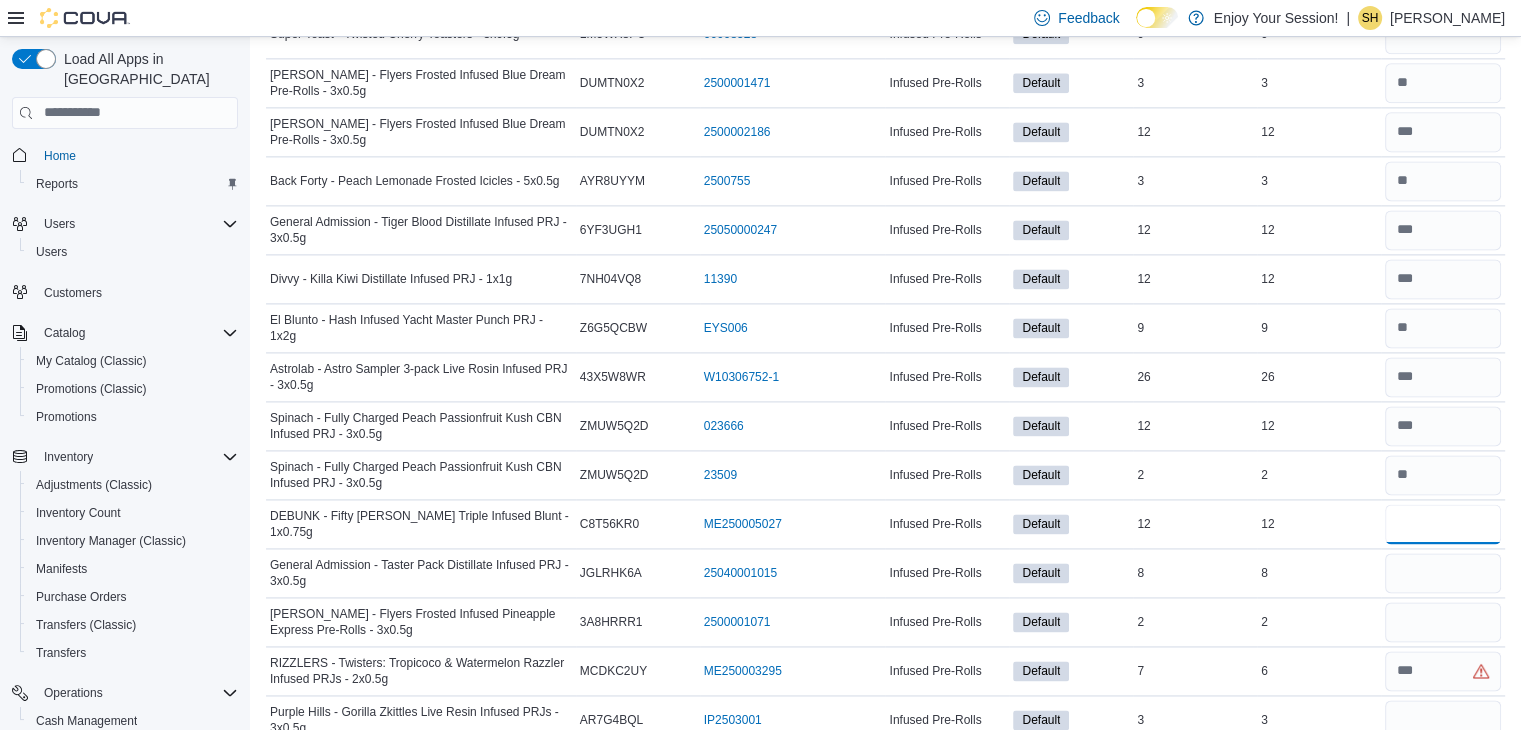 type on "**" 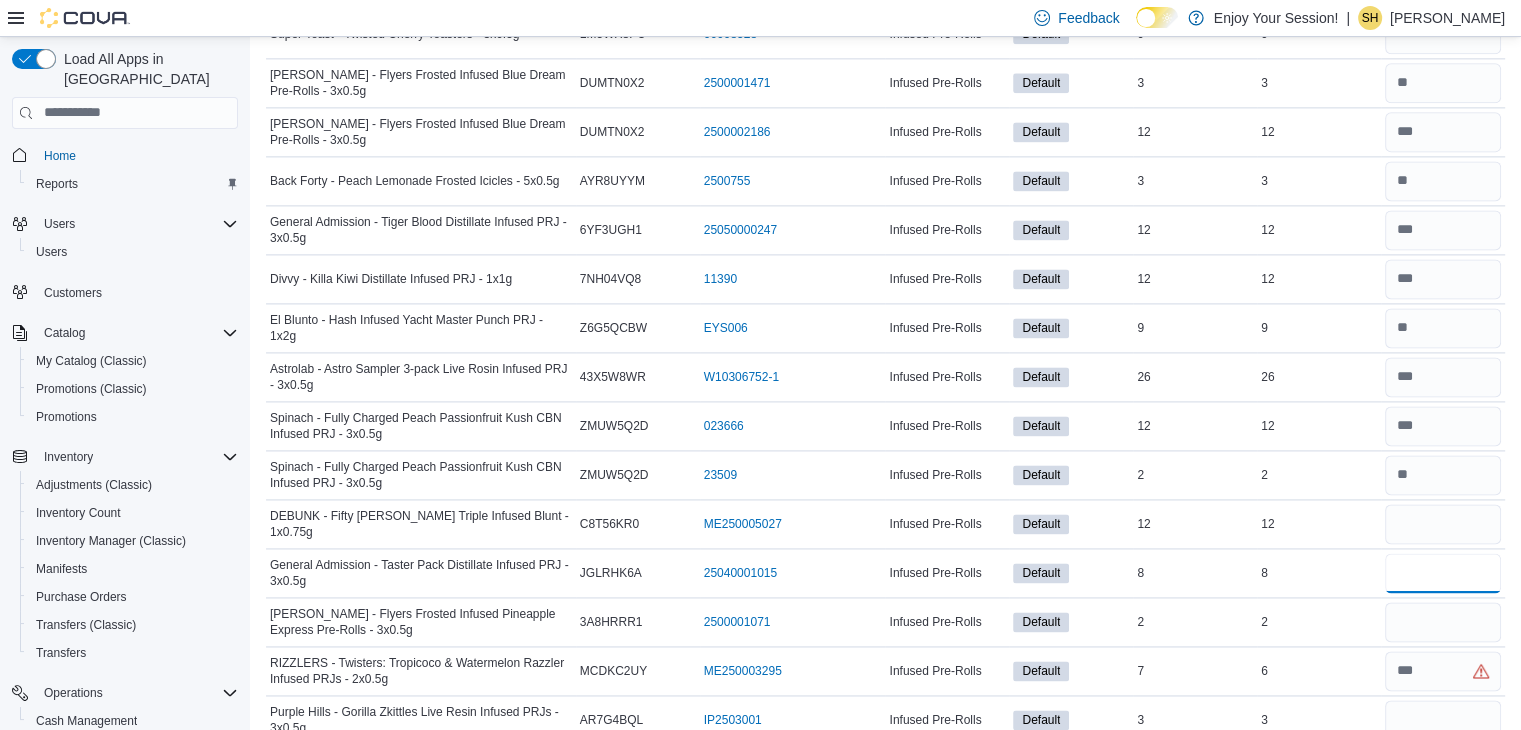 type 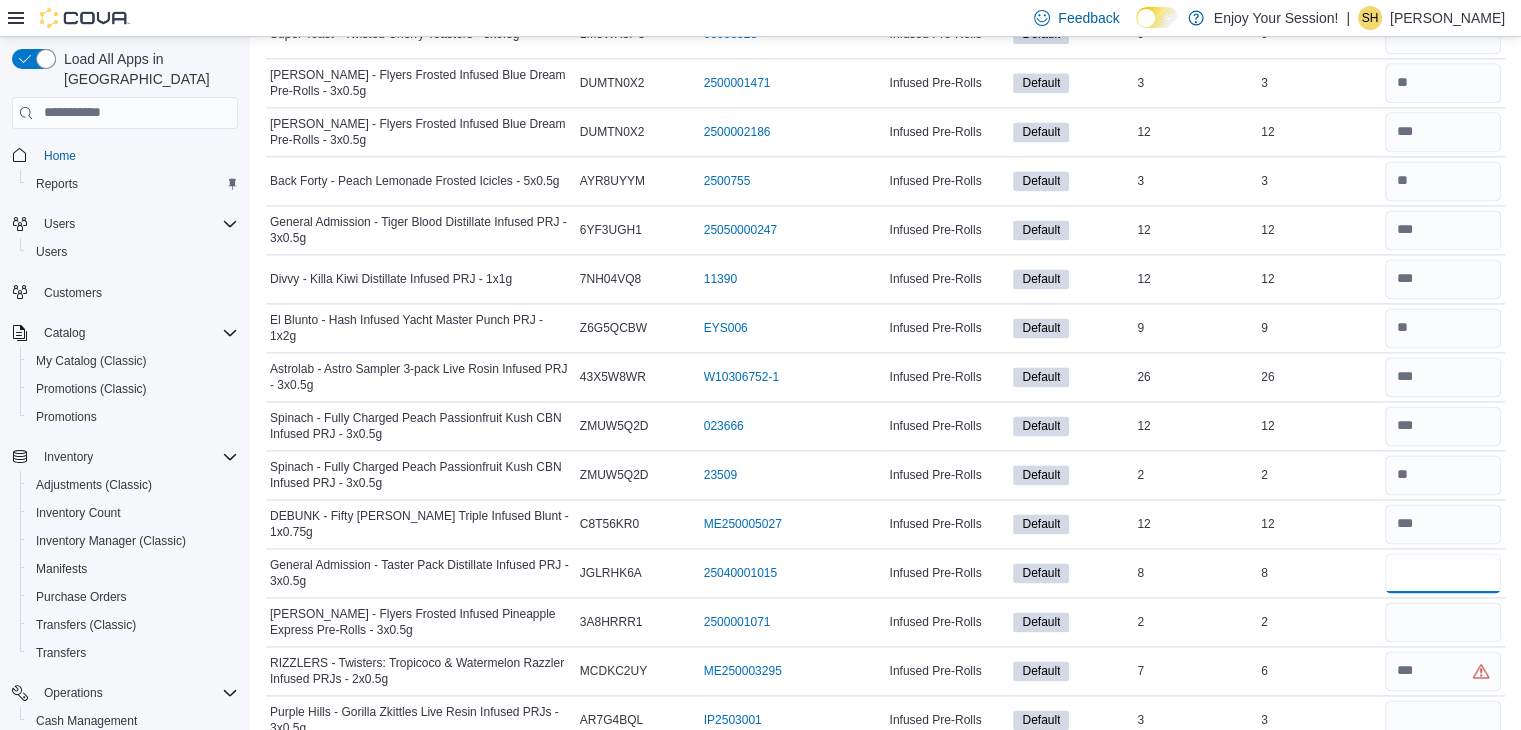 type on "*" 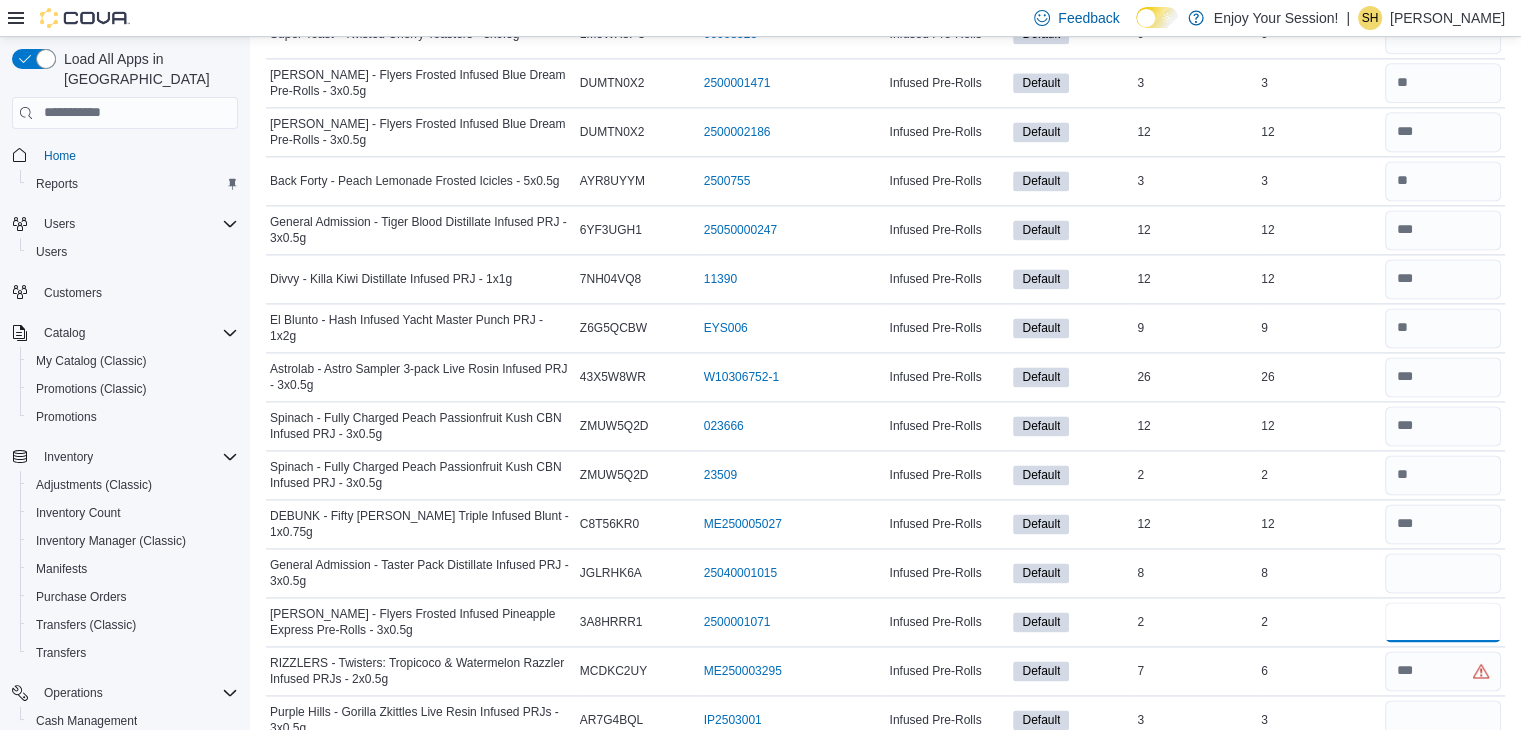 type 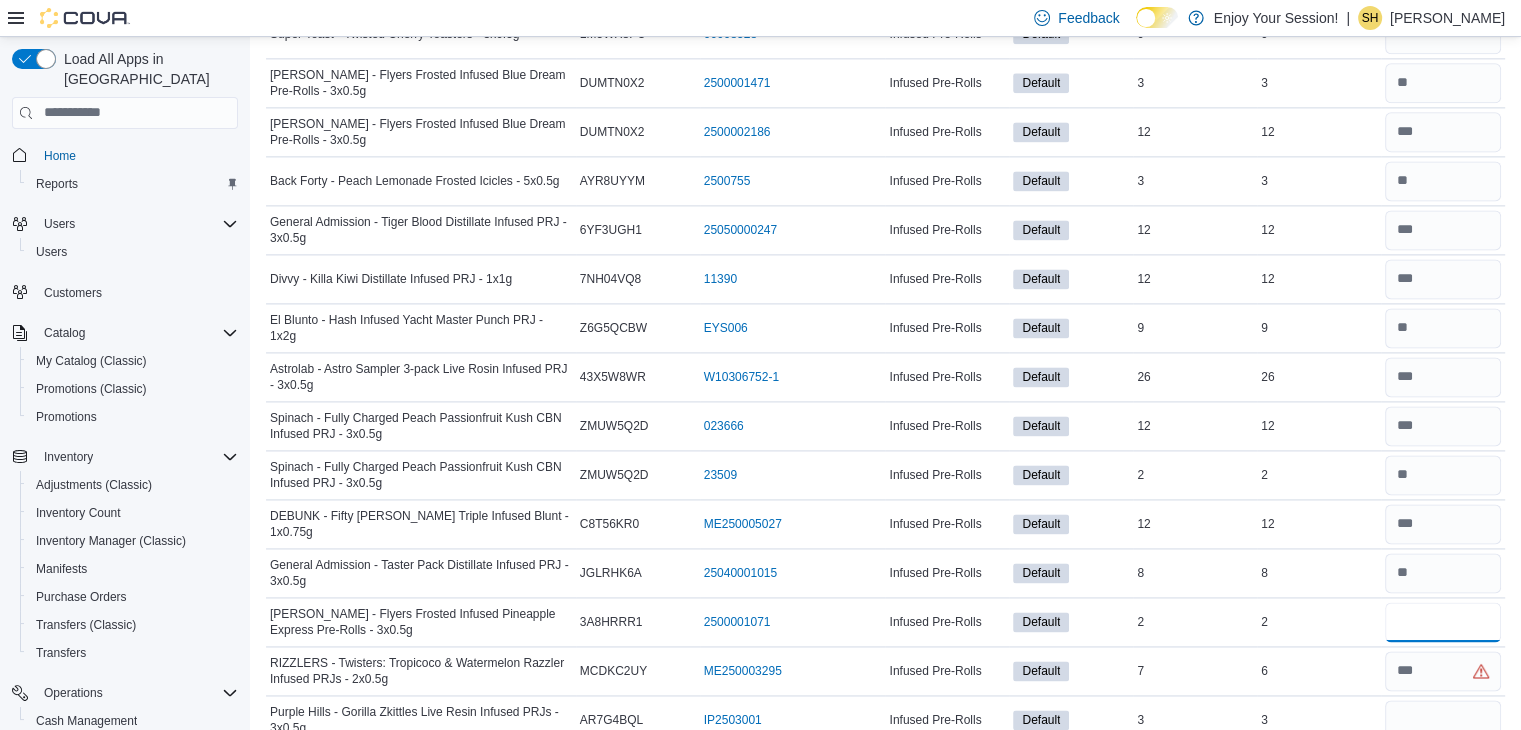 type on "*" 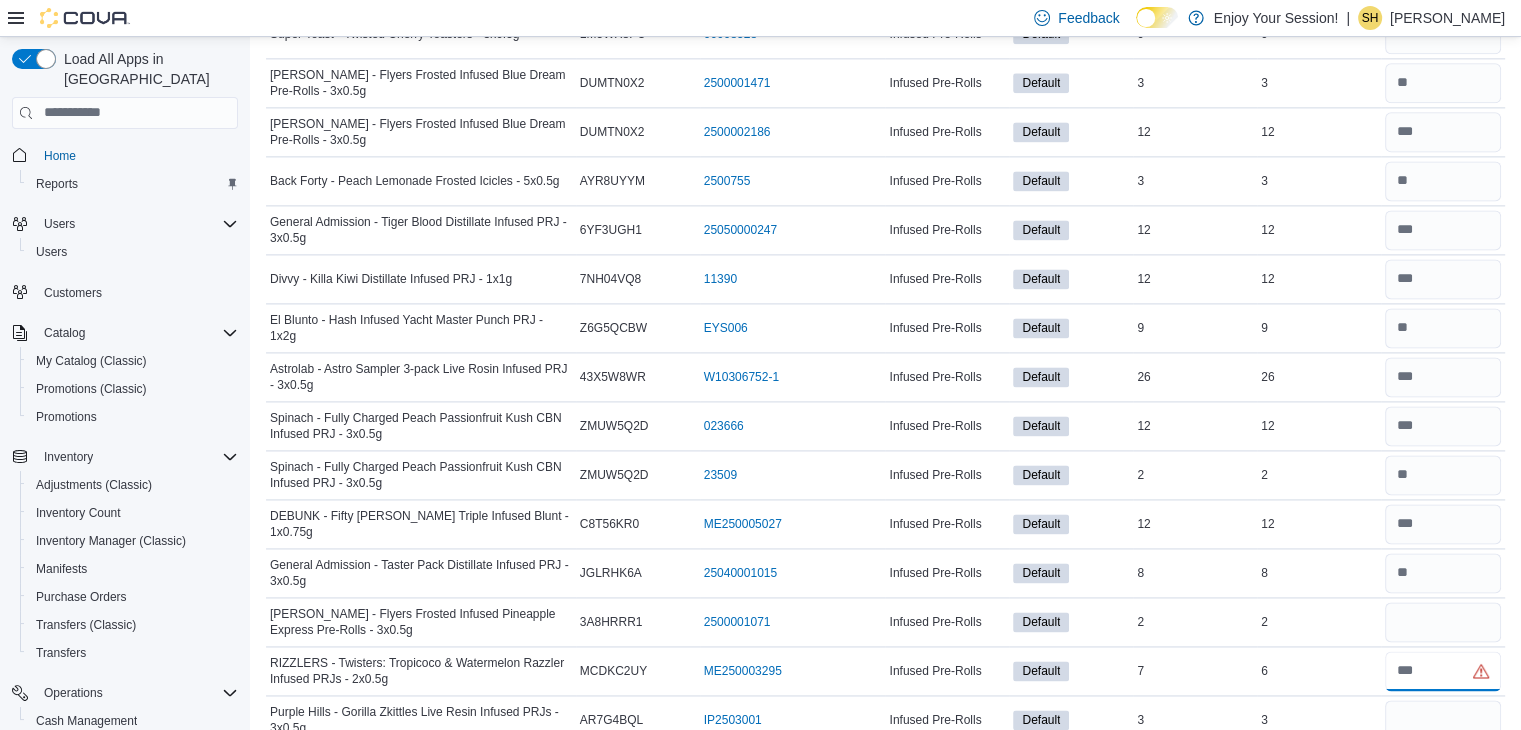 type 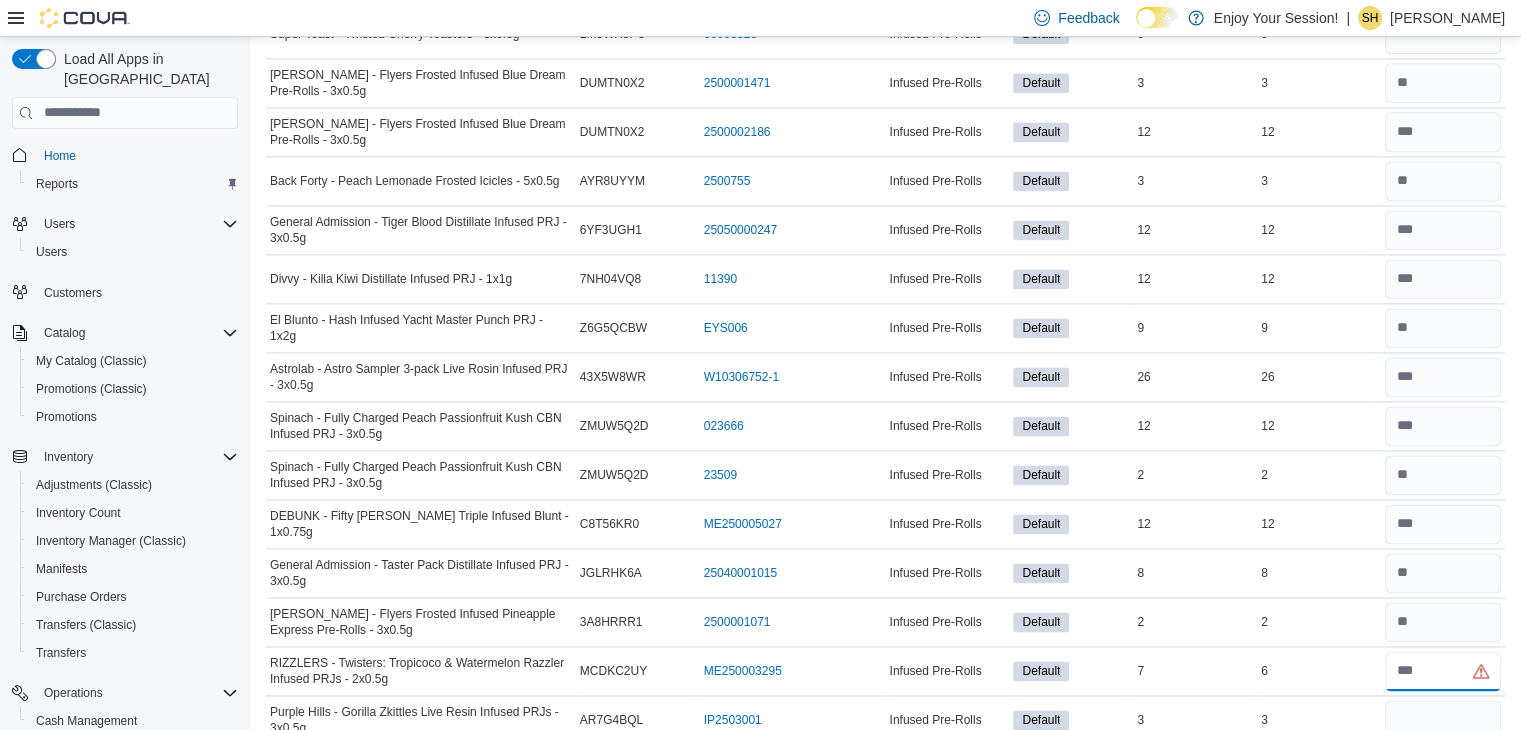 type on "*" 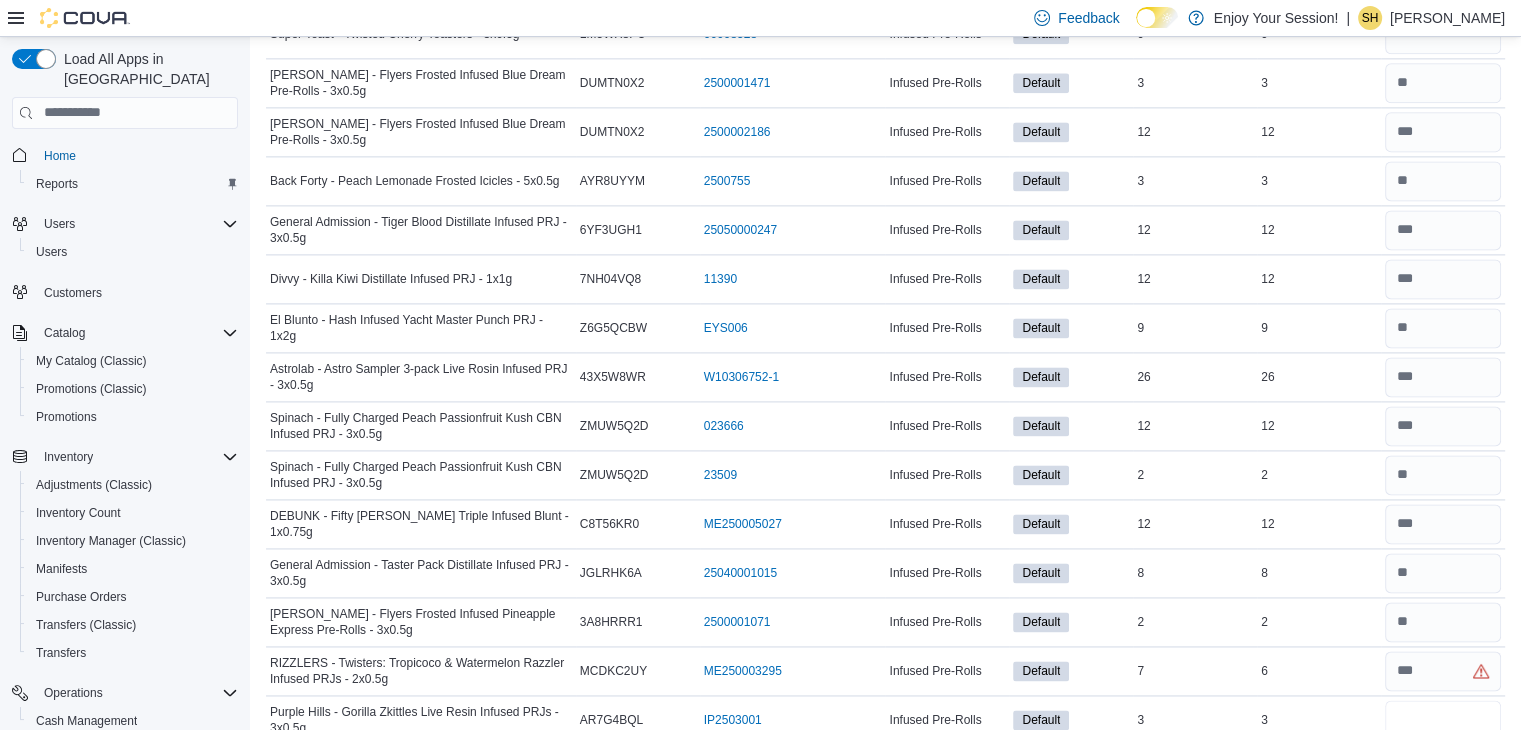 type 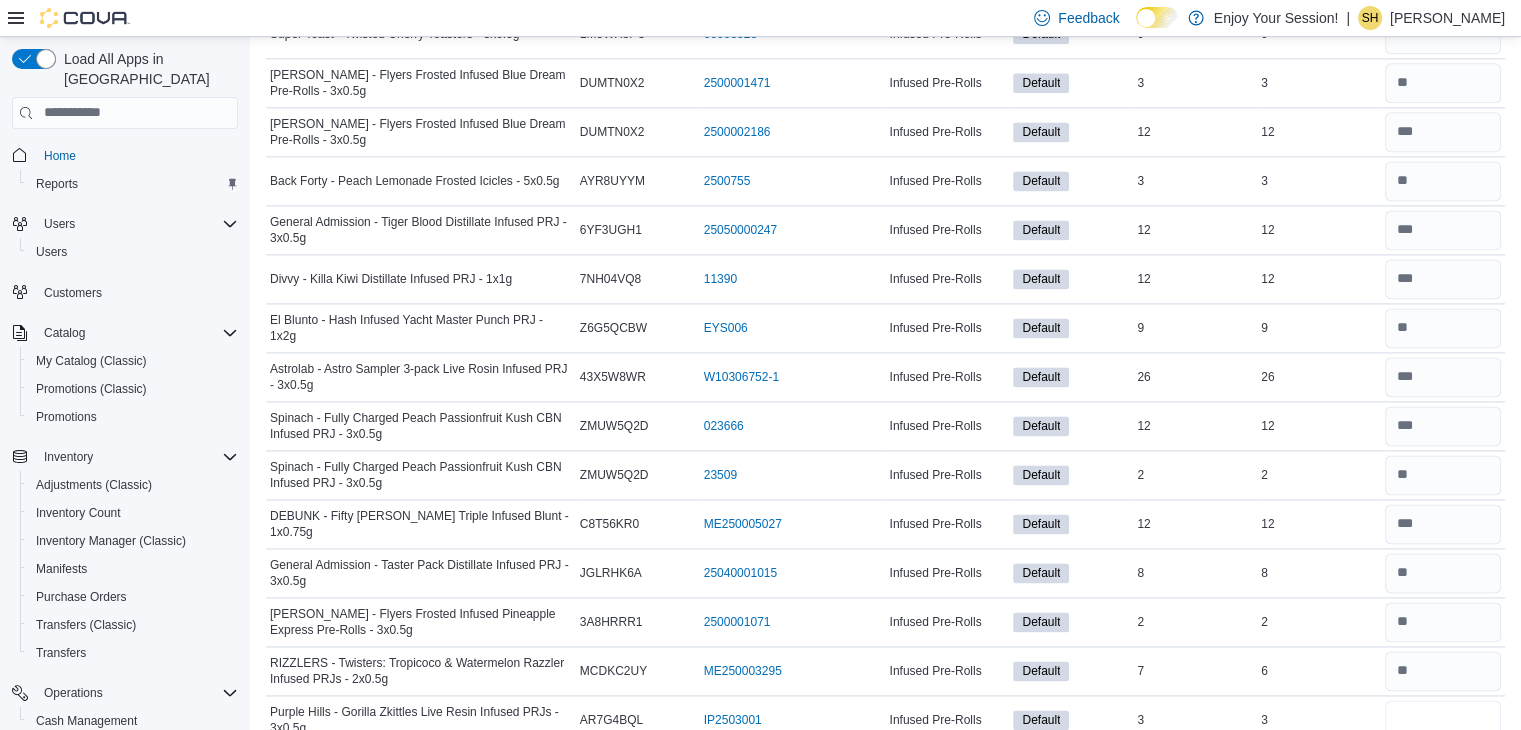 type on "*" 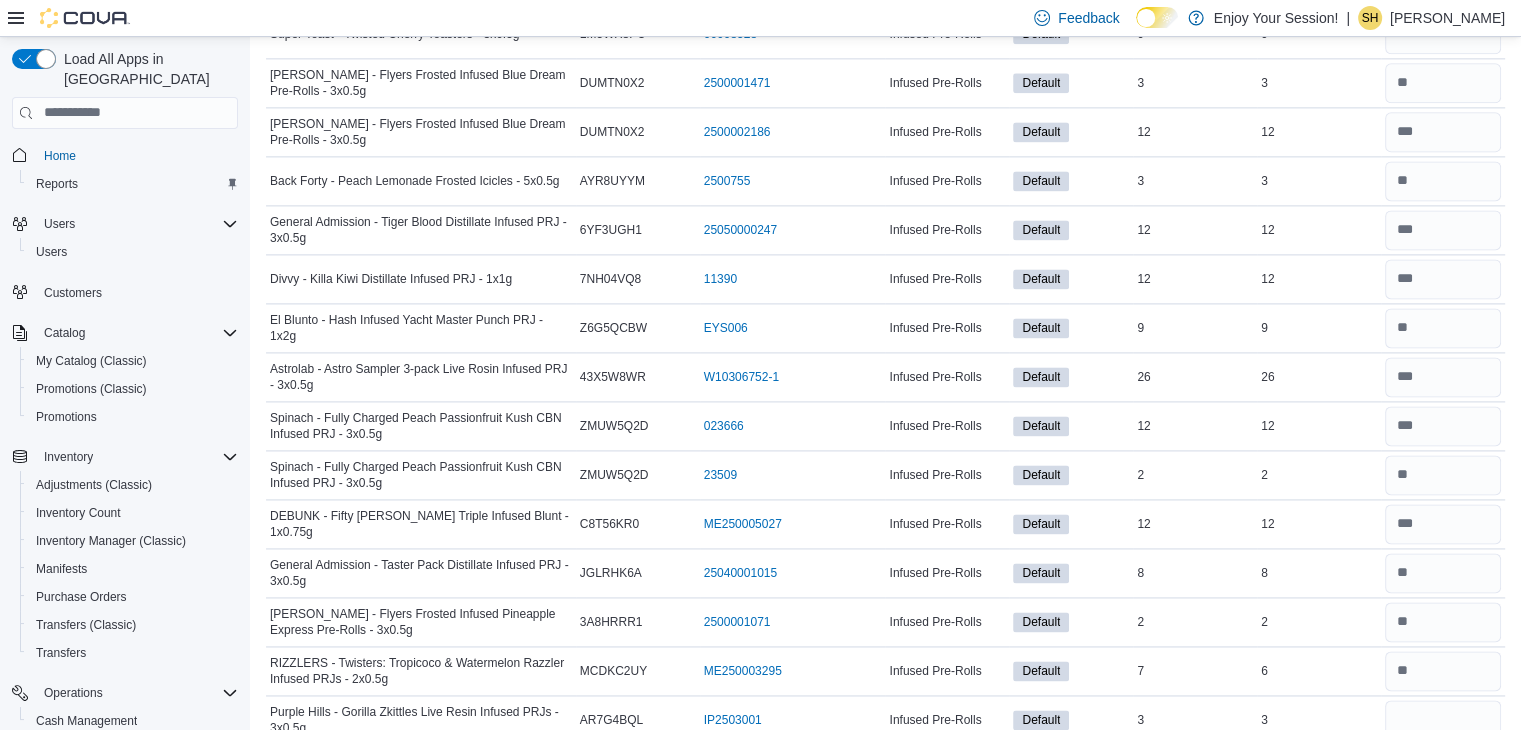 type 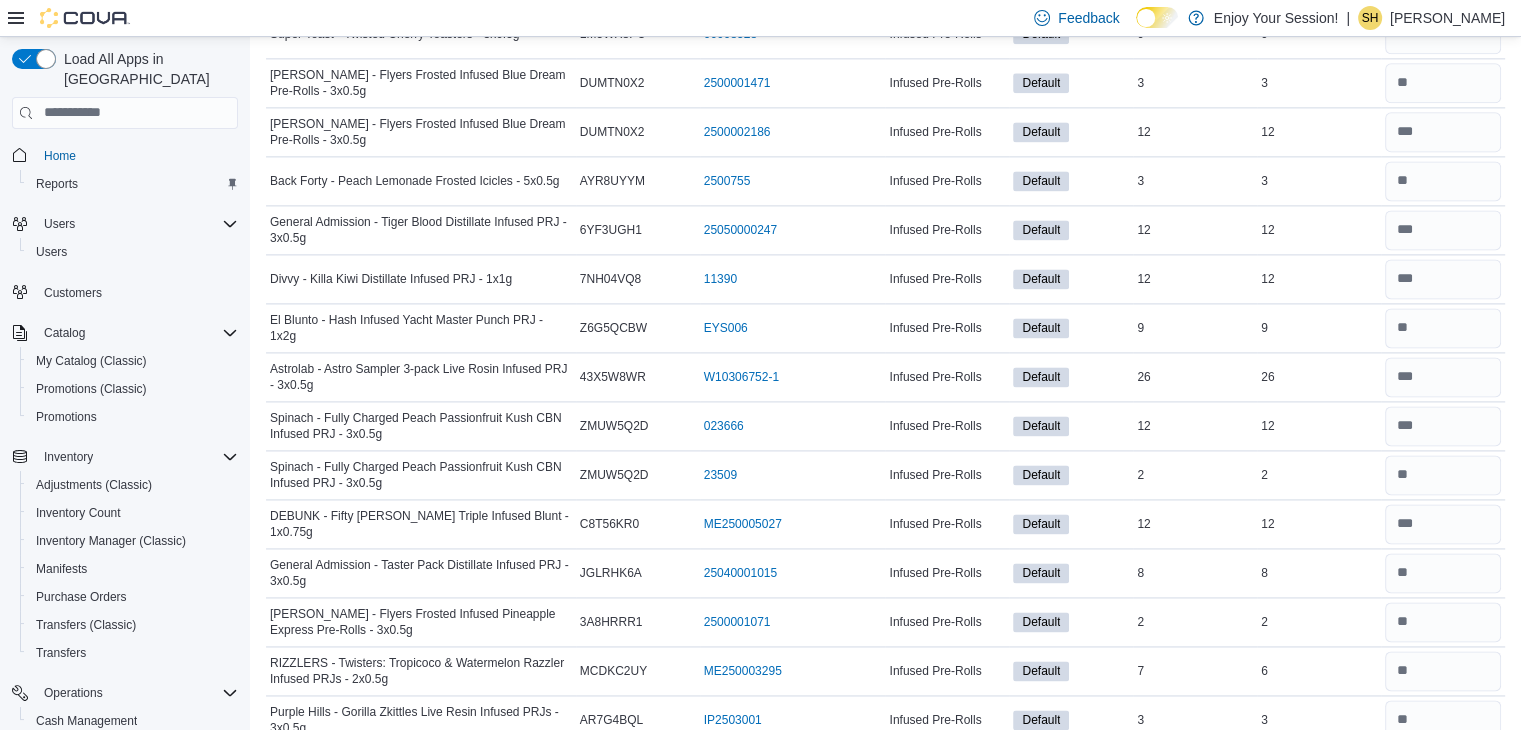 scroll, scrollTop: 3126, scrollLeft: 0, axis: vertical 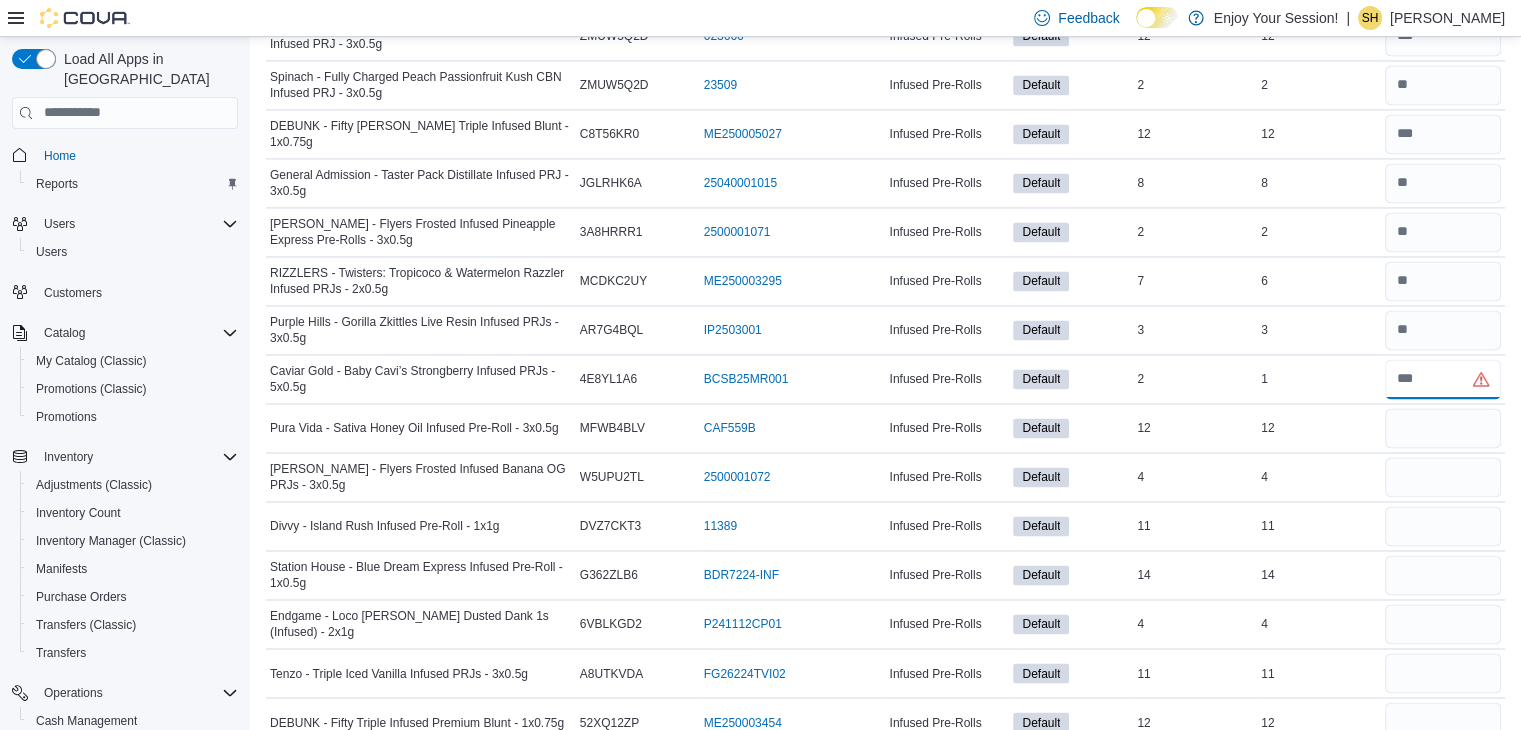 type on "*" 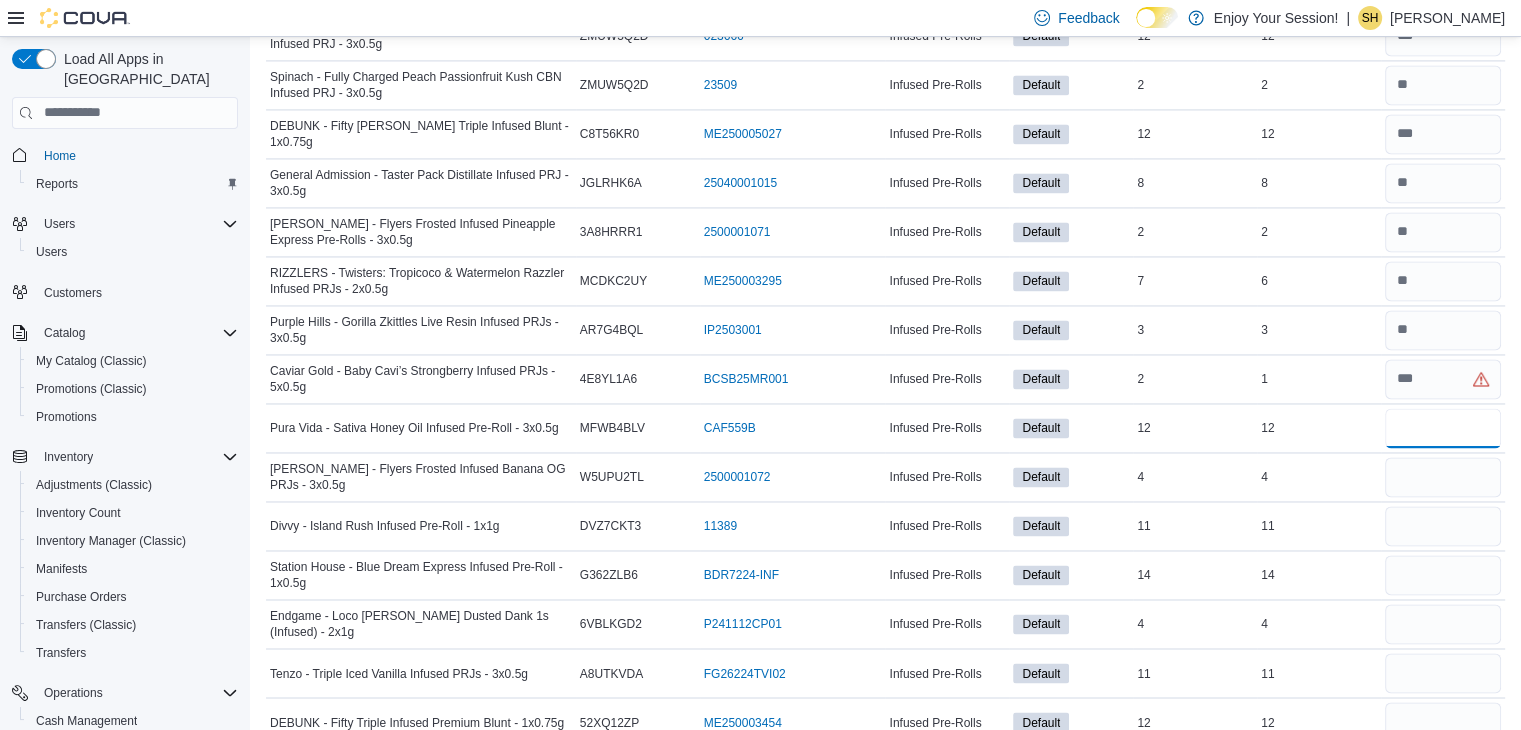 type 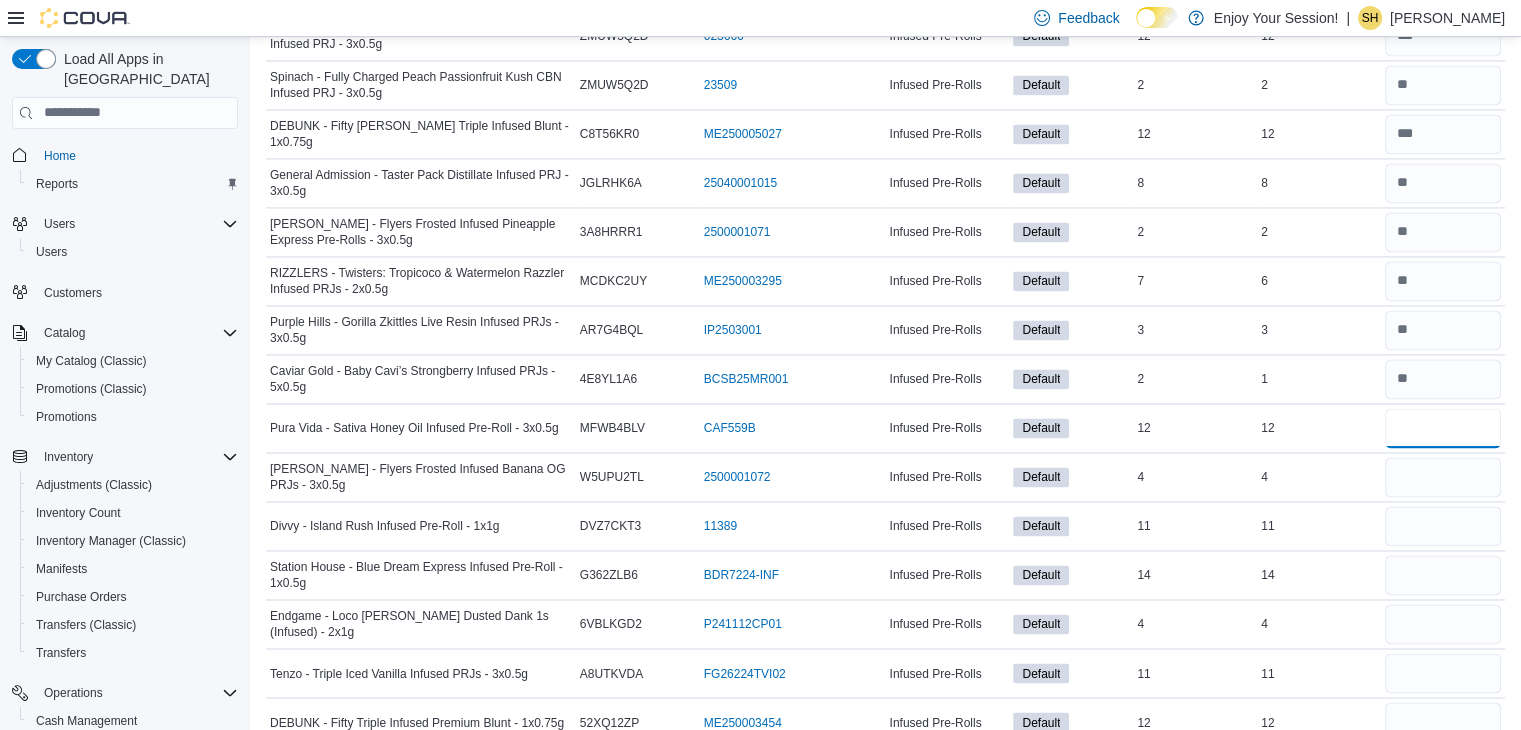 type on "**" 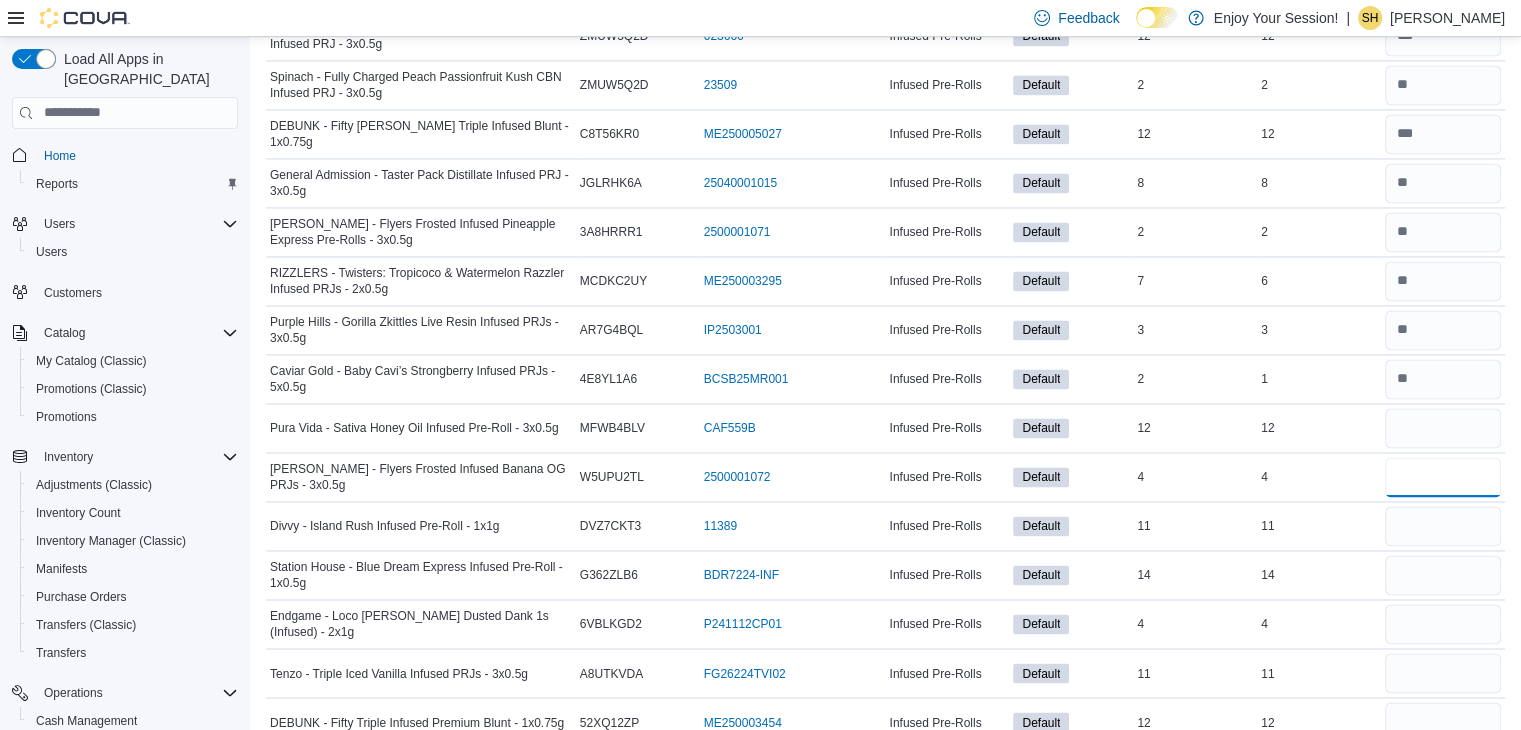type 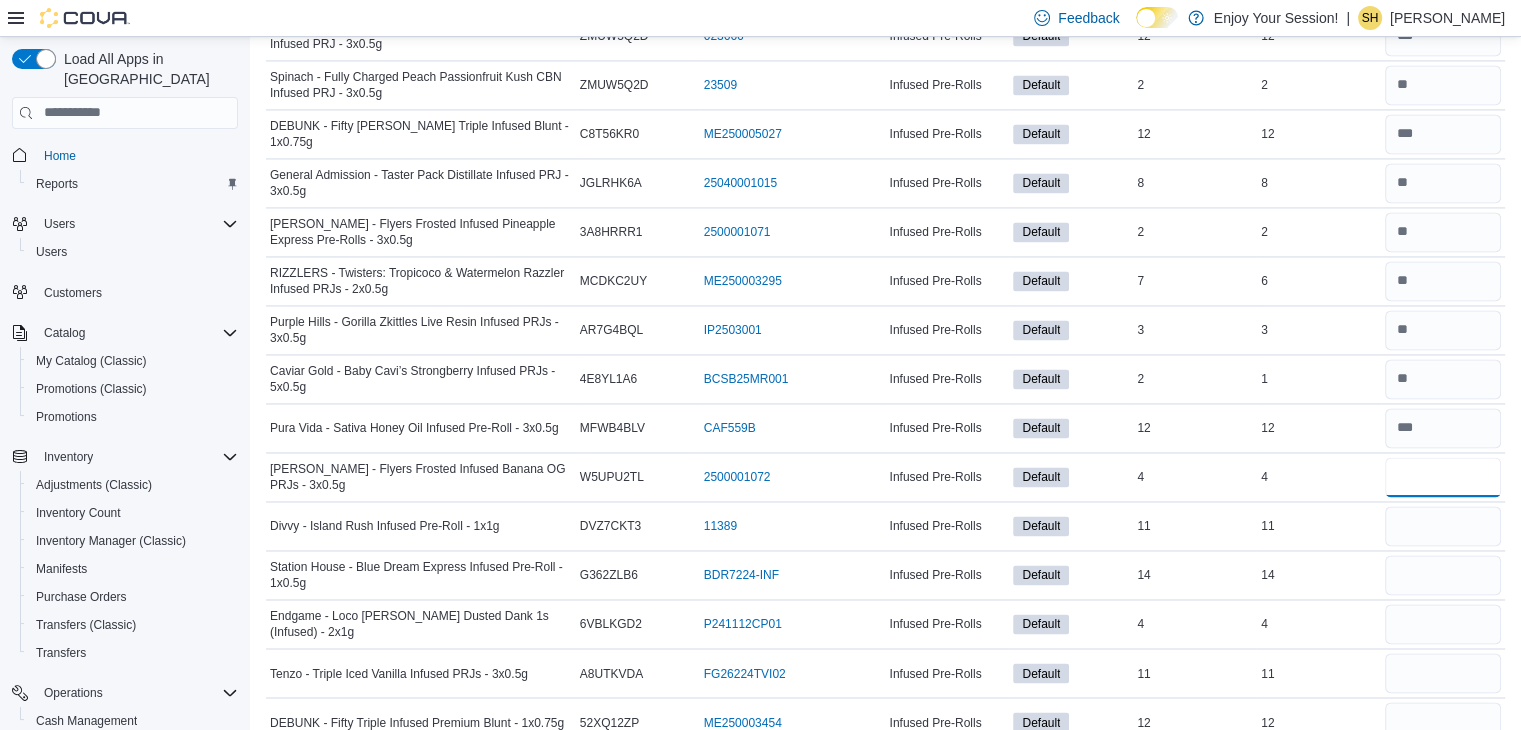 type on "*" 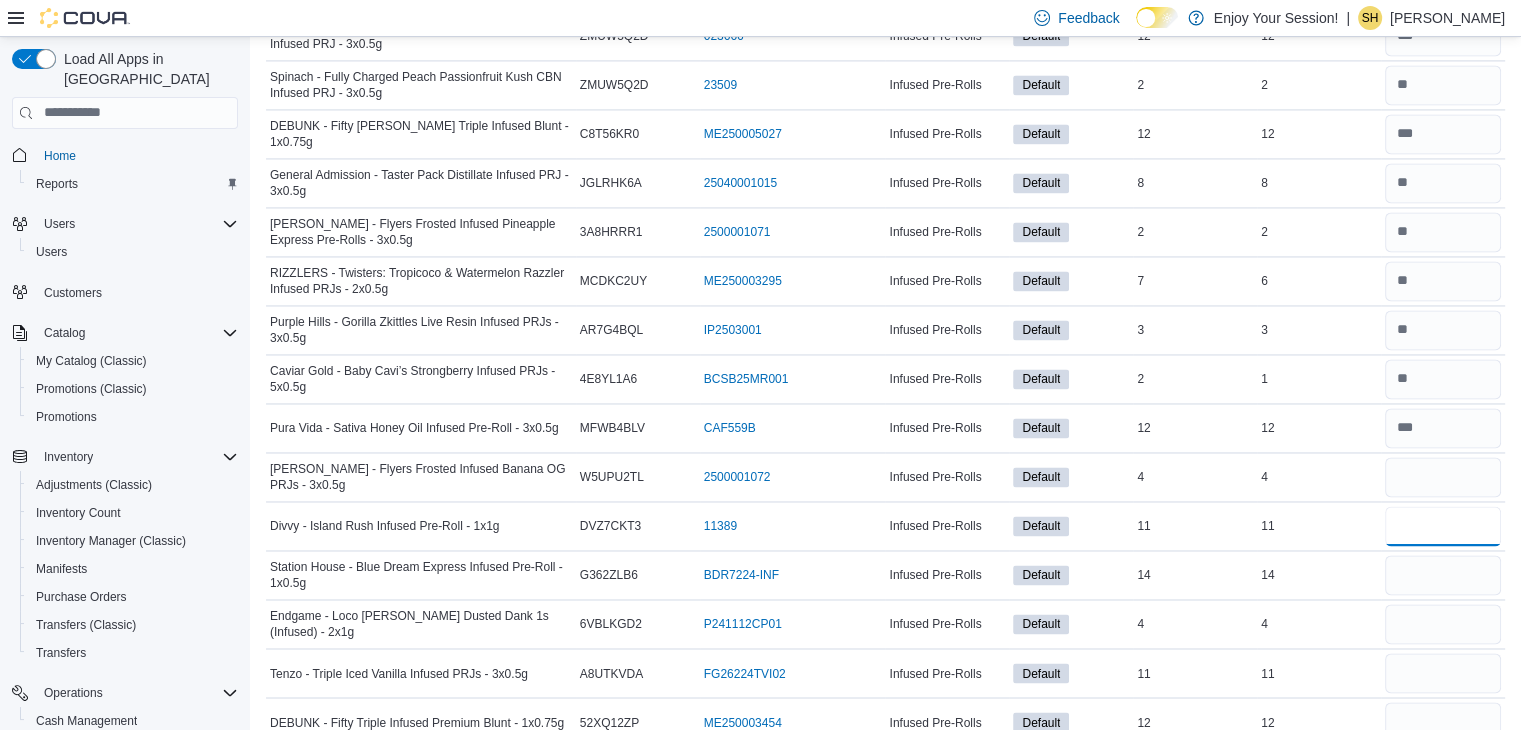 type 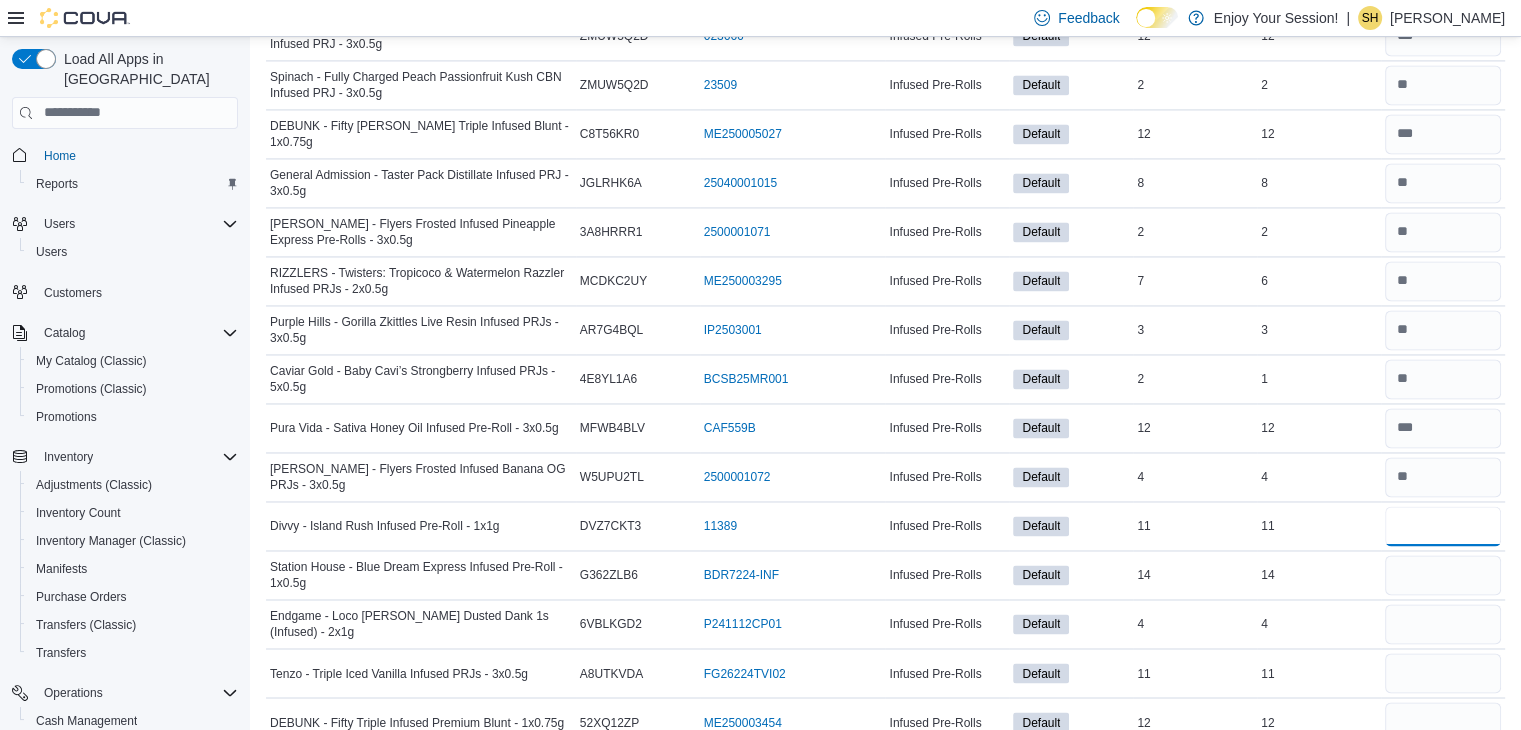 type on "**" 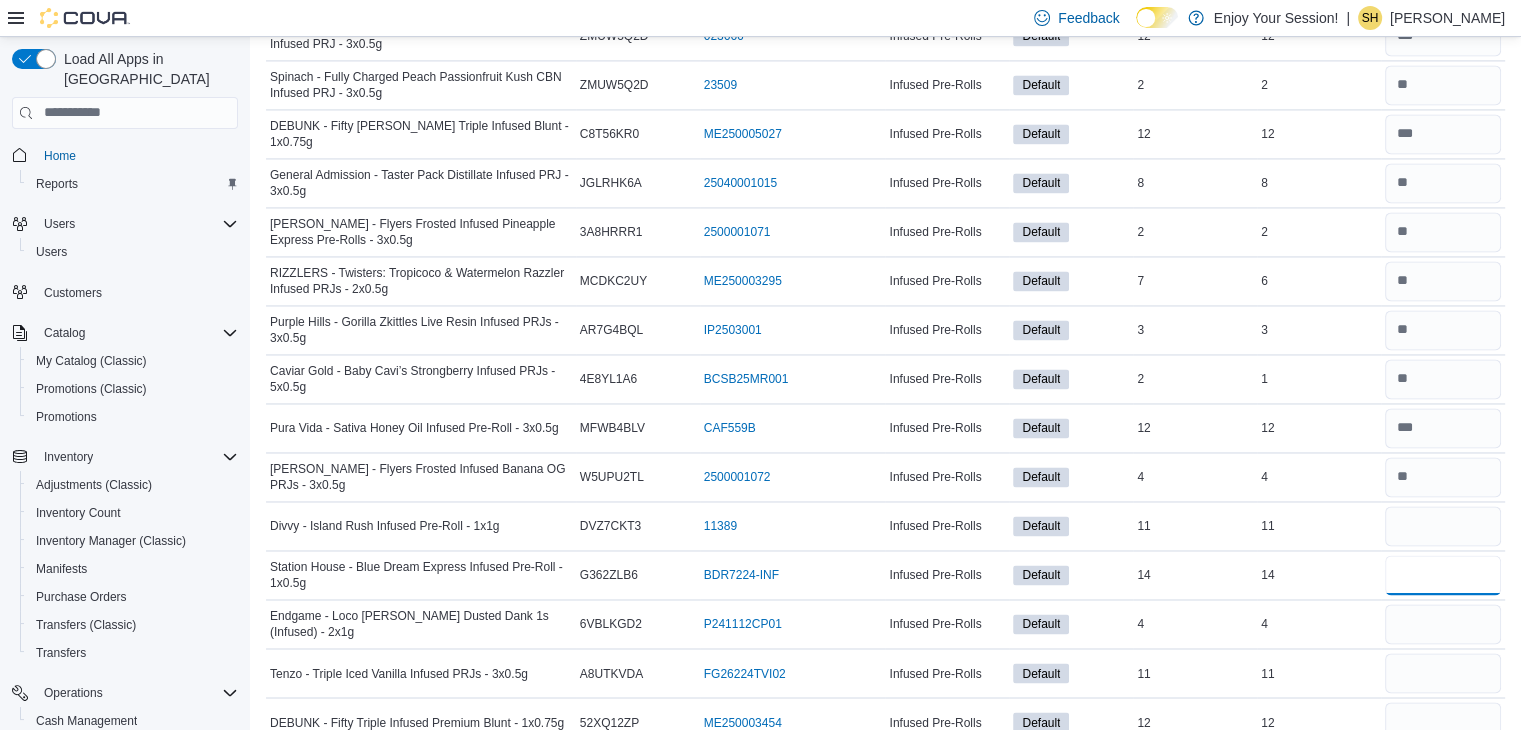 type 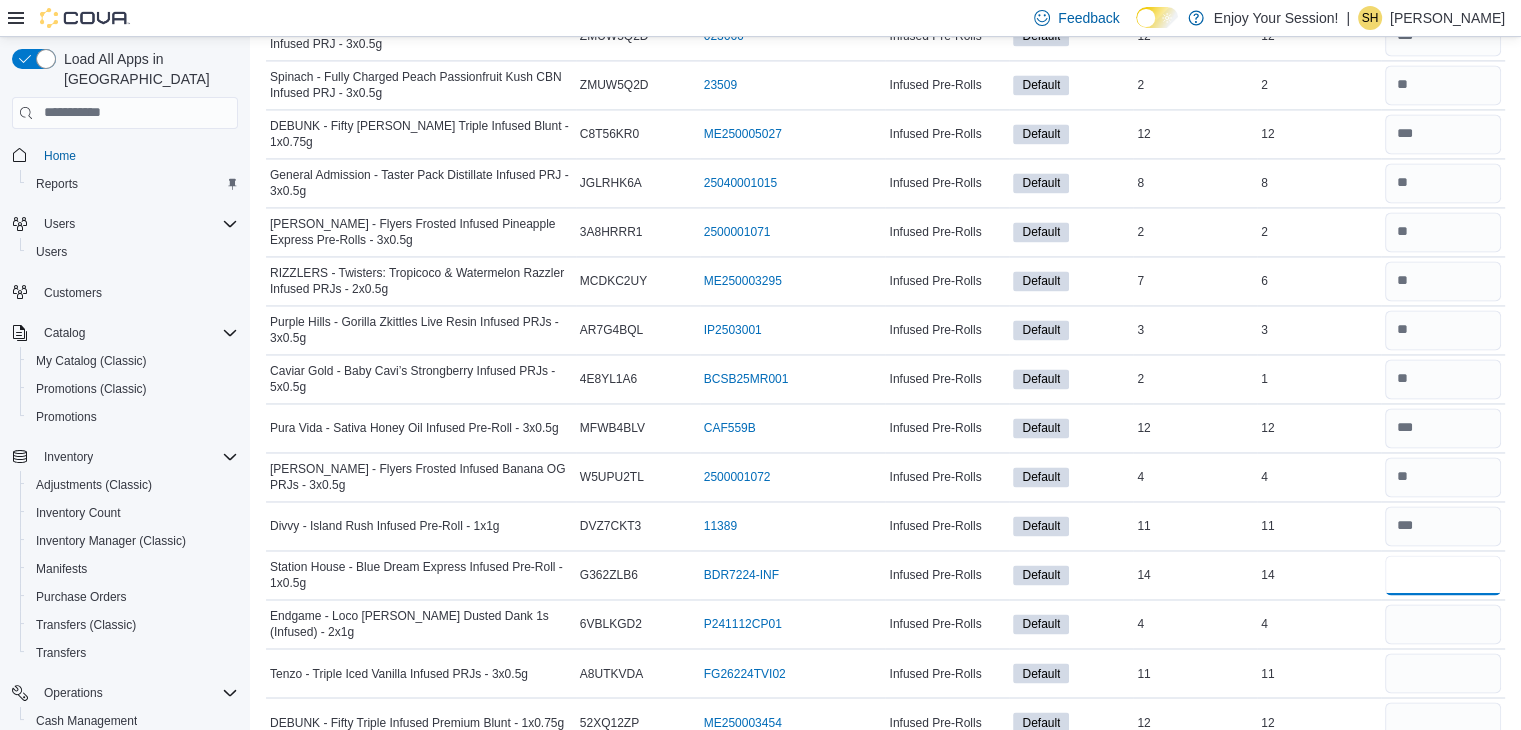type on "**" 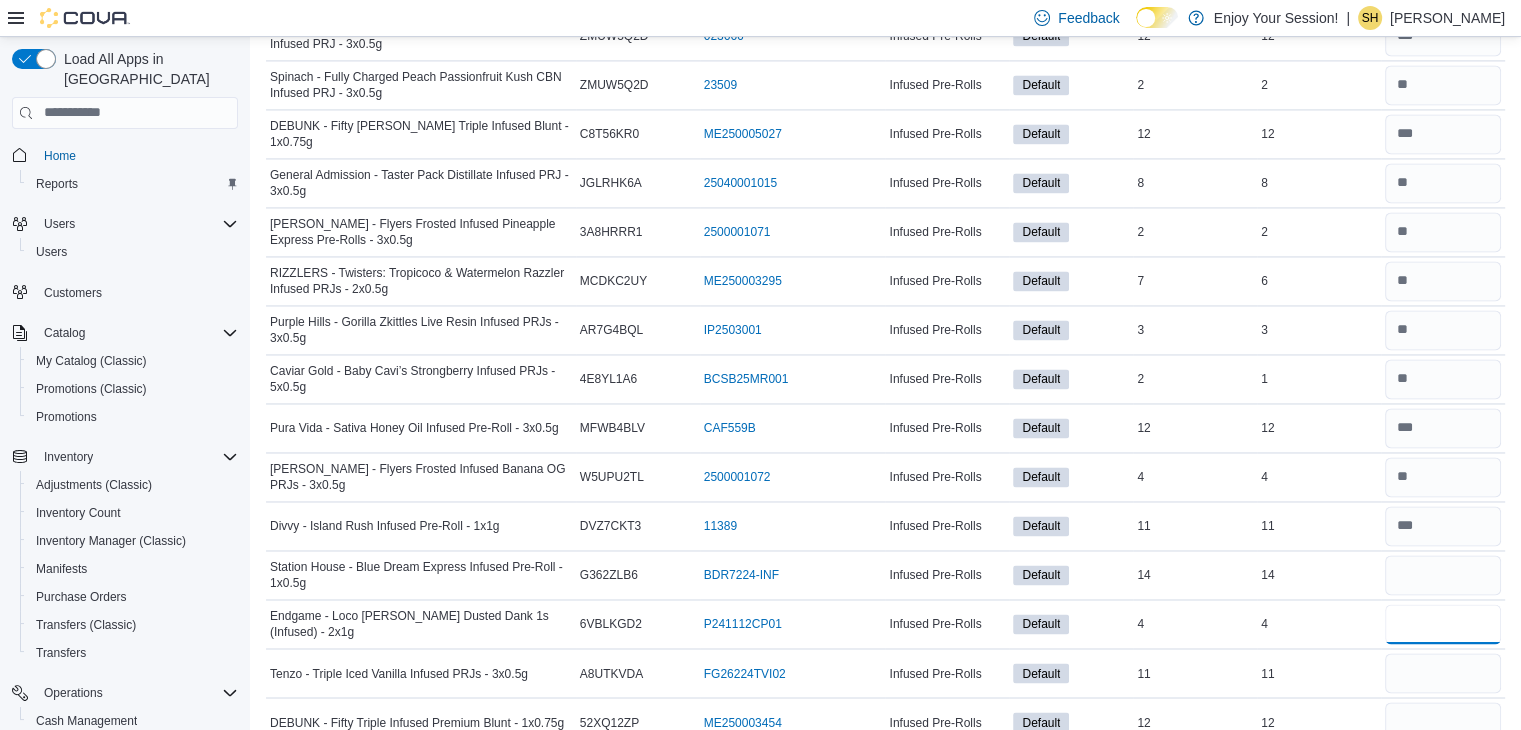 type 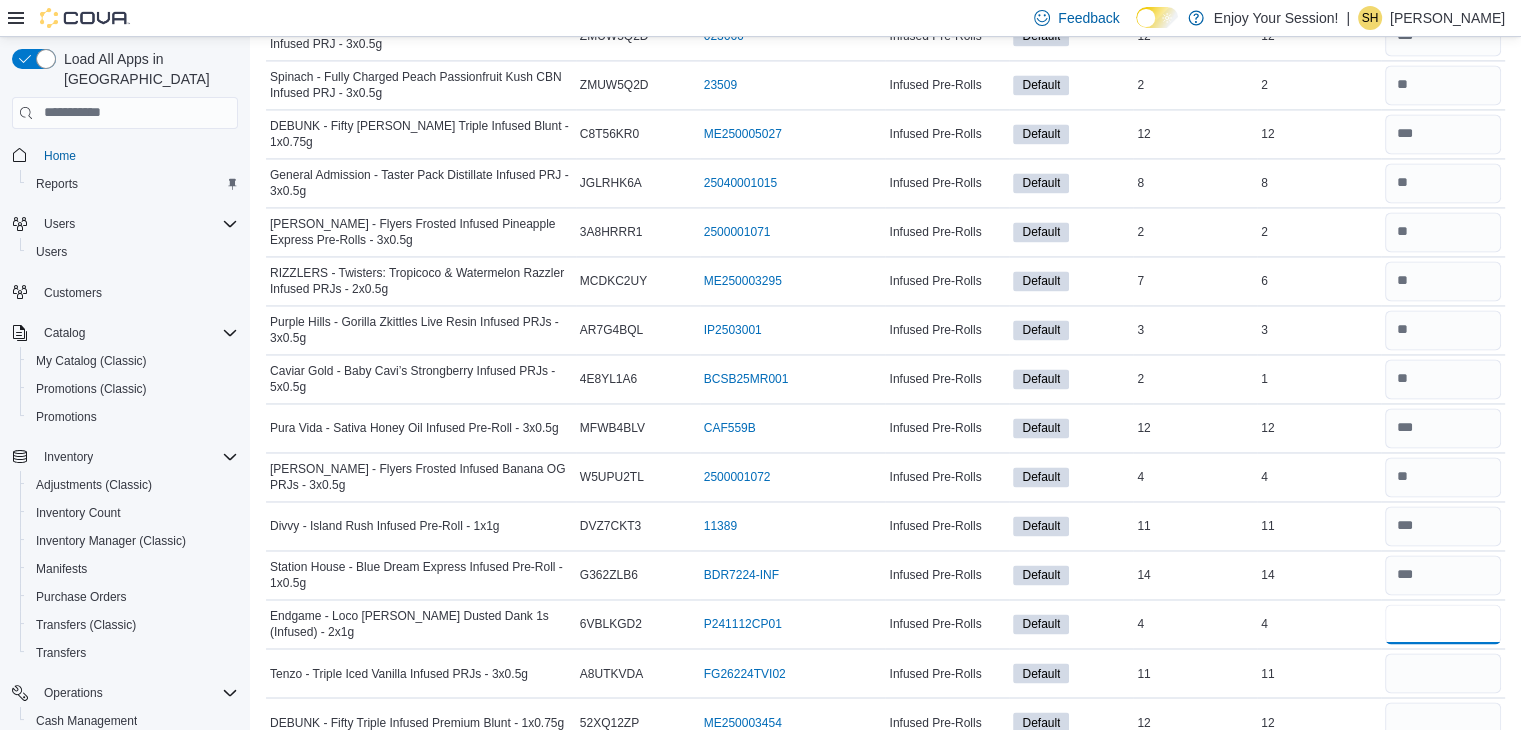 type on "*" 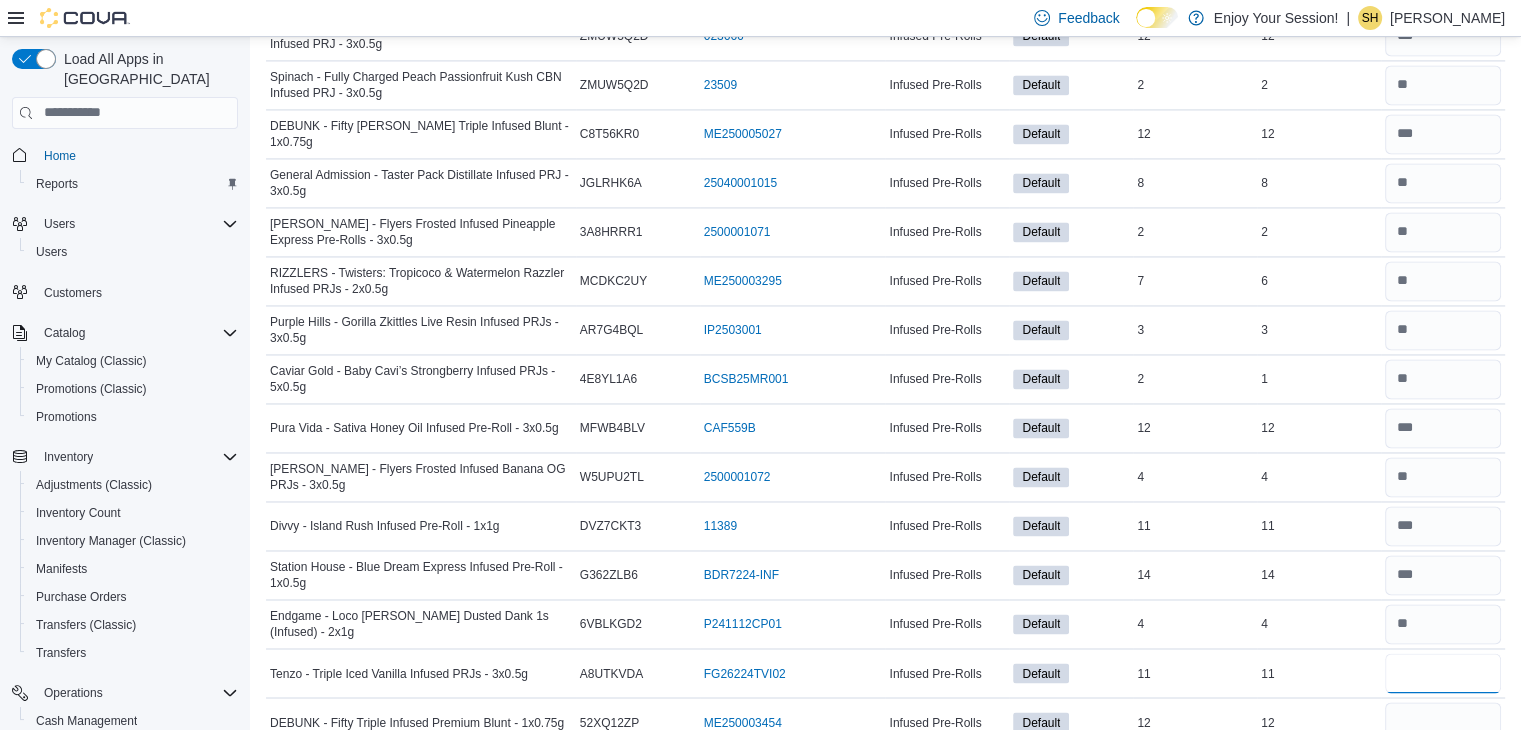 type 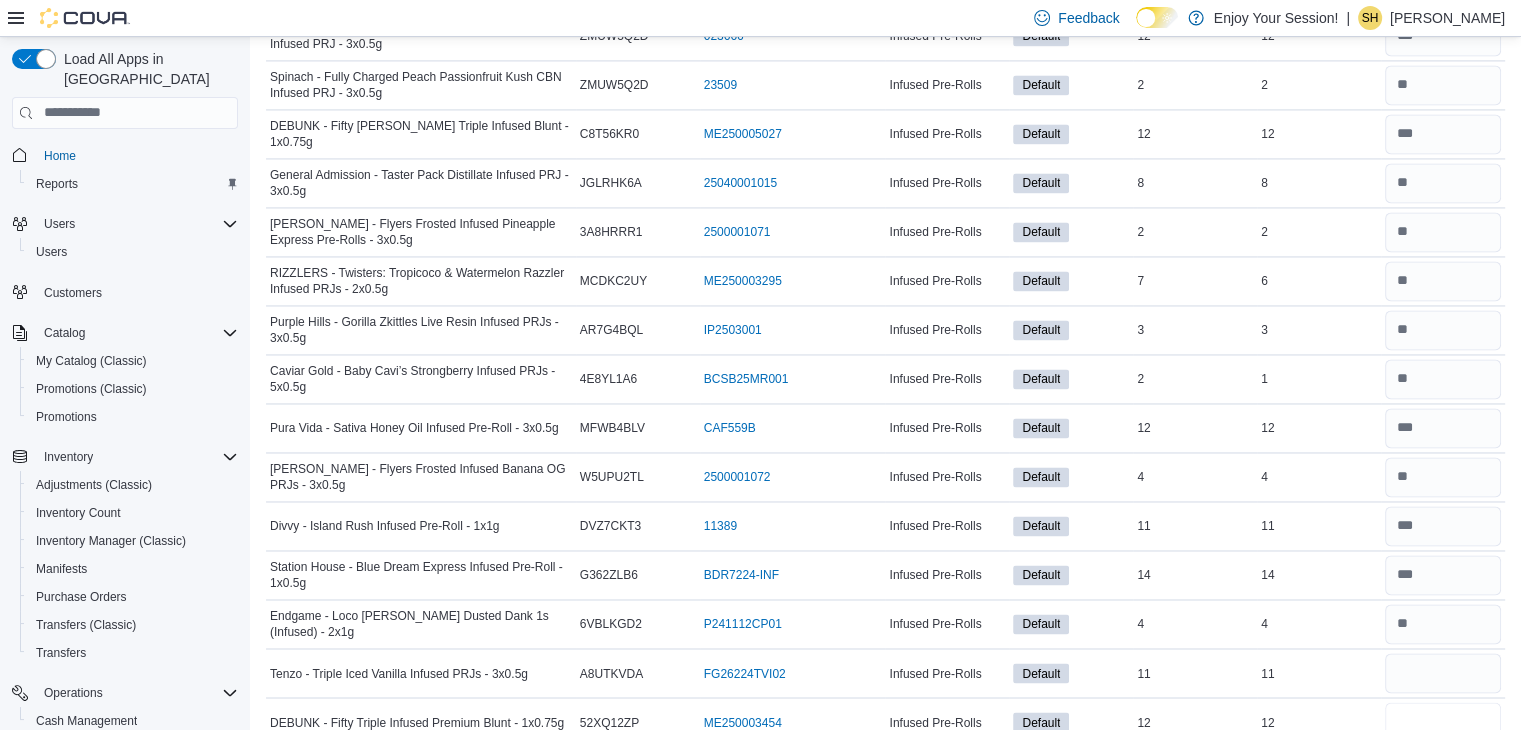 type 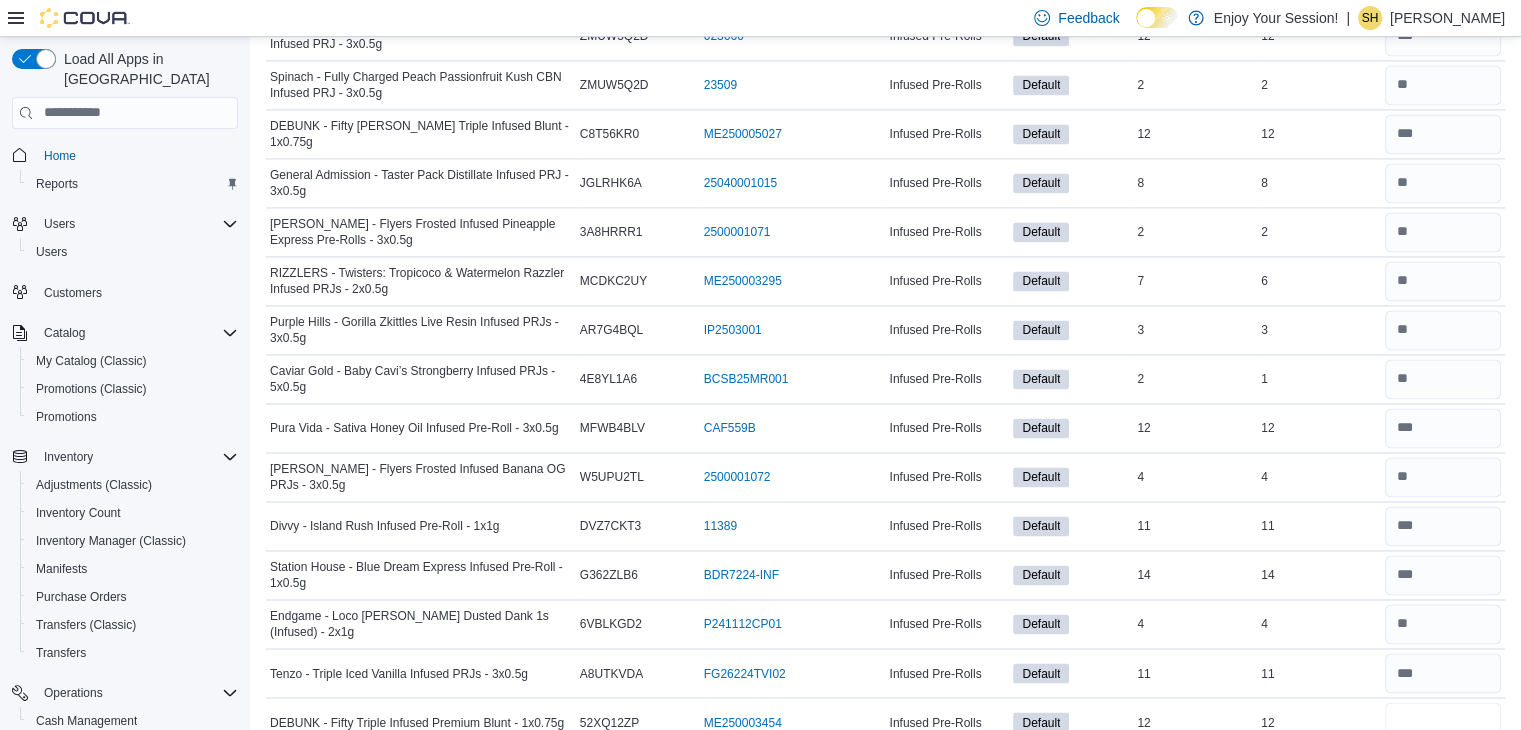 type on "**" 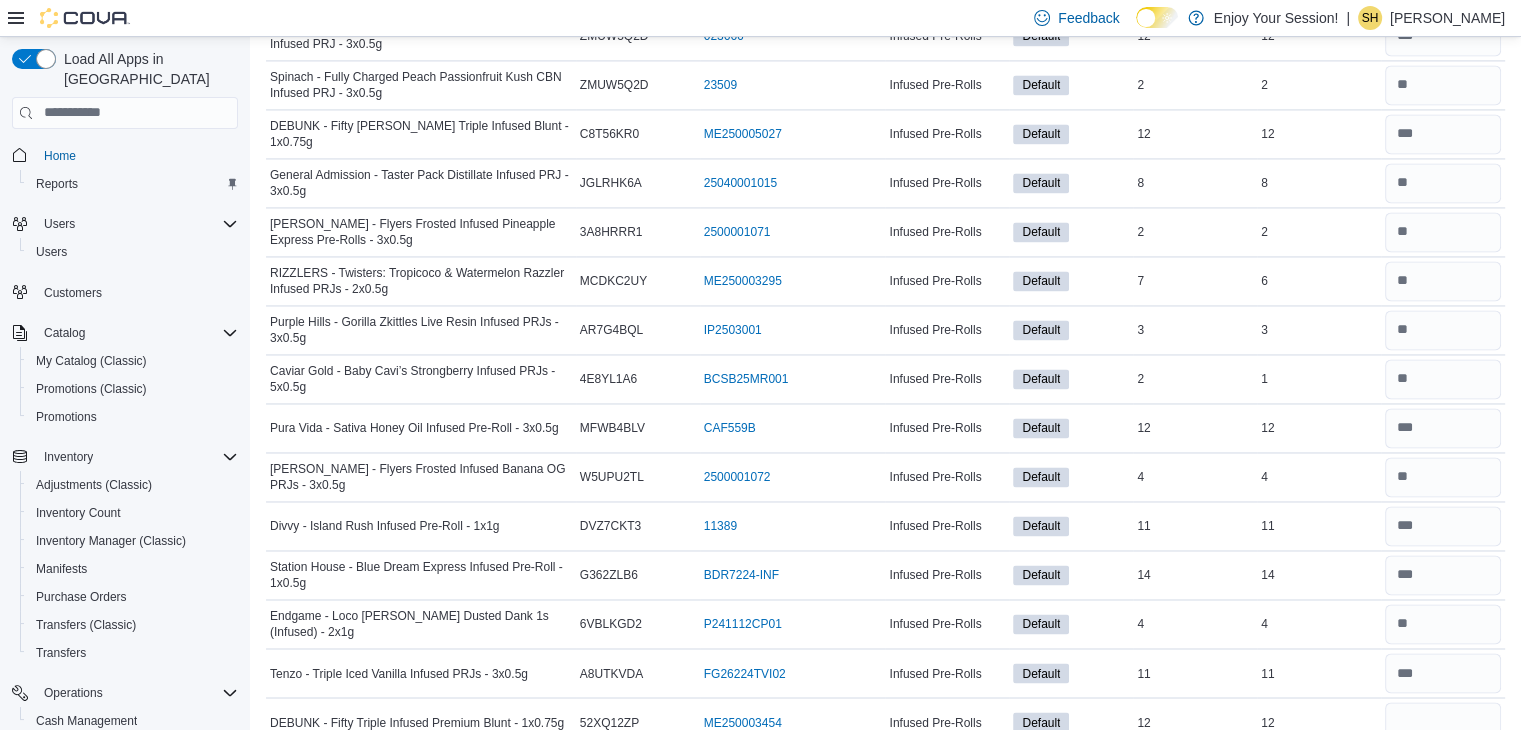 type 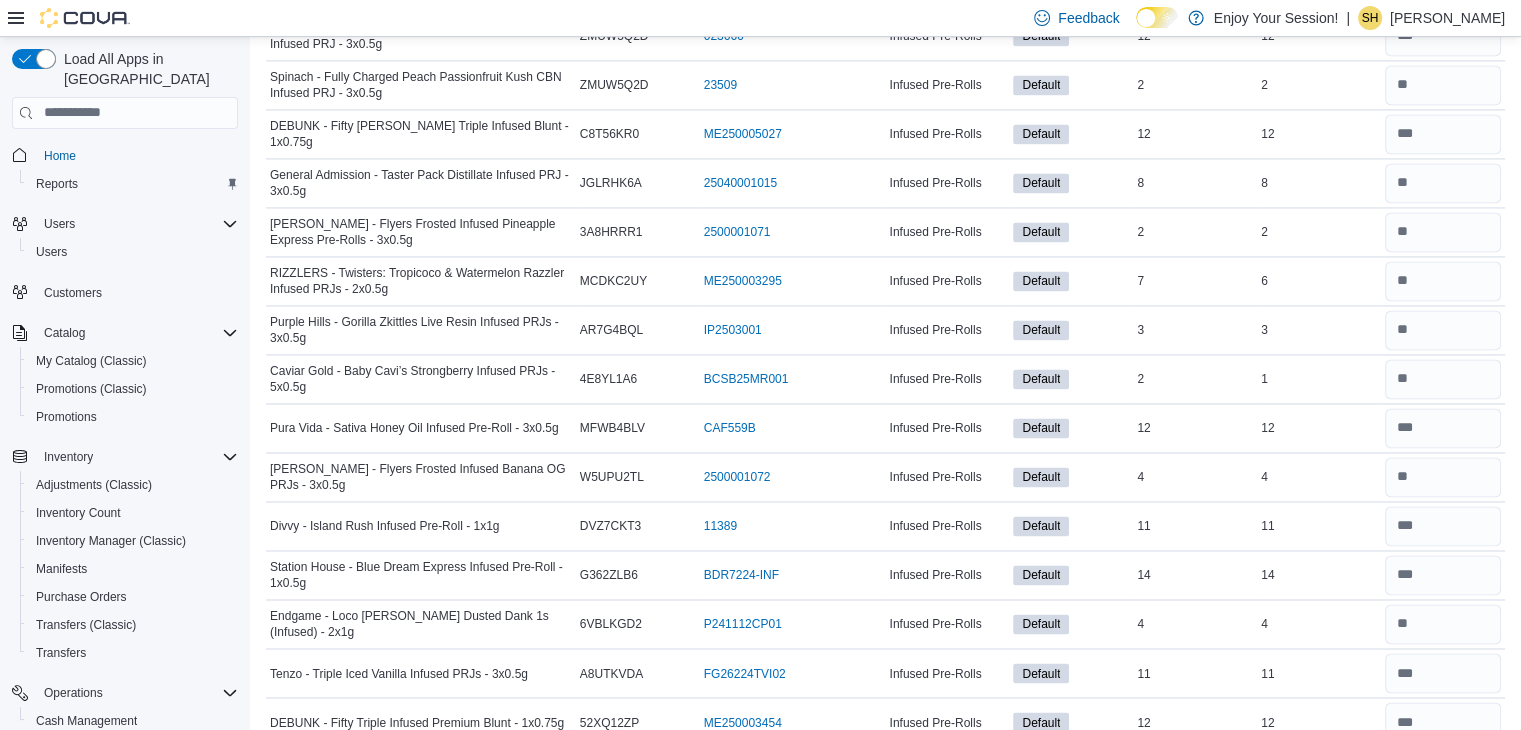scroll, scrollTop: 3192, scrollLeft: 0, axis: vertical 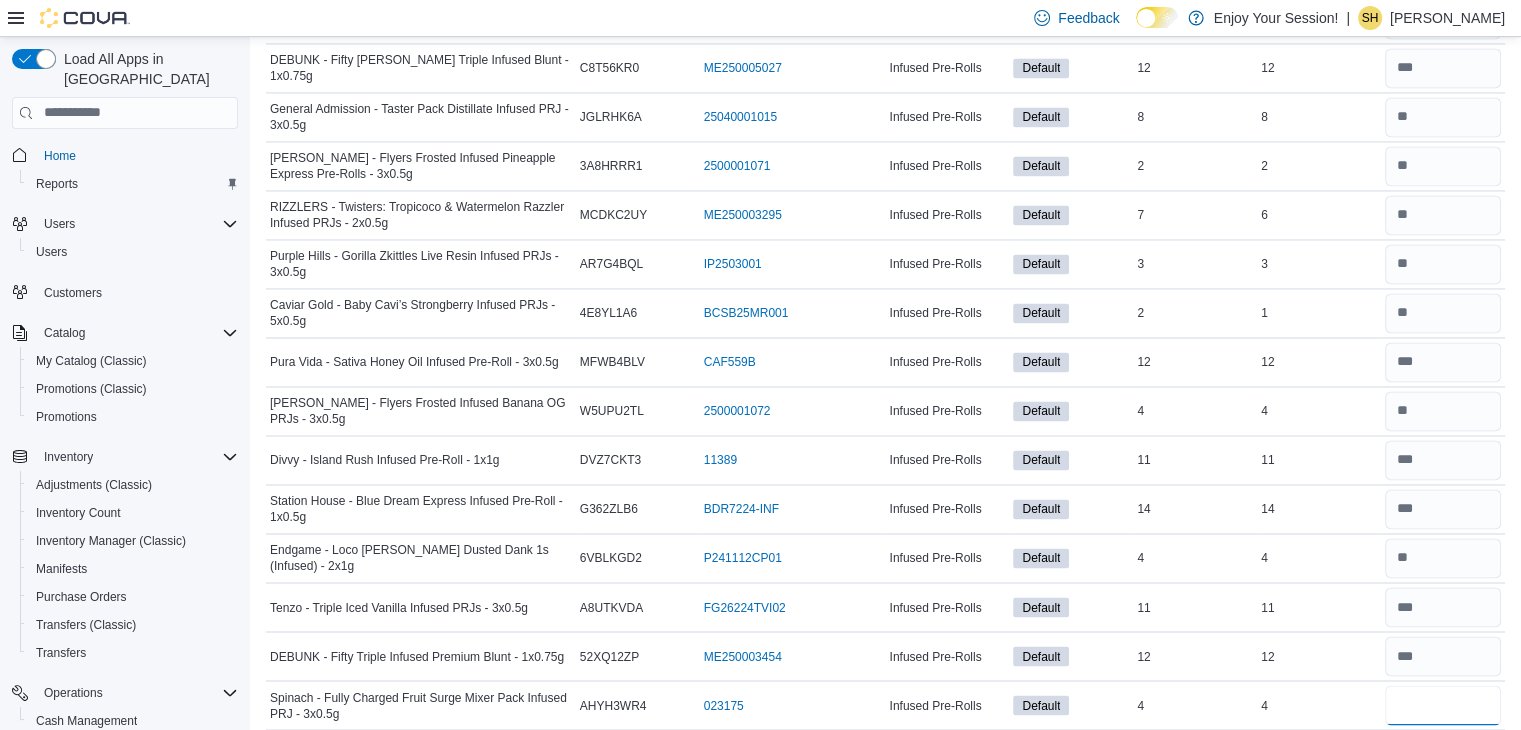 type on "*" 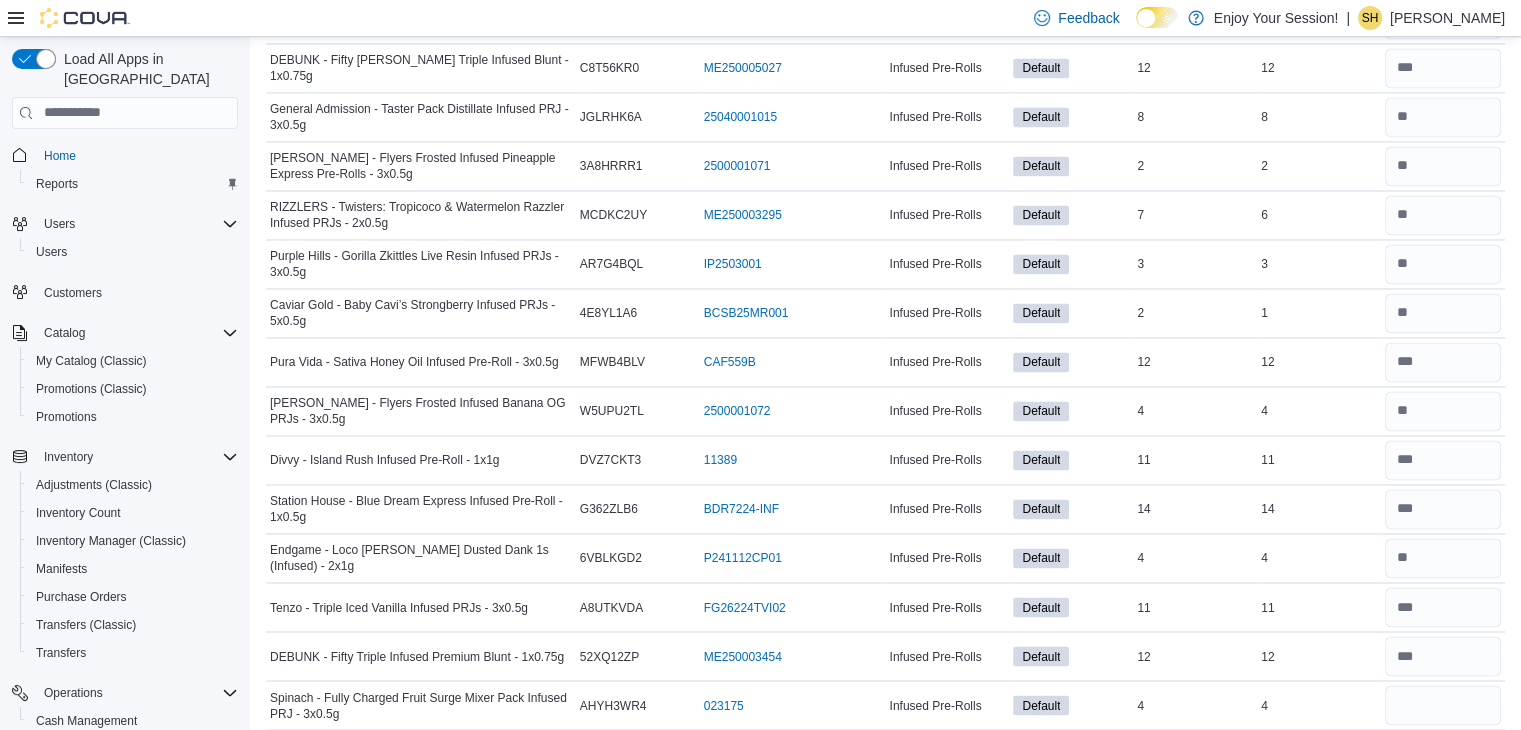 type 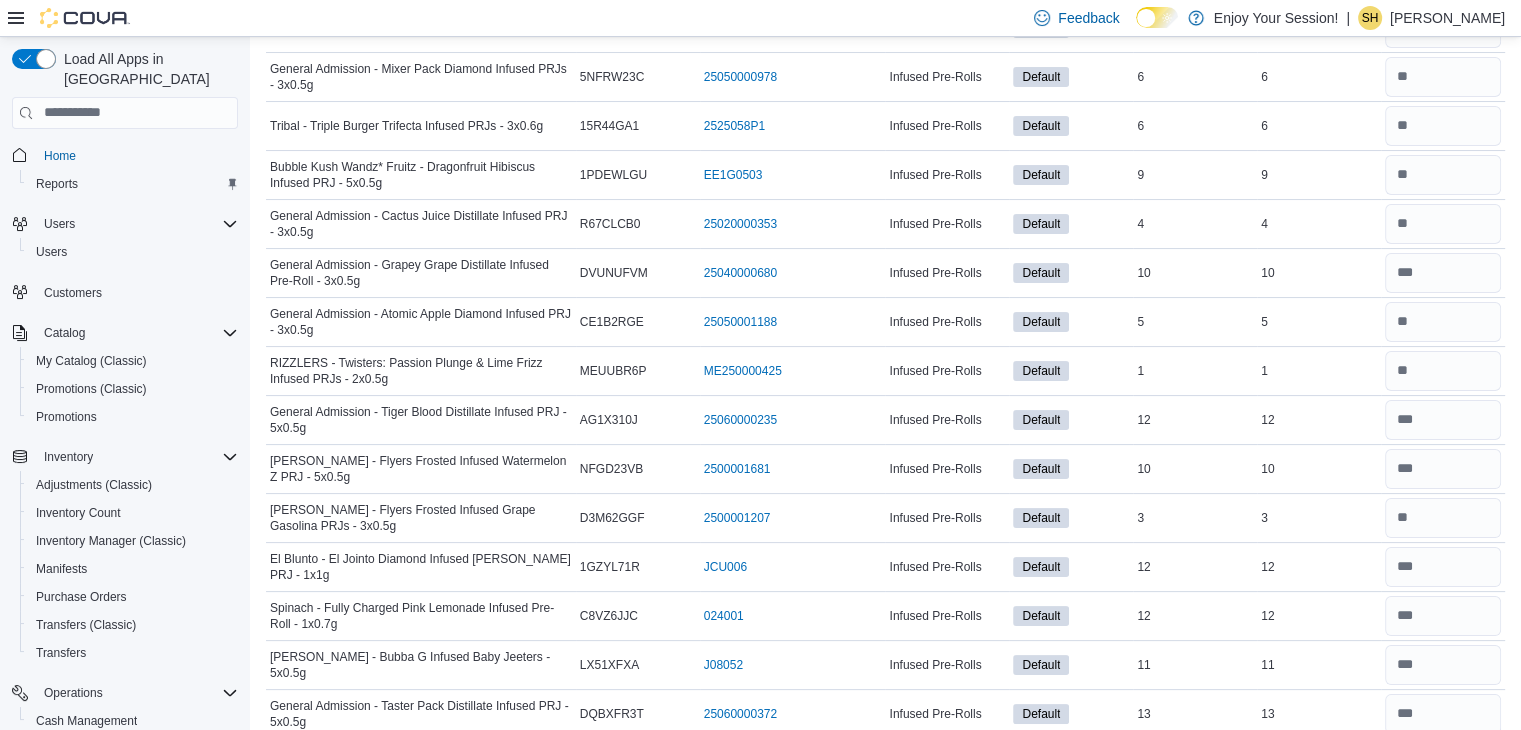 scroll, scrollTop: 0, scrollLeft: 0, axis: both 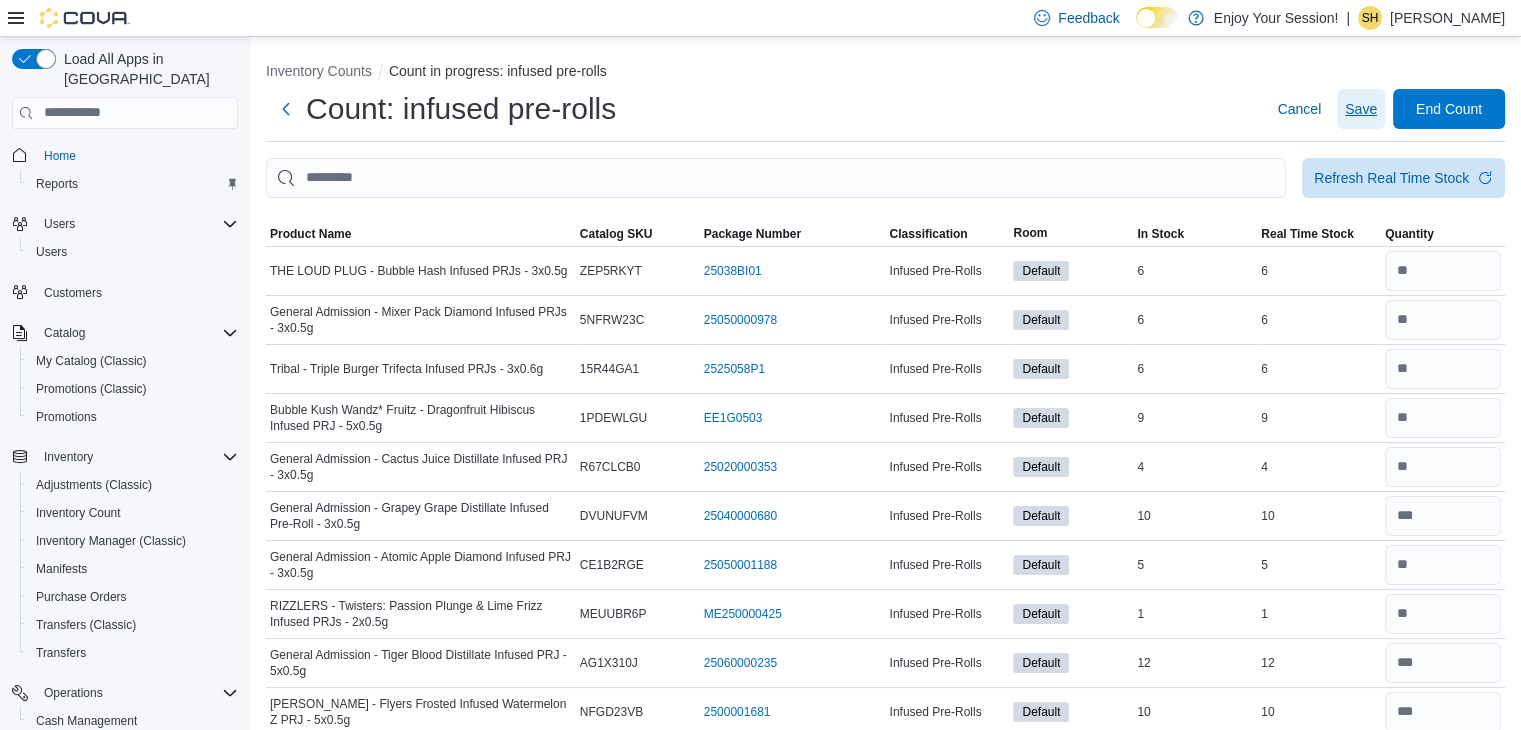 click on "Save" at bounding box center (1361, 109) 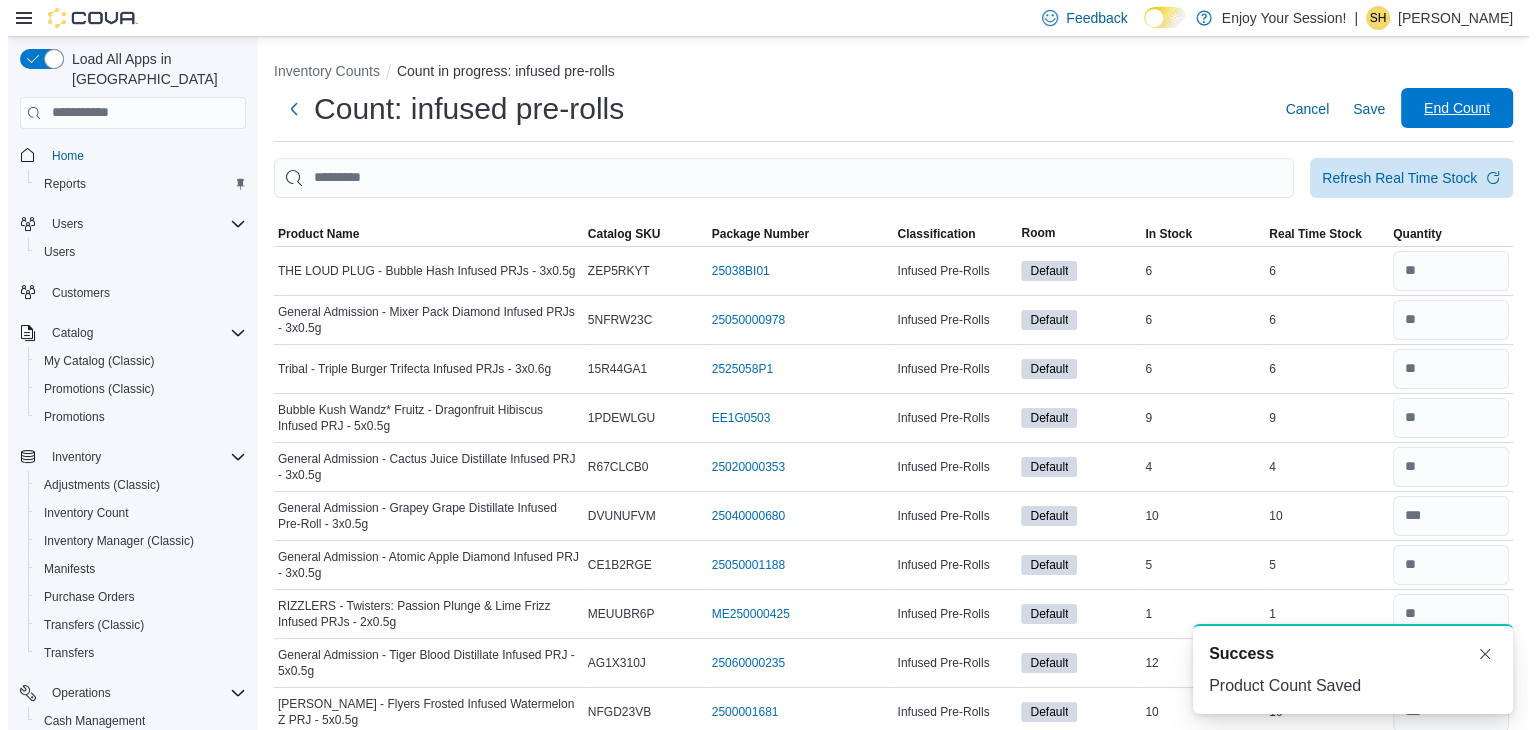 scroll, scrollTop: 0, scrollLeft: 0, axis: both 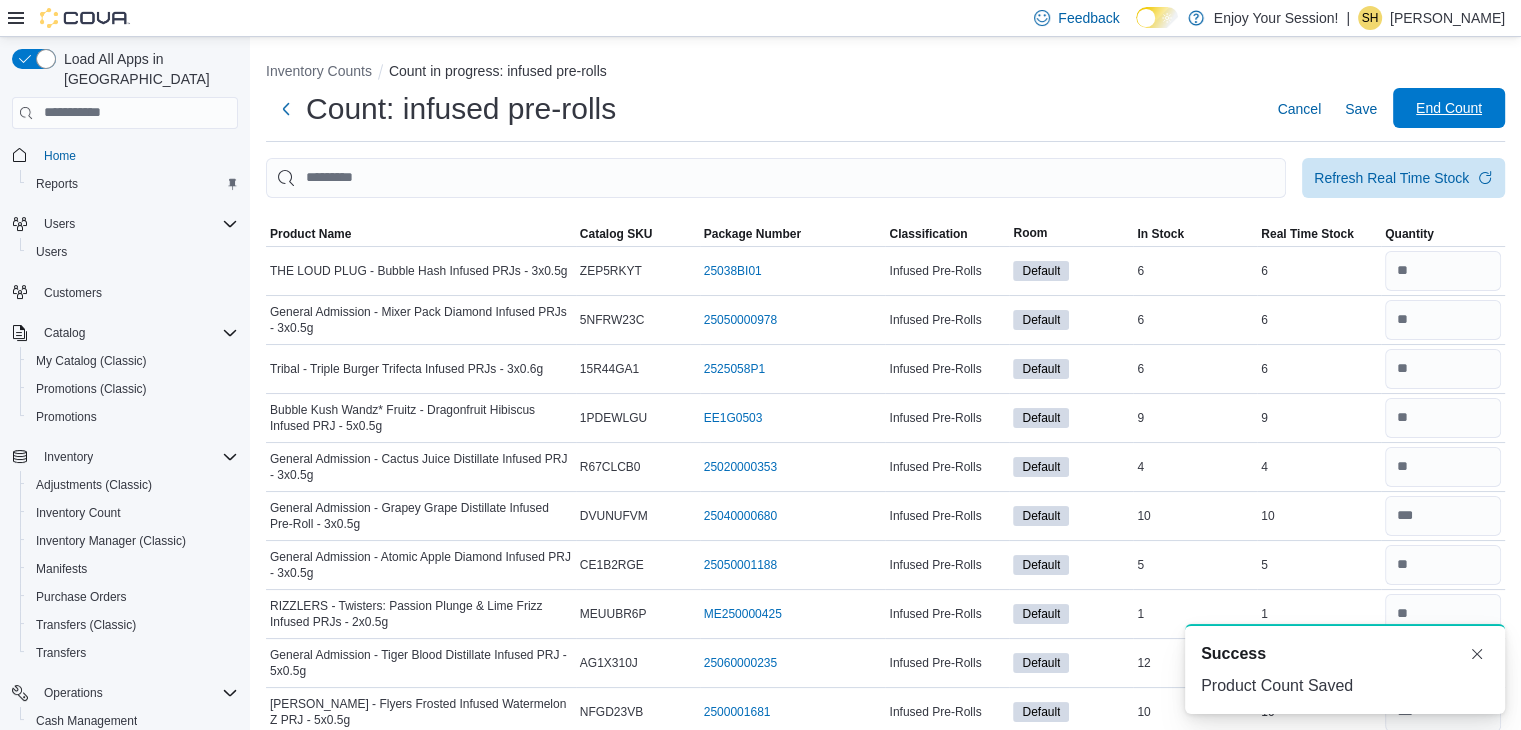 click on "End Count" at bounding box center (1449, 108) 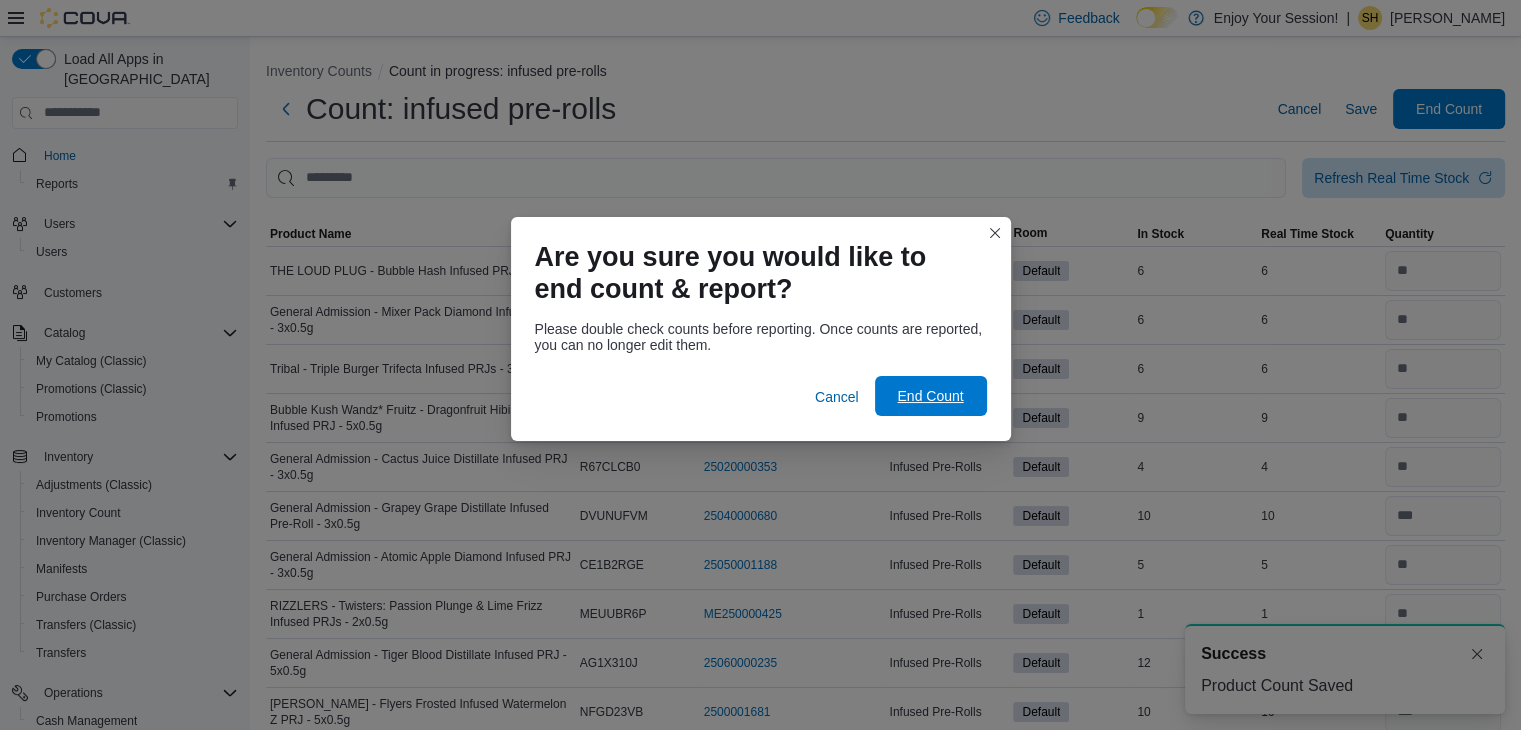 click on "End Count" at bounding box center [930, 396] 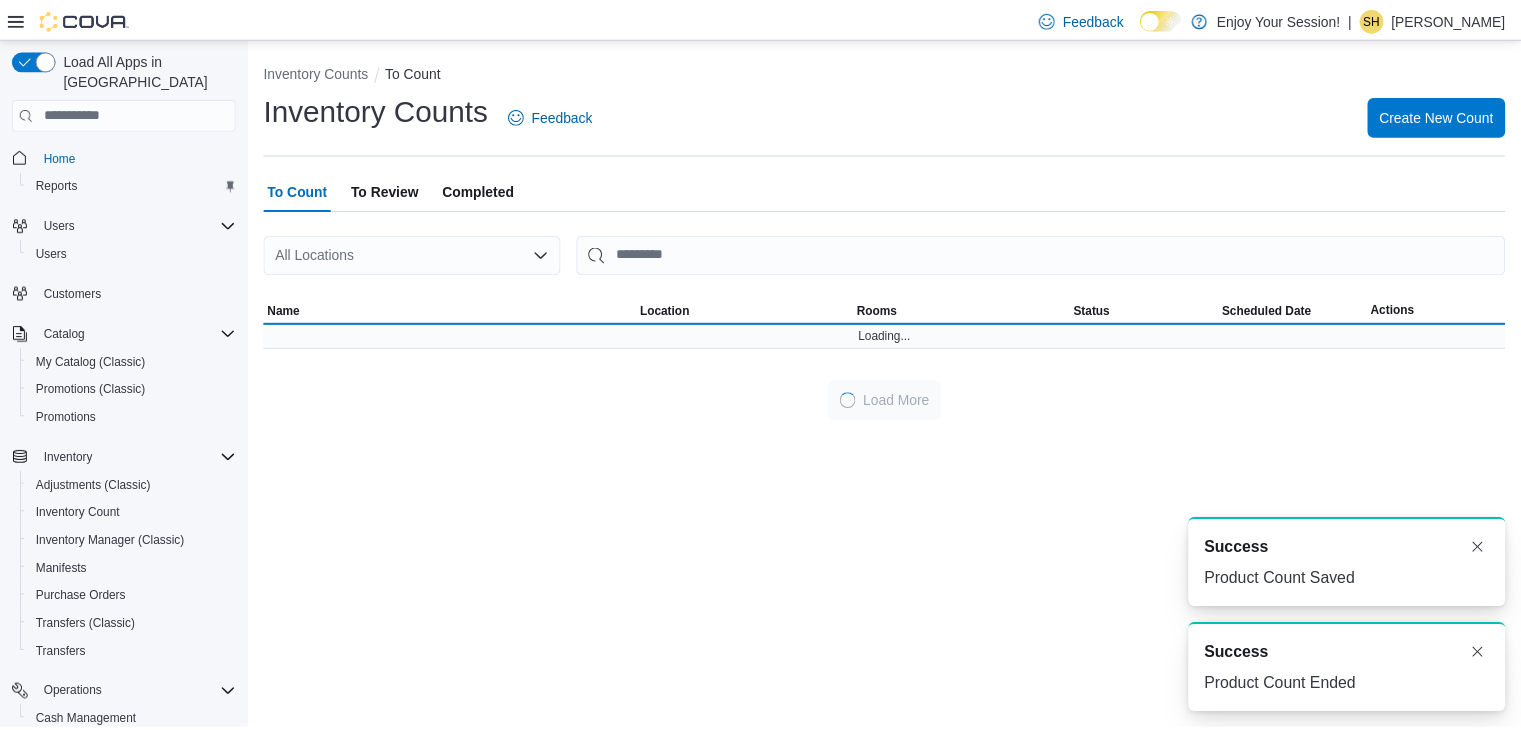 scroll, scrollTop: 0, scrollLeft: 0, axis: both 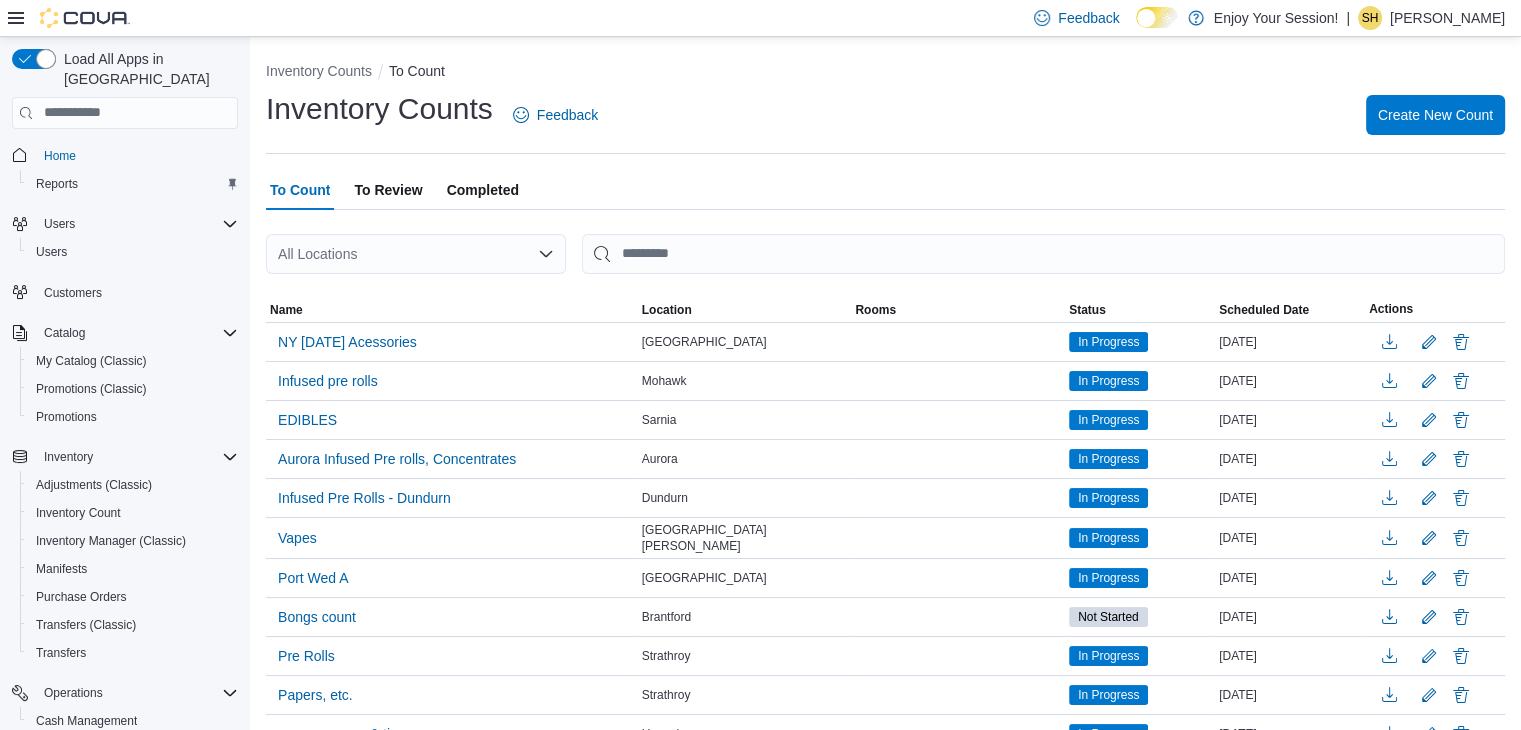 click on "To Review" at bounding box center [388, 190] 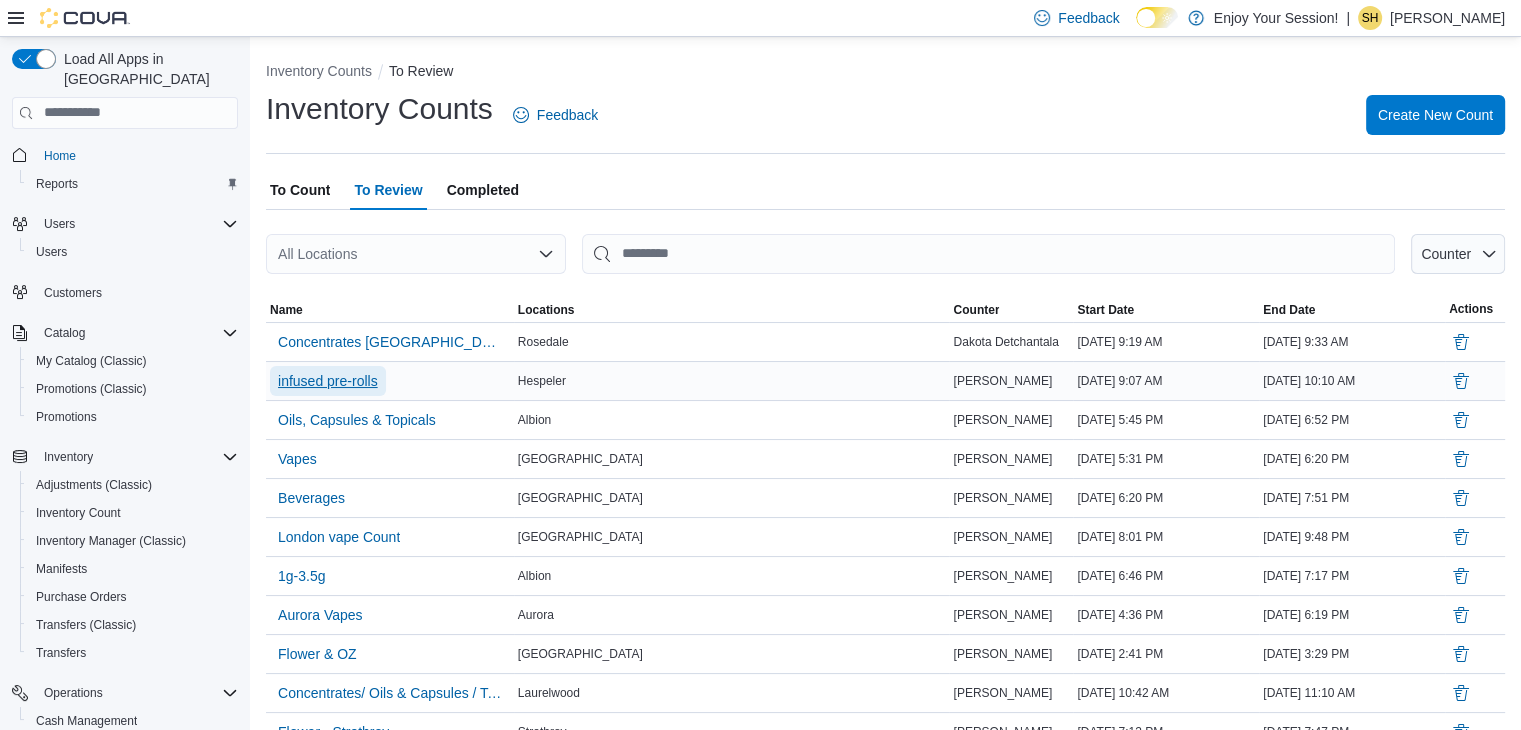 click on "infused pre-rolls" at bounding box center (328, 381) 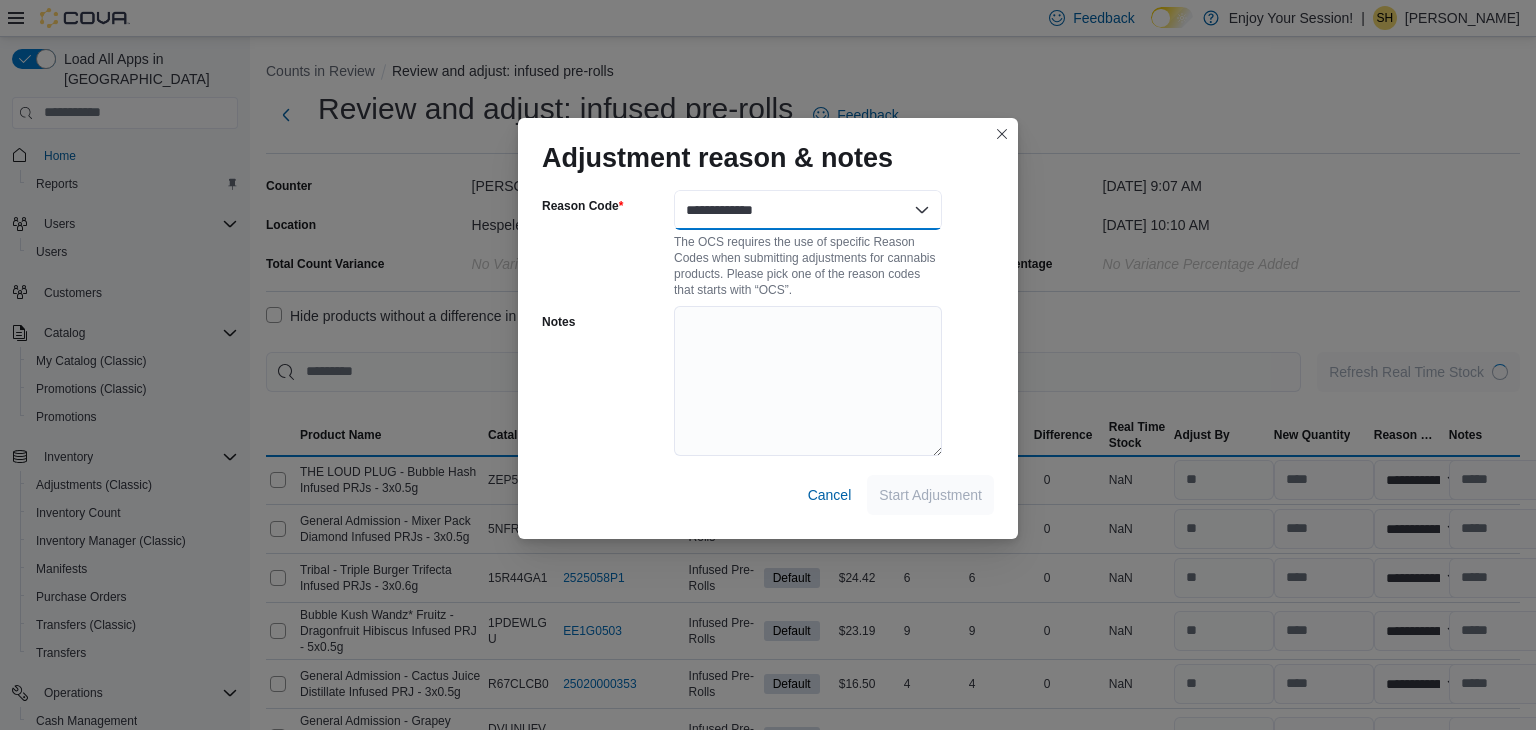 click on "**********" at bounding box center [808, 210] 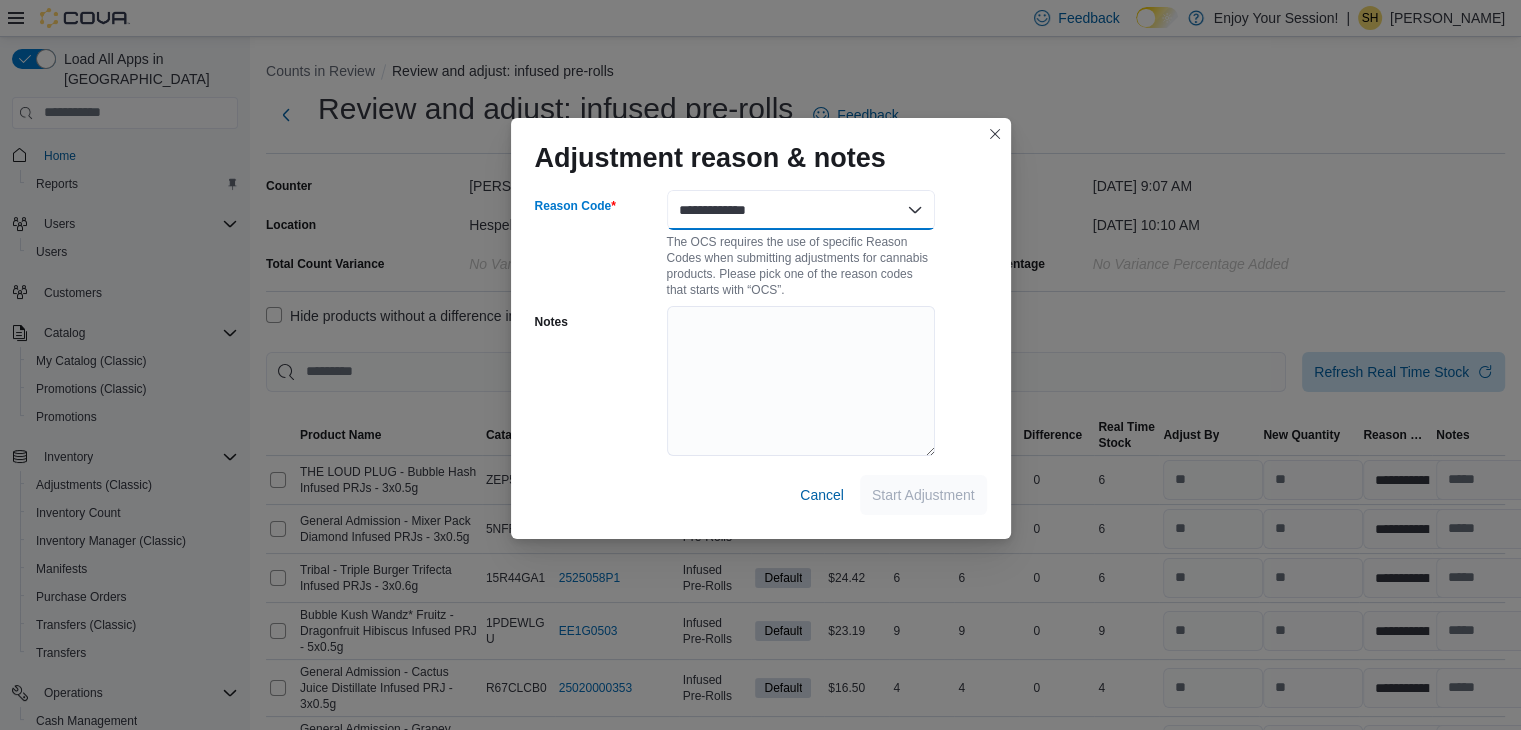 click on "**********" at bounding box center (801, 210) 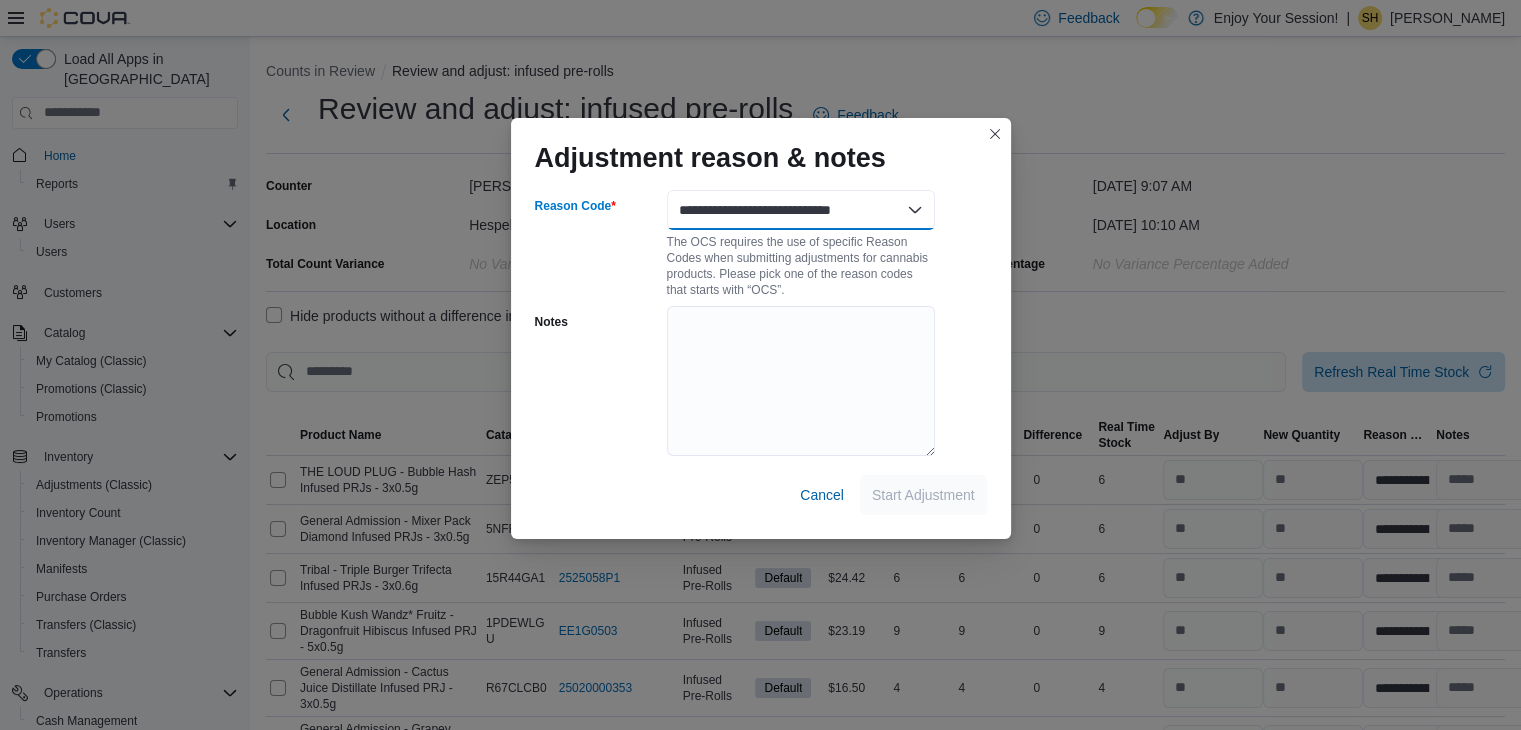 click on "**********" at bounding box center (801, 210) 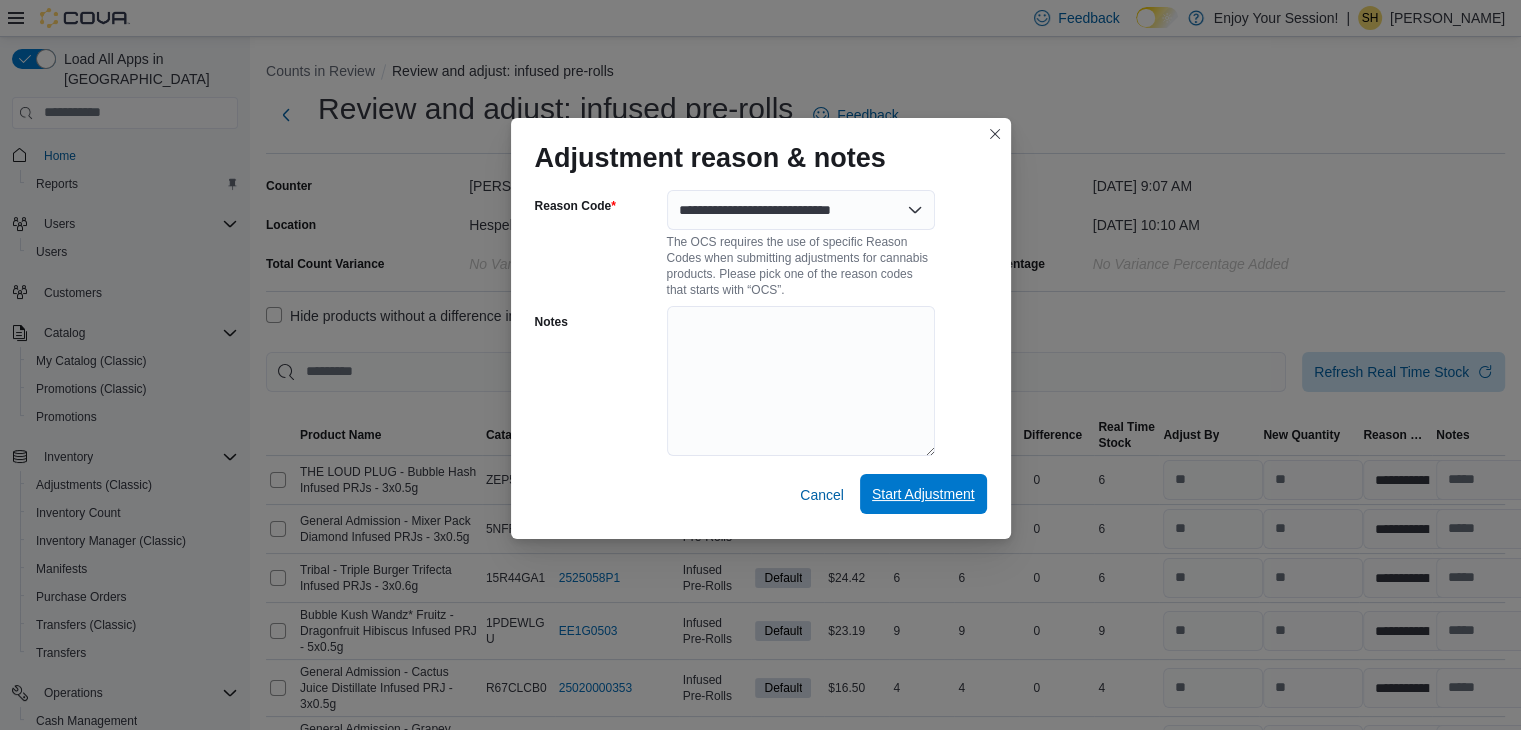 click on "Start Adjustment" at bounding box center (923, 494) 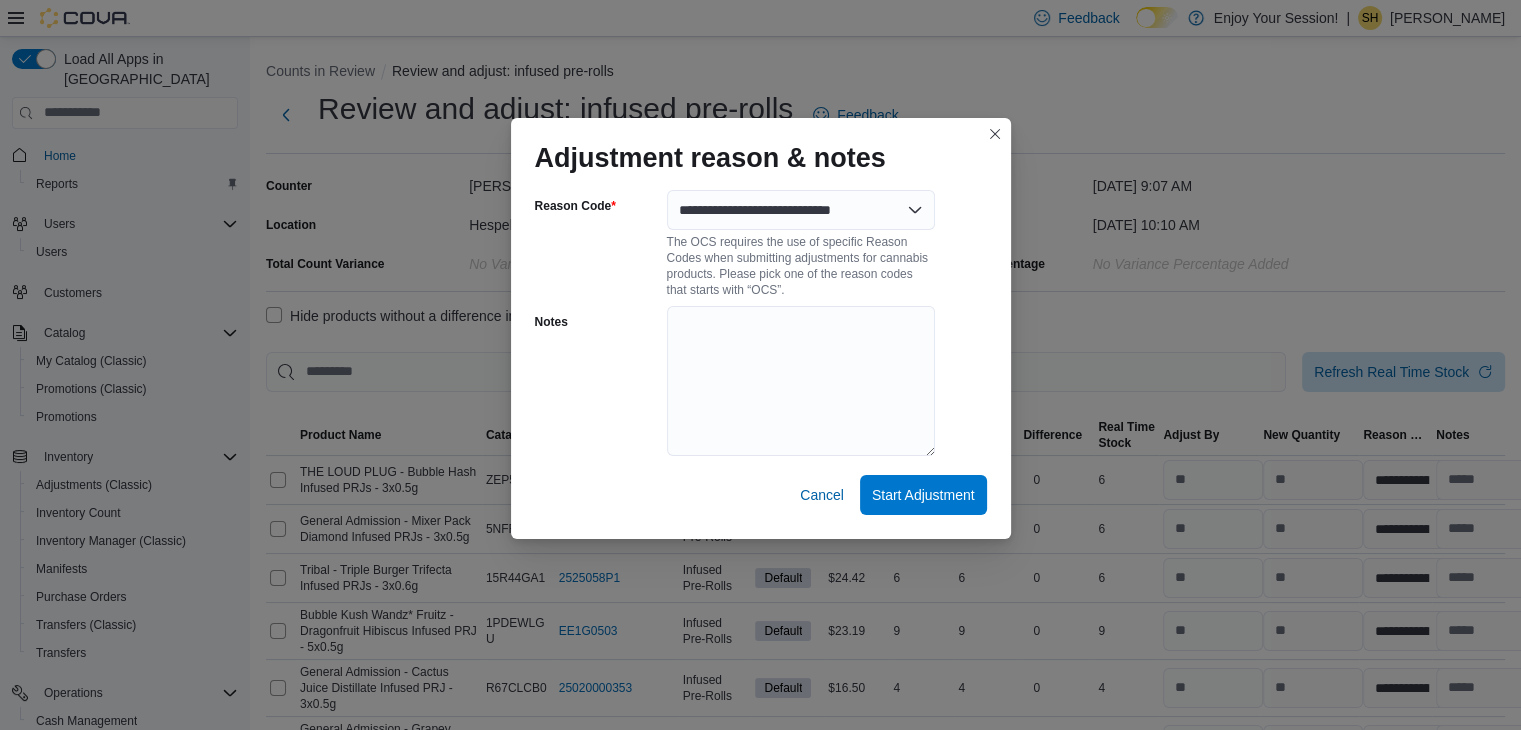 select on "**********" 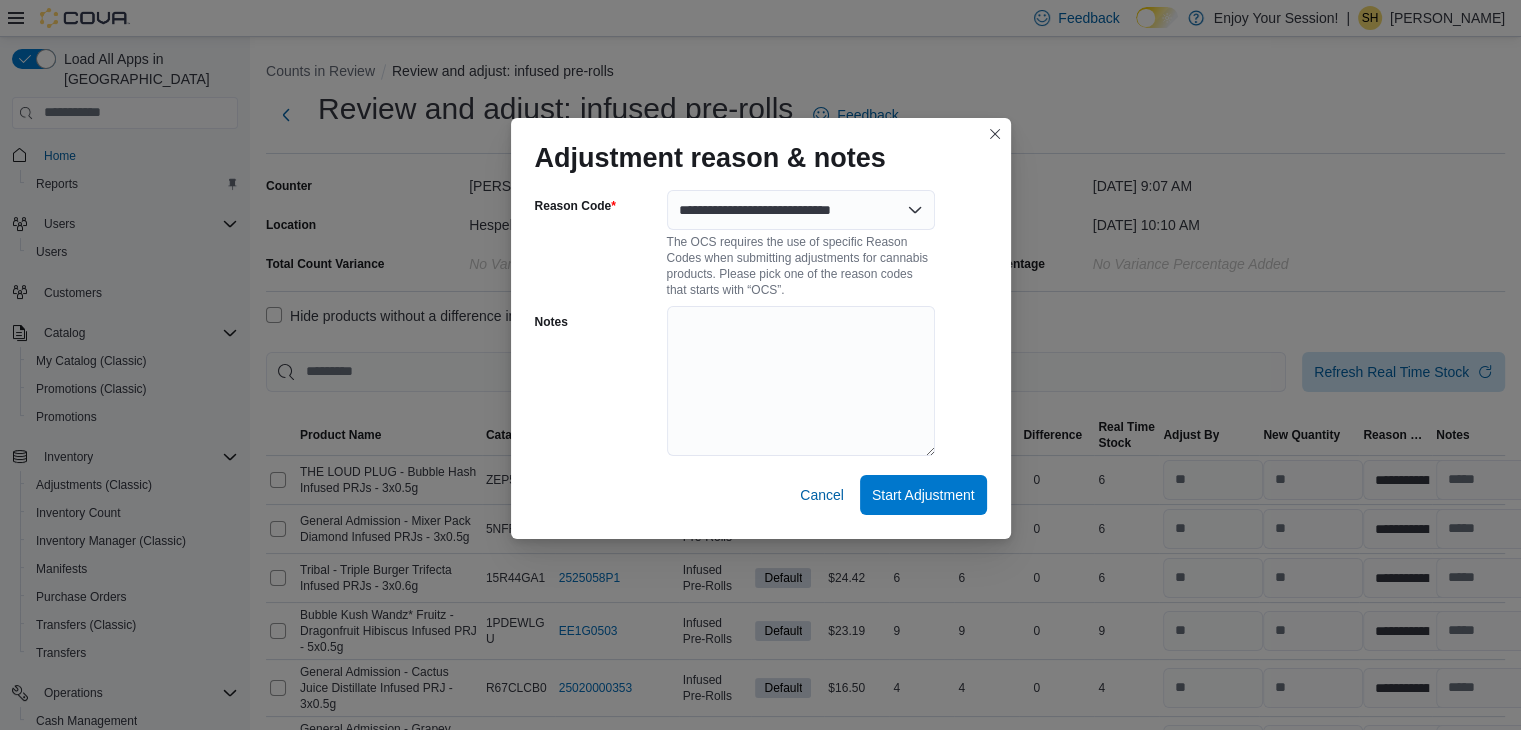 select on "**********" 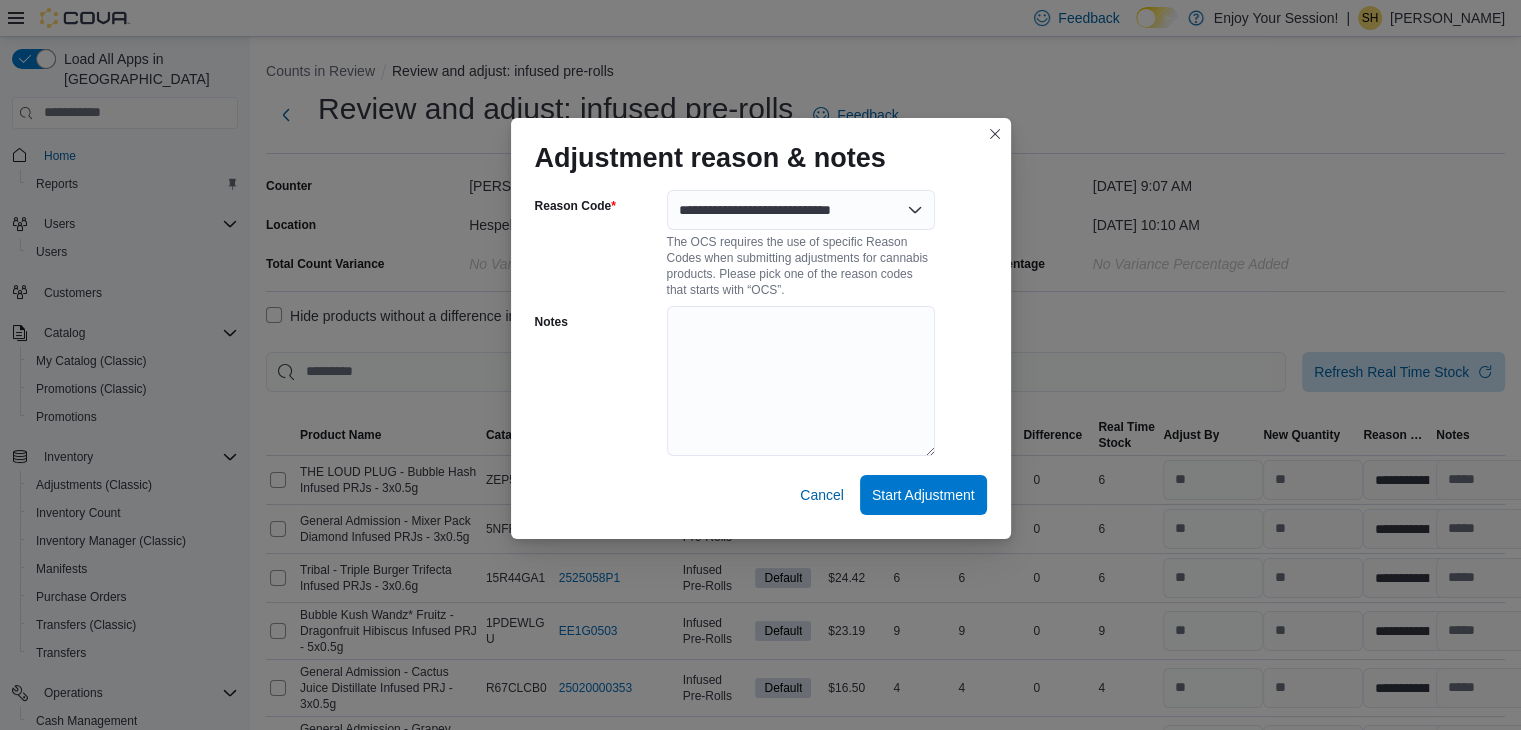 select on "**********" 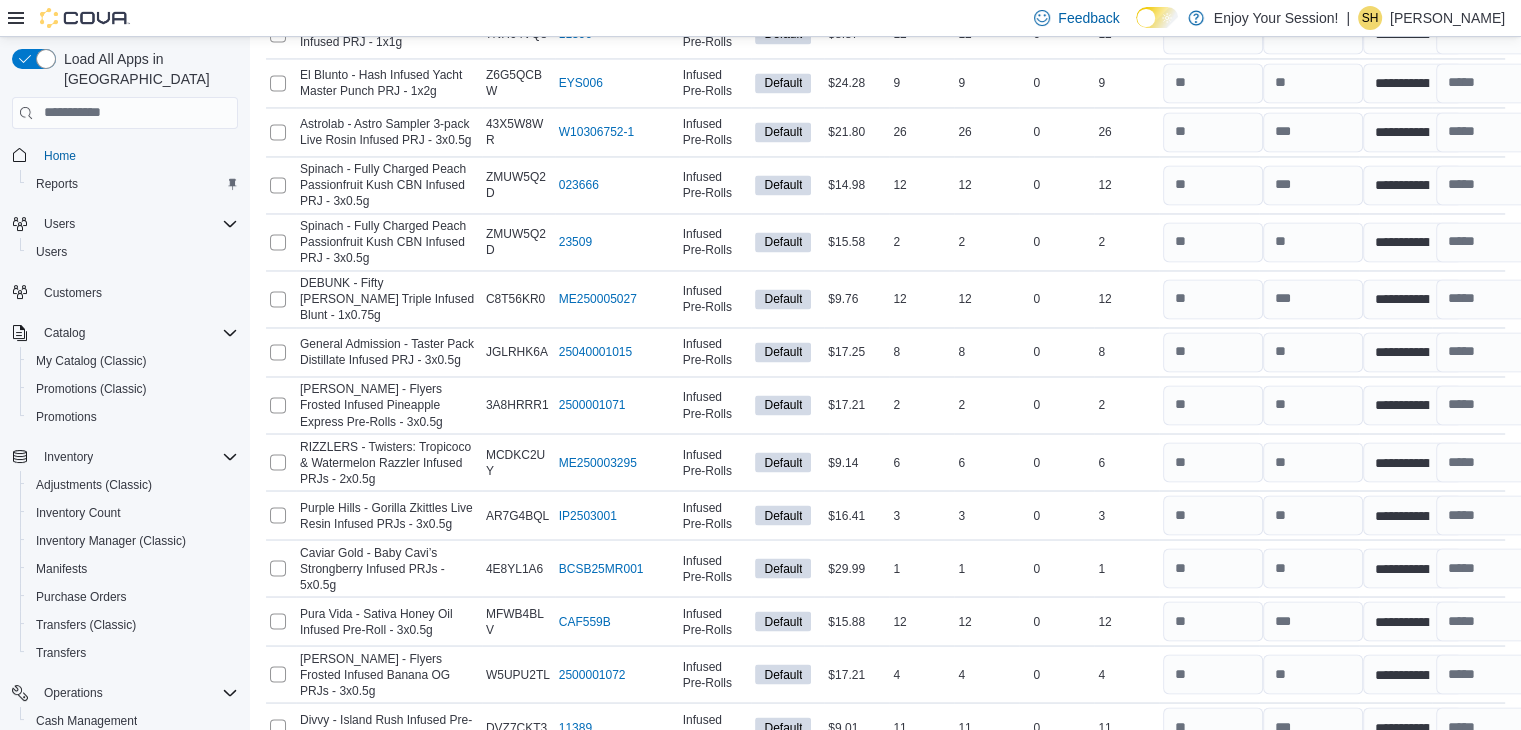 scroll, scrollTop: 3681, scrollLeft: 0, axis: vertical 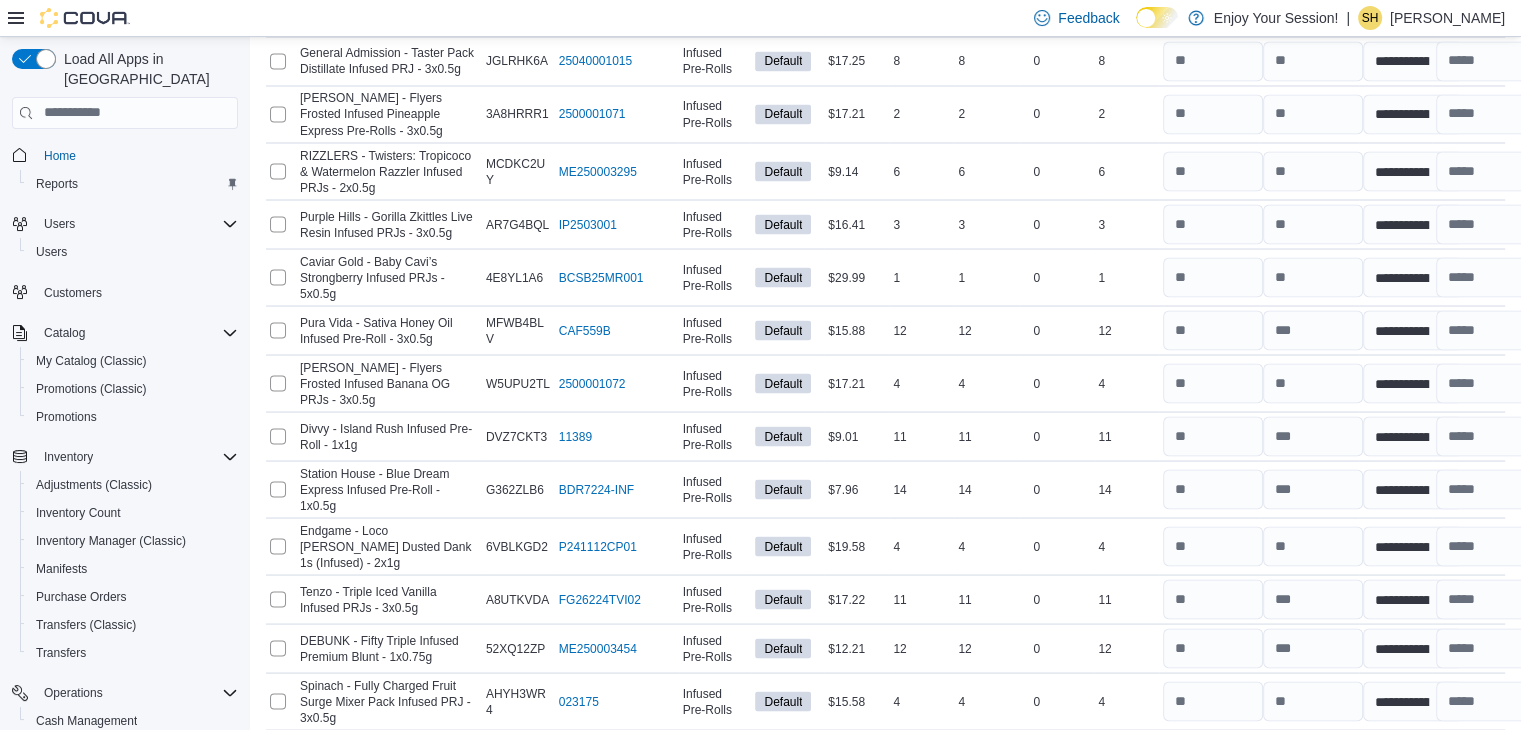 click on "Submit" at bounding box center (1437, 765) 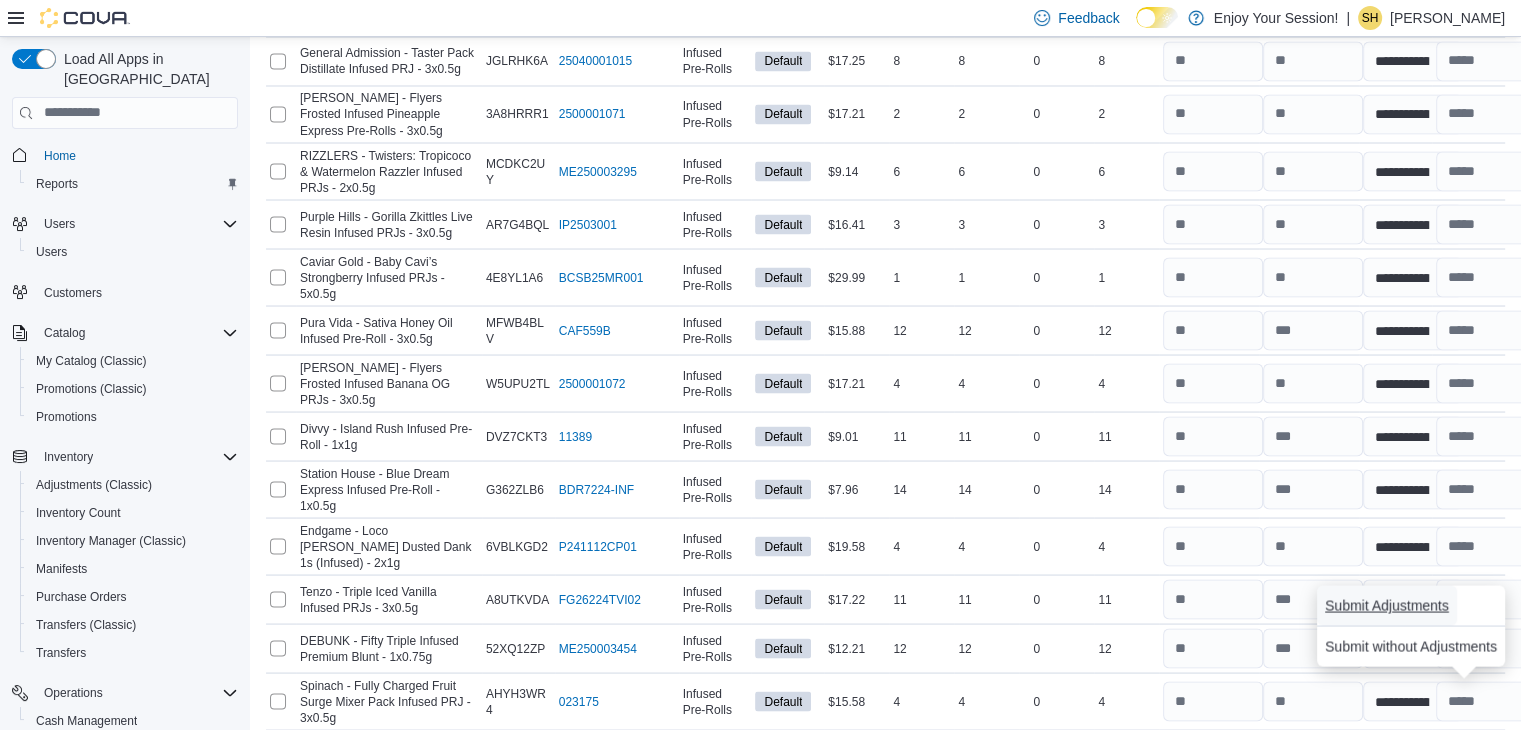 click on "Submit Adjustments" at bounding box center [1387, 605] 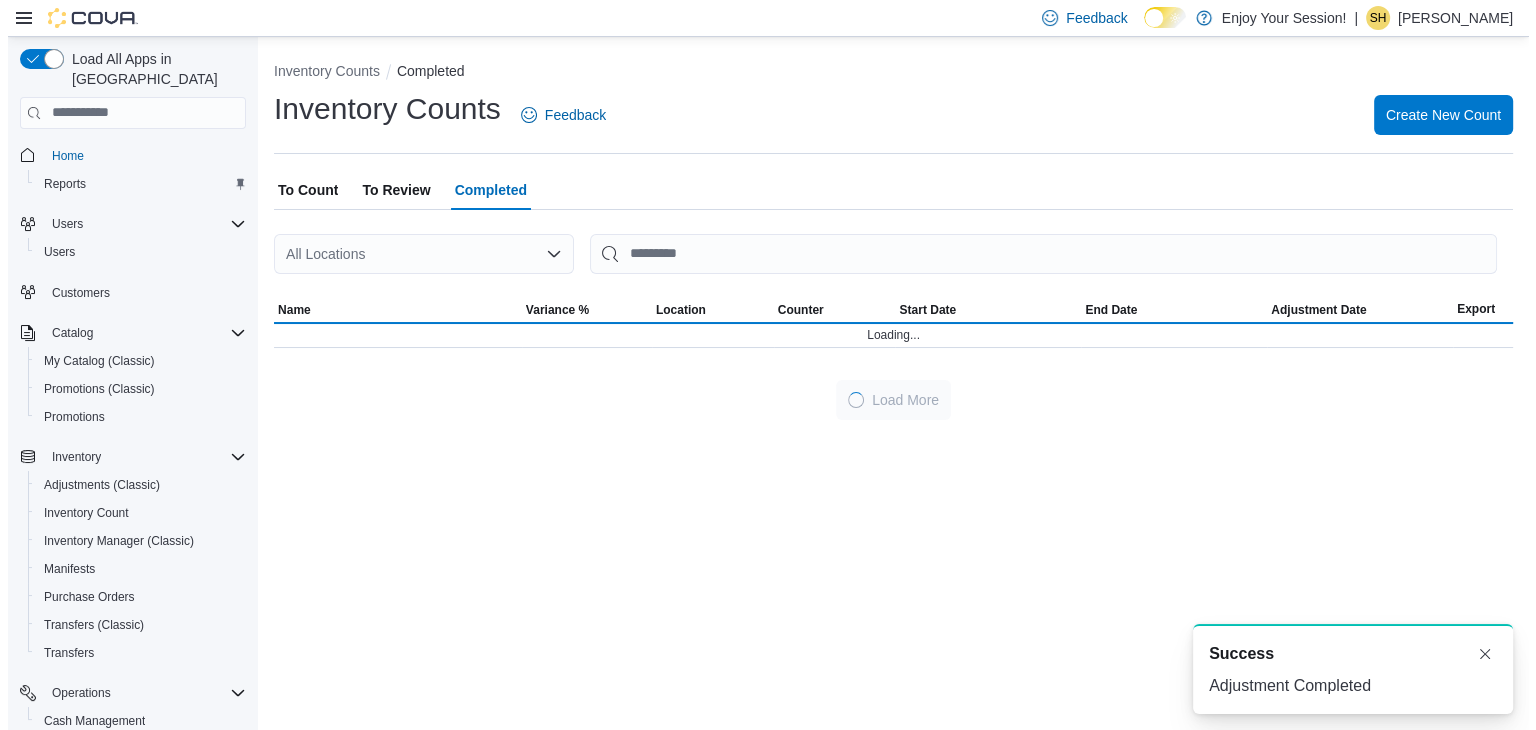 scroll, scrollTop: 0, scrollLeft: 0, axis: both 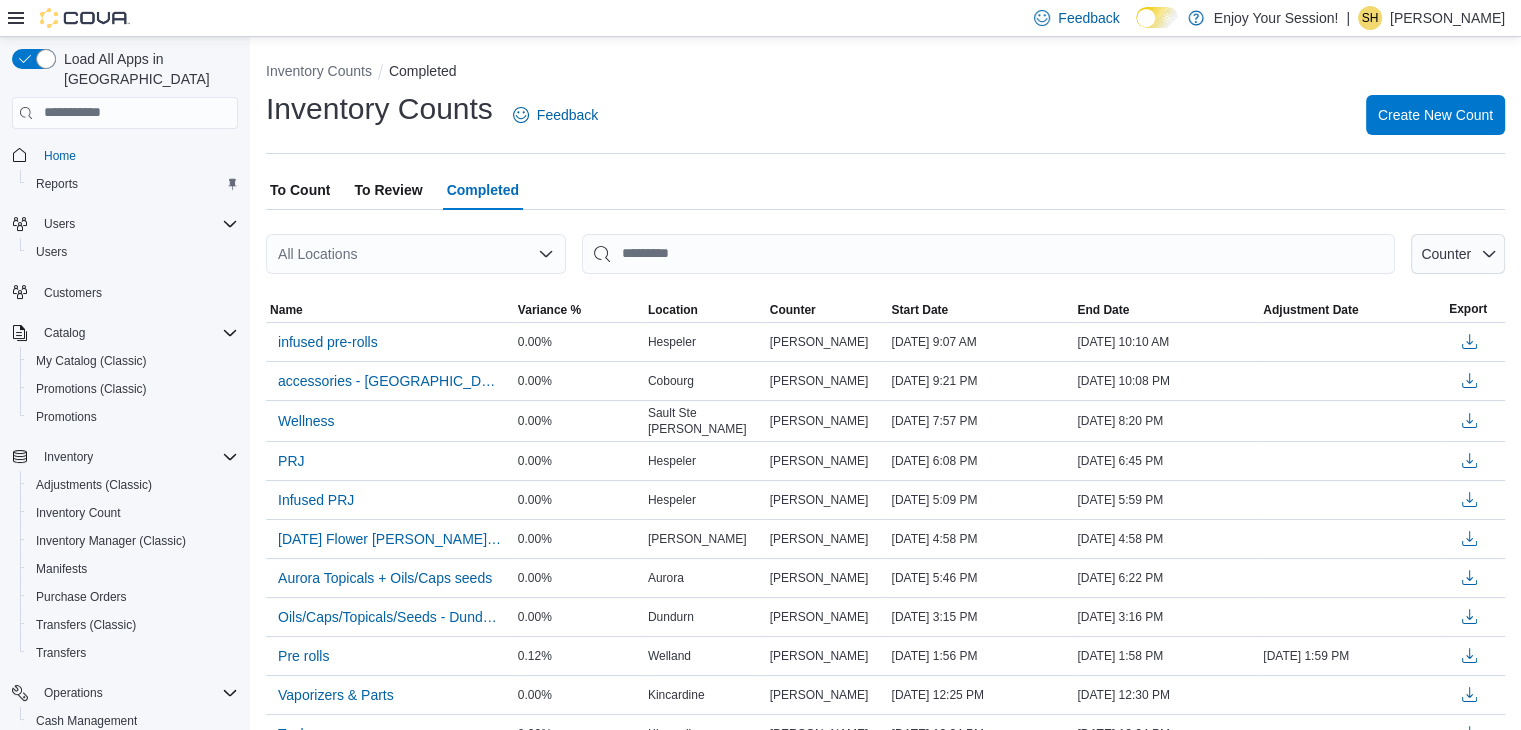 click on "To Review" at bounding box center (388, 190) 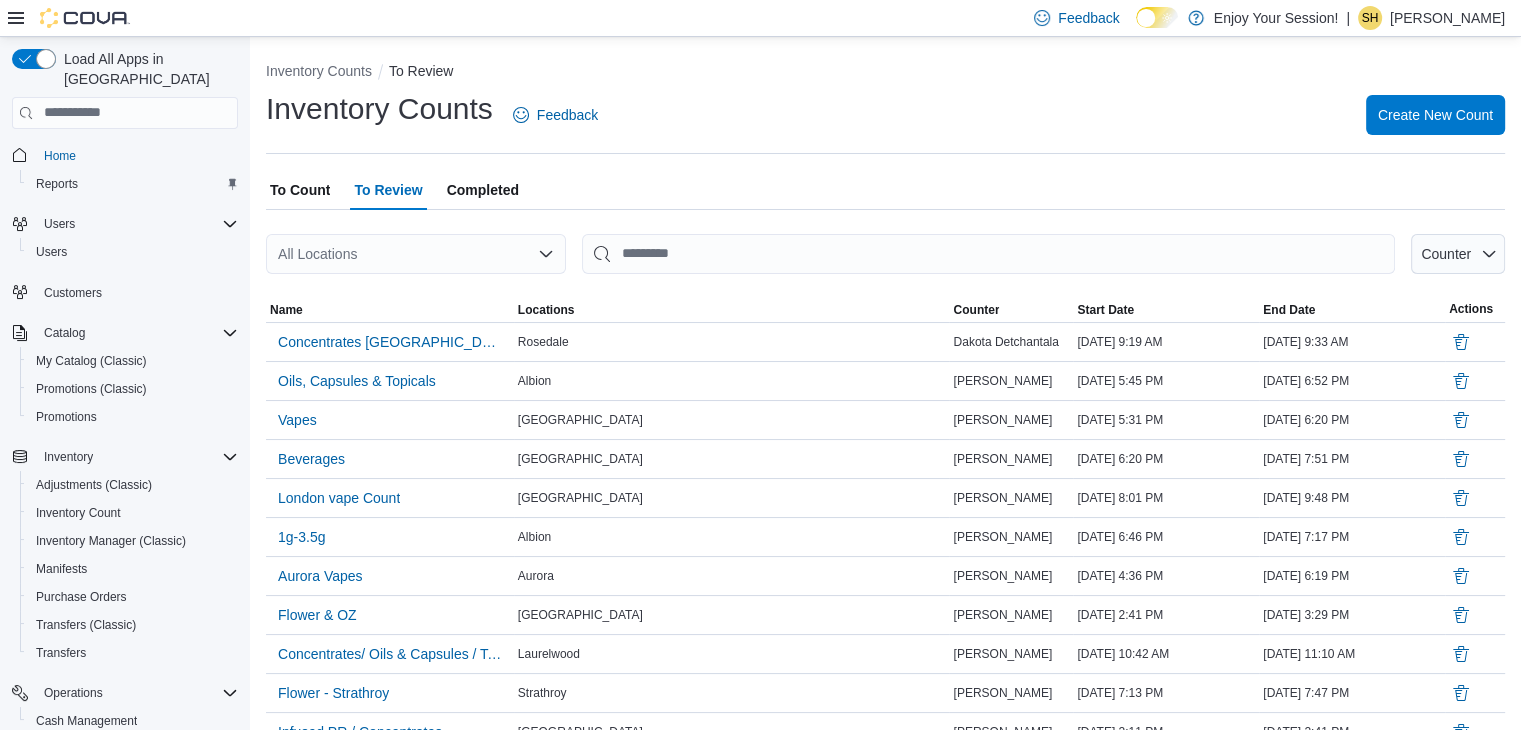 click on "To Count" at bounding box center [300, 190] 